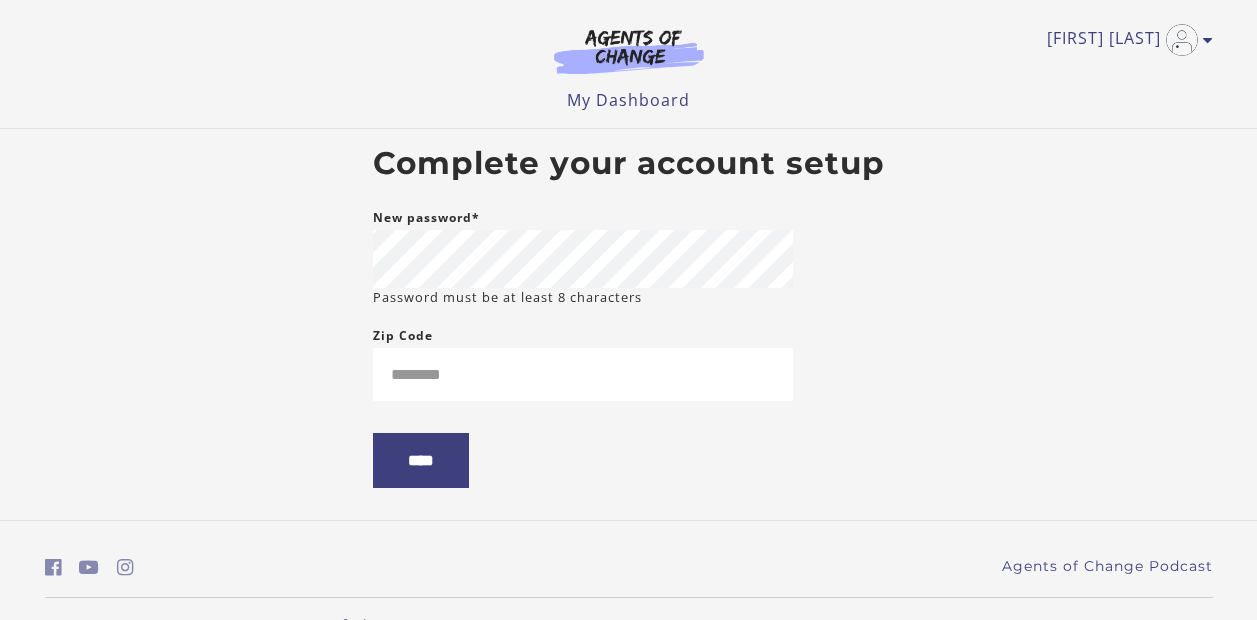 scroll, scrollTop: 0, scrollLeft: 0, axis: both 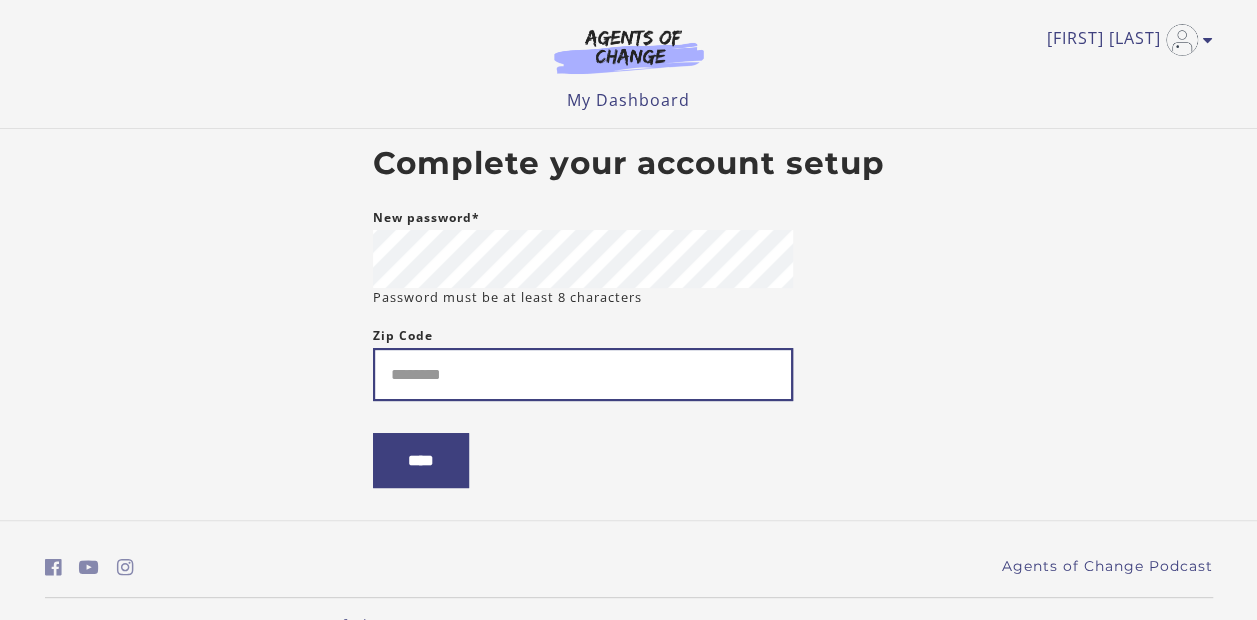 click on "Zip Code" at bounding box center [583, 374] 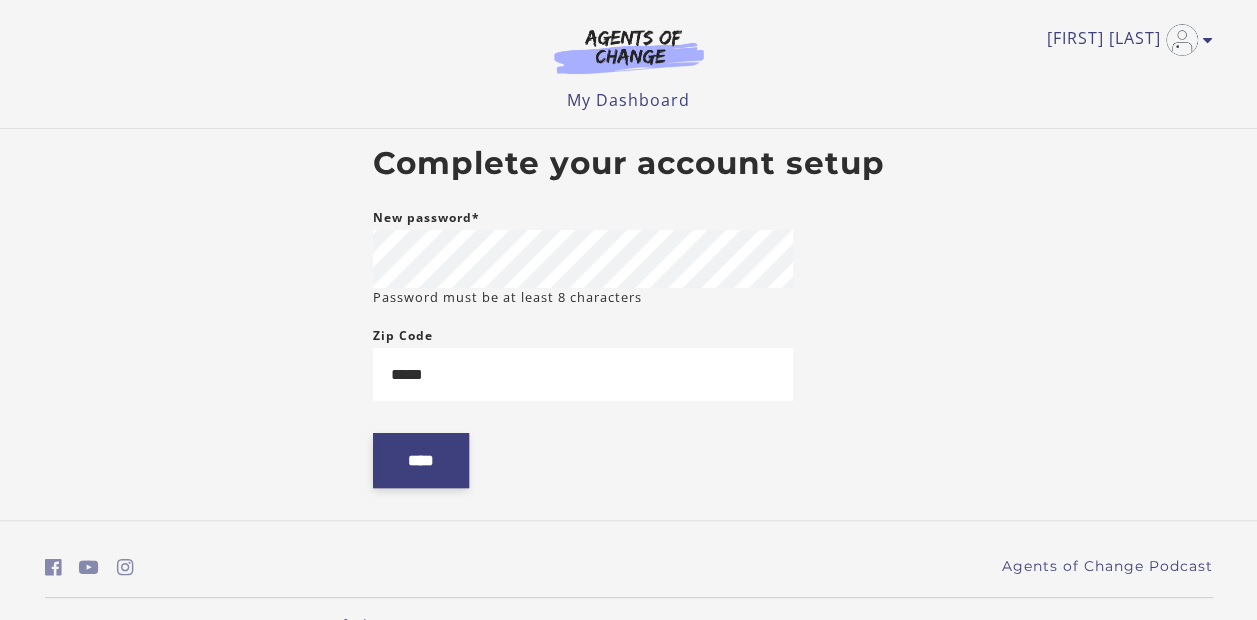 click on "****" at bounding box center (421, 460) 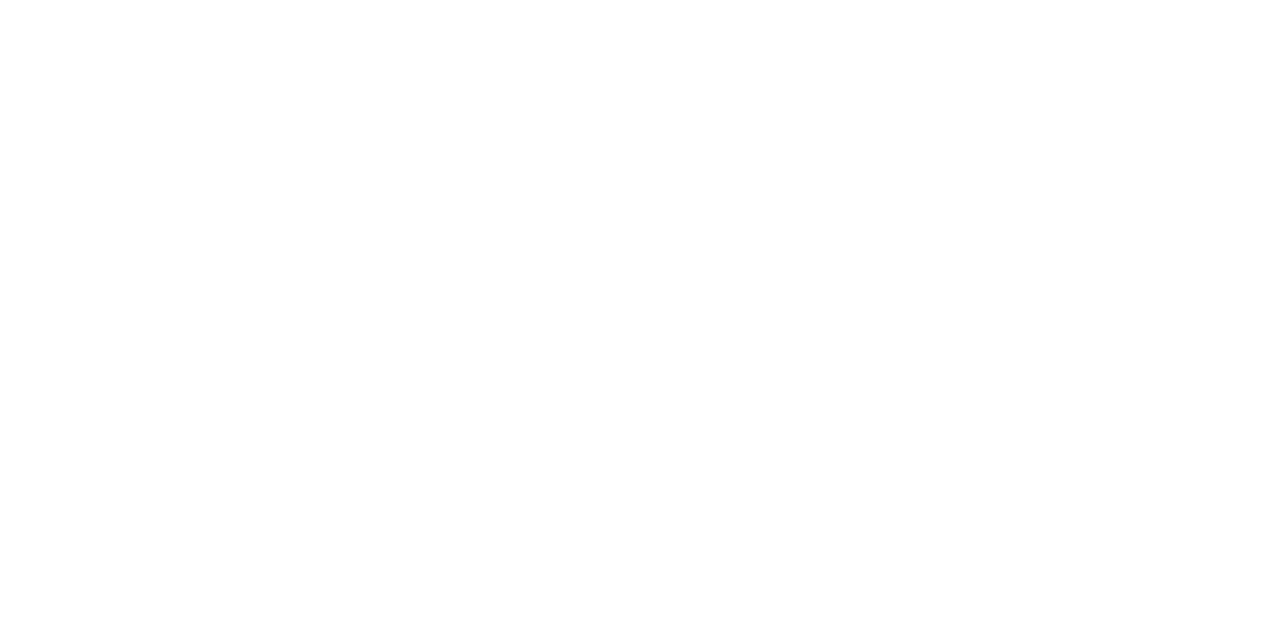scroll, scrollTop: 0, scrollLeft: 0, axis: both 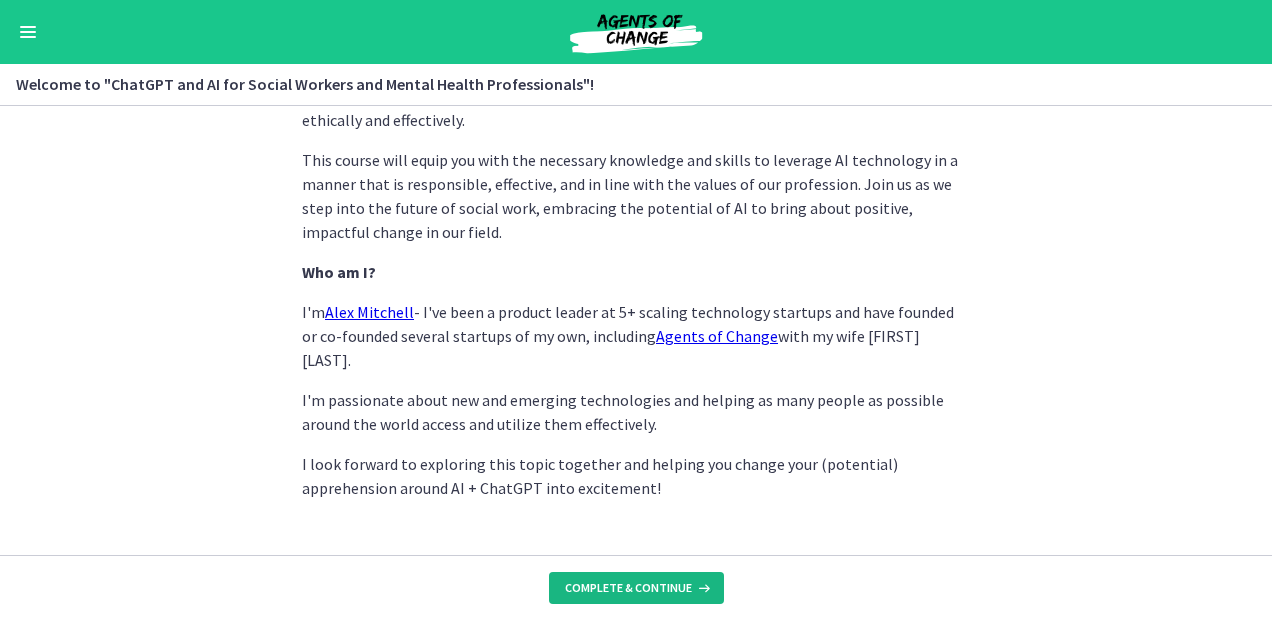 click on "Complete & continue" at bounding box center [628, 588] 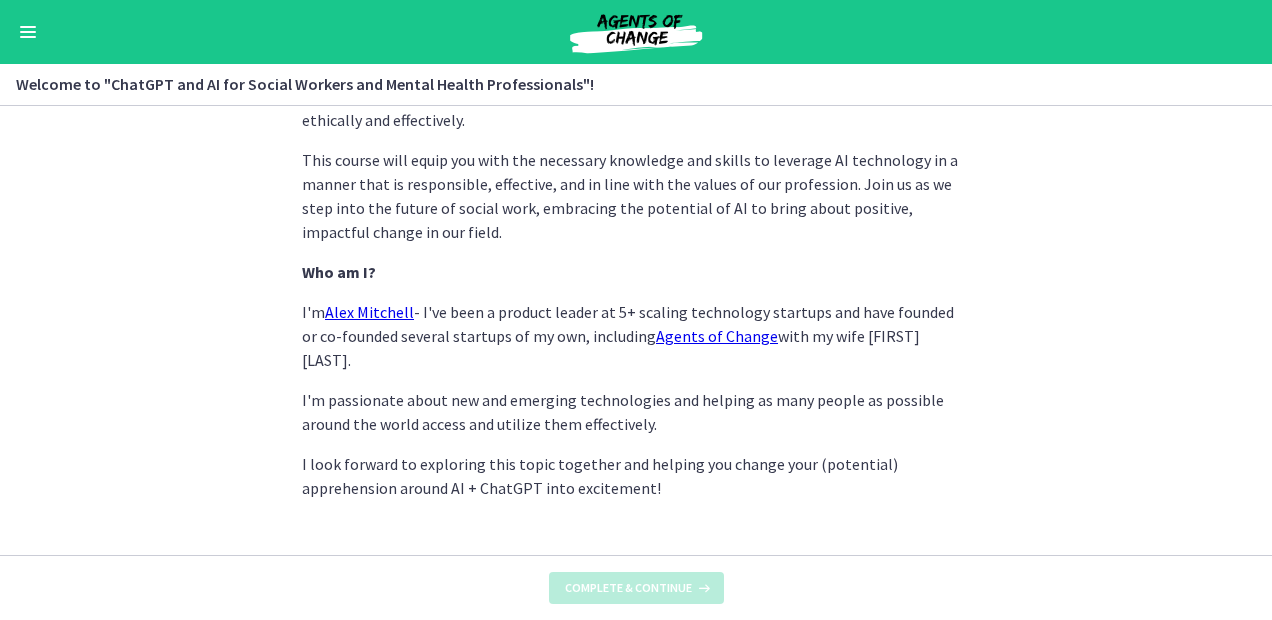 scroll, scrollTop: 0, scrollLeft: 0, axis: both 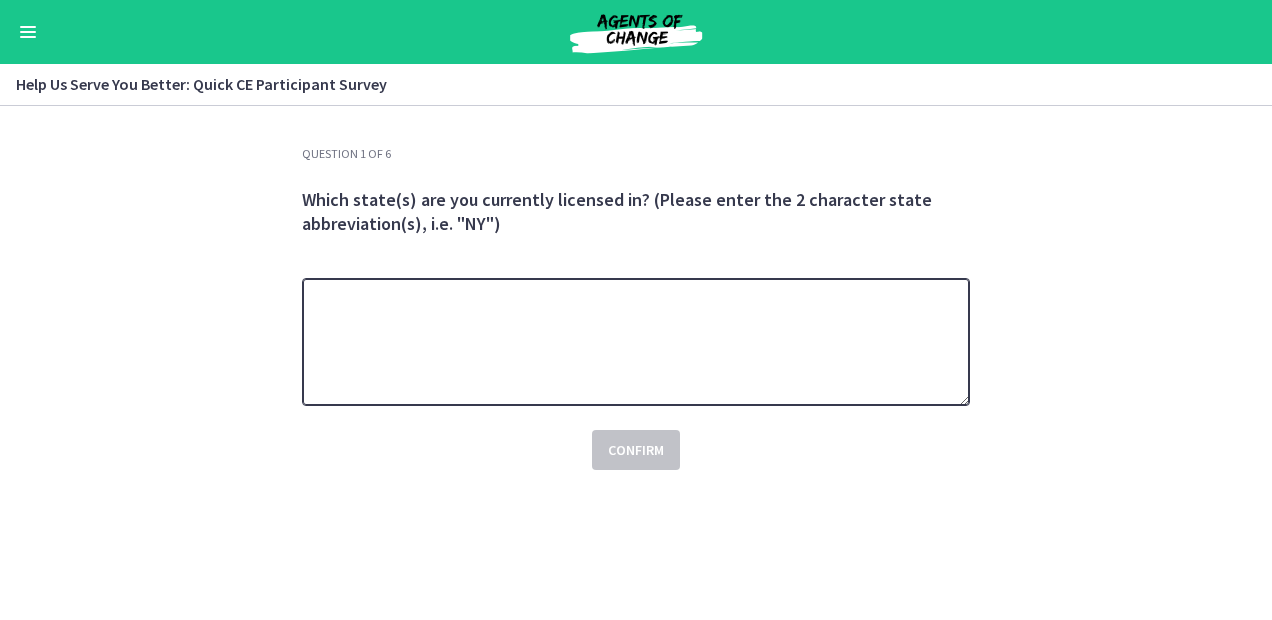 click at bounding box center [636, 342] 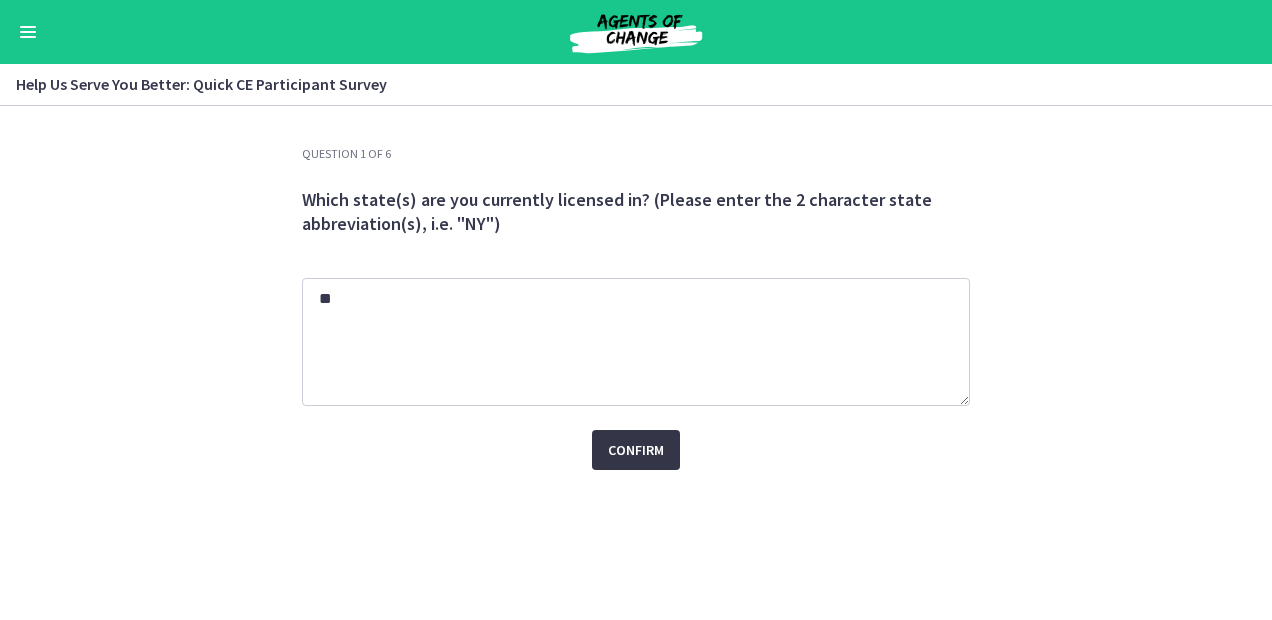 click on "Confirm" at bounding box center (636, 450) 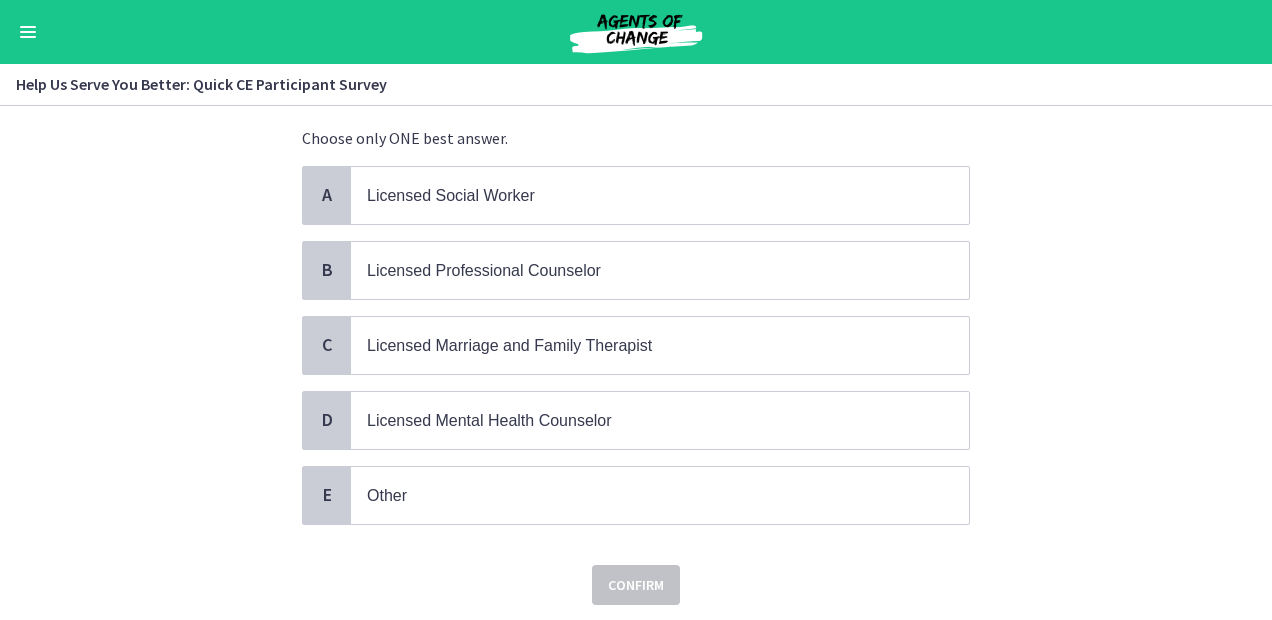 scroll, scrollTop: 134, scrollLeft: 0, axis: vertical 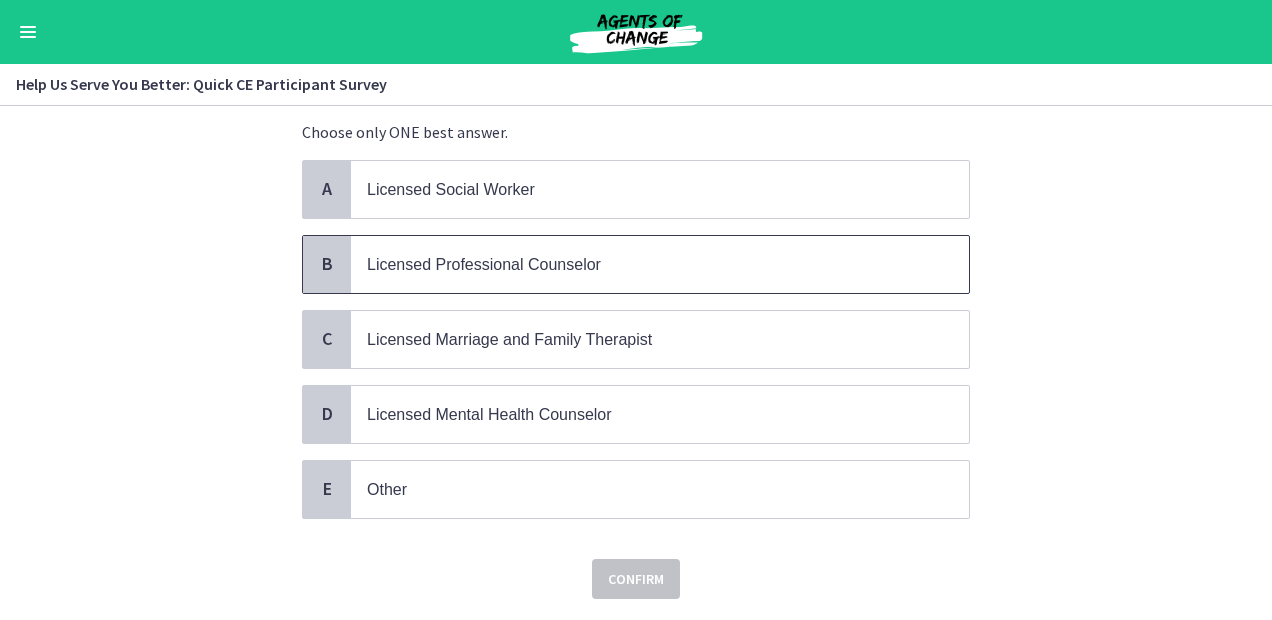 click on "Licensed Professional Counselor" at bounding box center [484, 264] 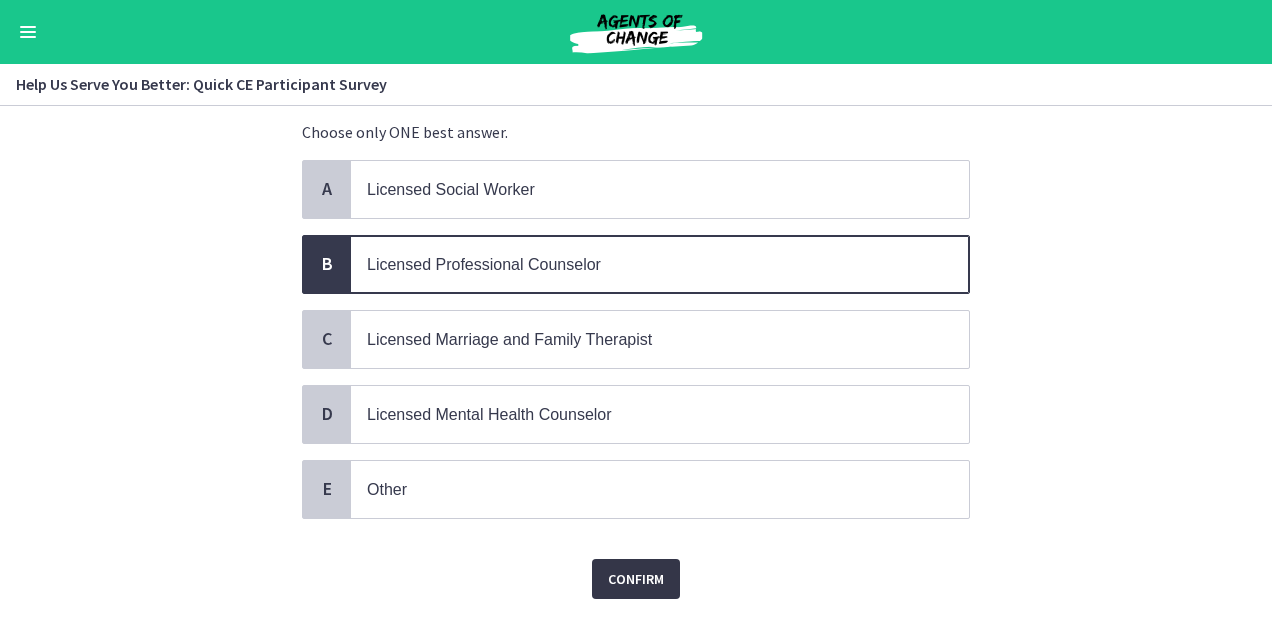 click on "Confirm" at bounding box center (636, 579) 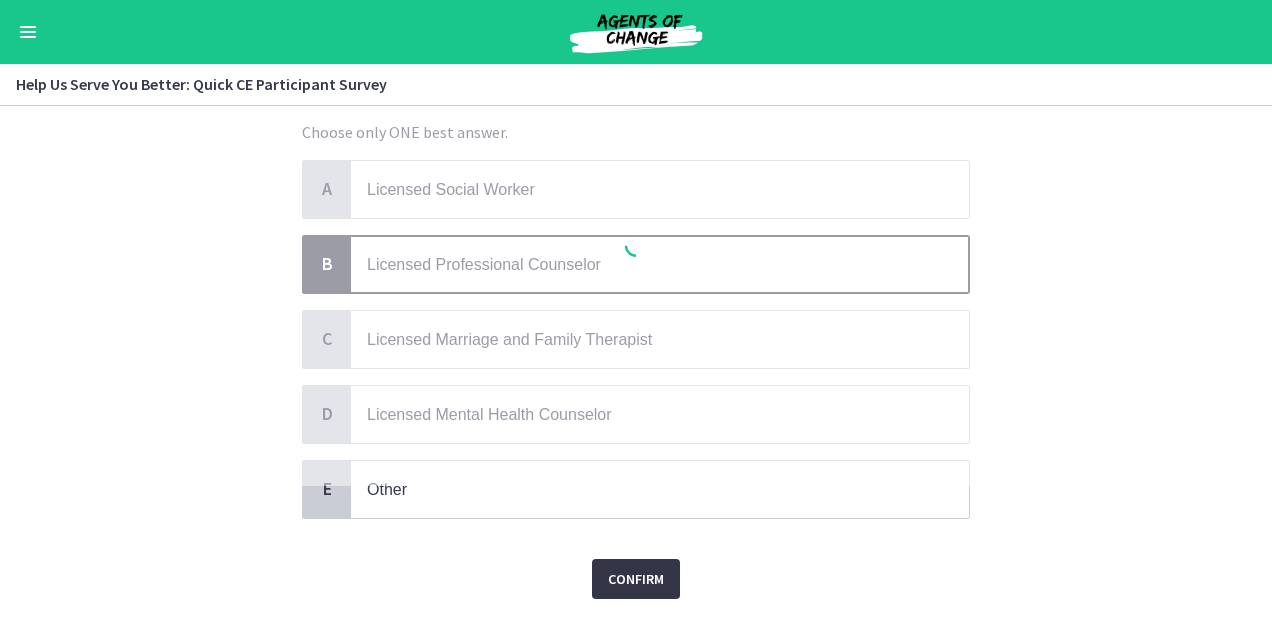 scroll, scrollTop: 0, scrollLeft: 0, axis: both 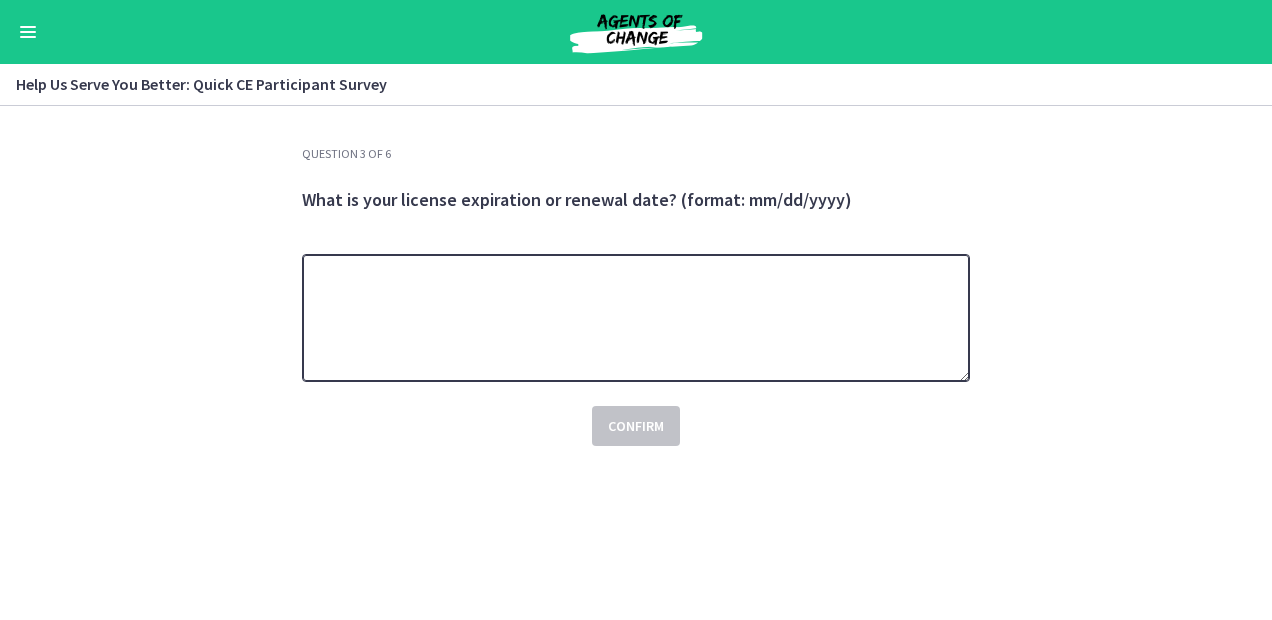 click at bounding box center (636, 318) 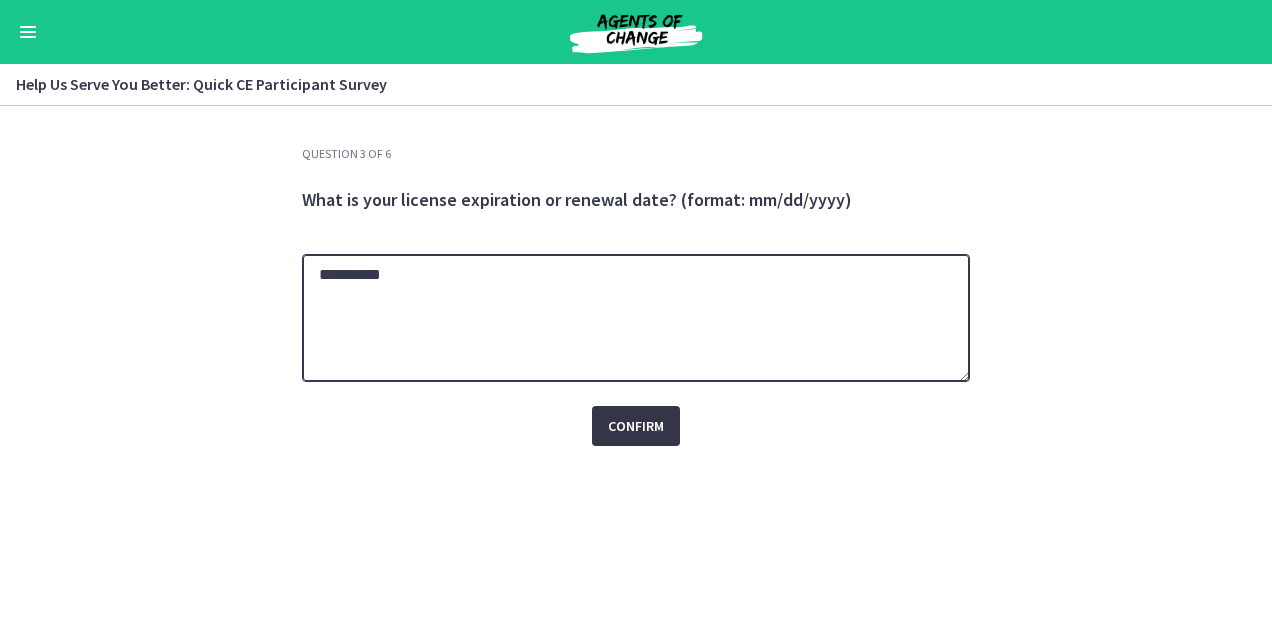 type on "**********" 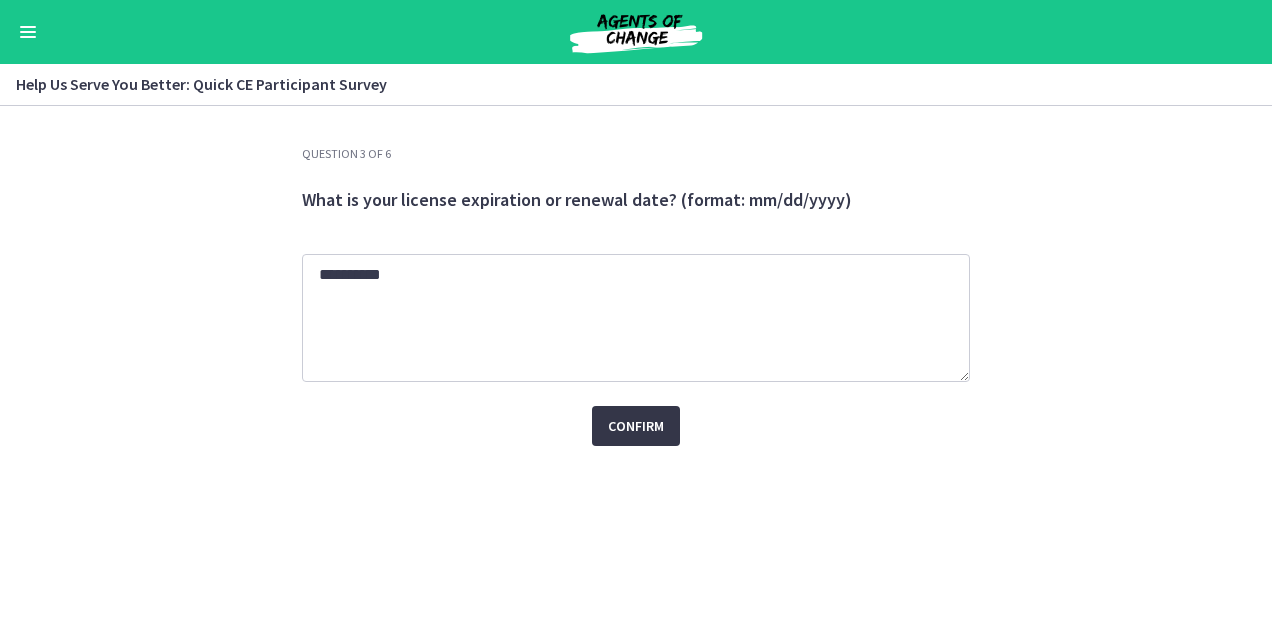 click on "Confirm" at bounding box center [636, 426] 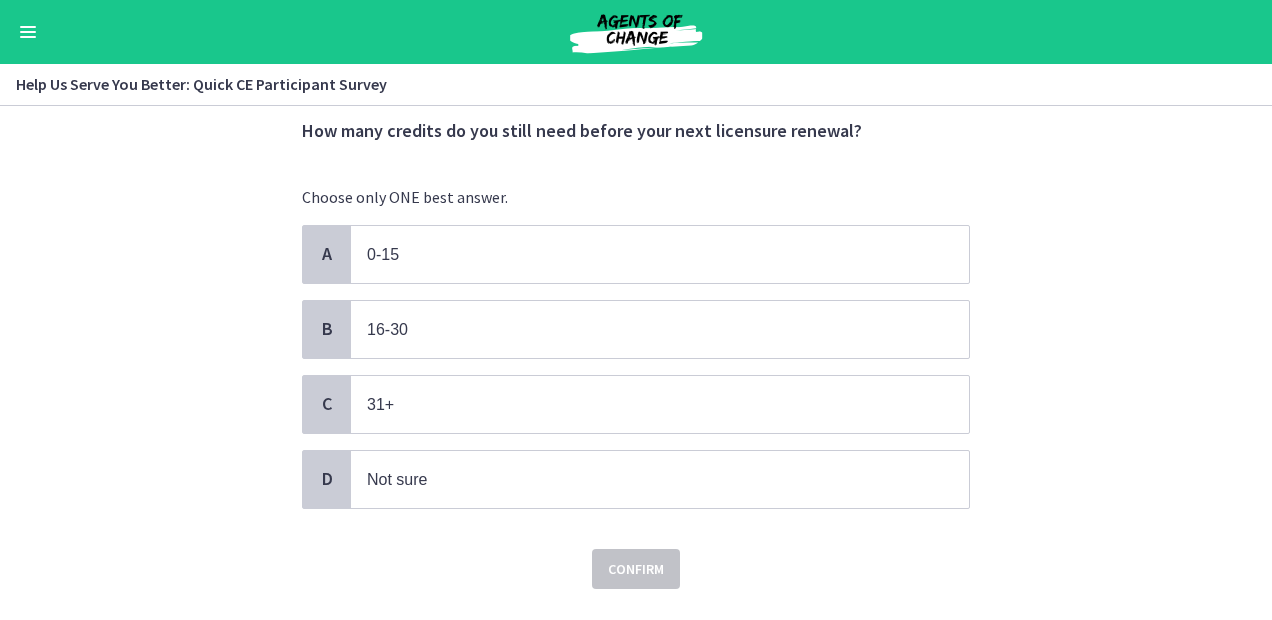 scroll, scrollTop: 68, scrollLeft: 0, axis: vertical 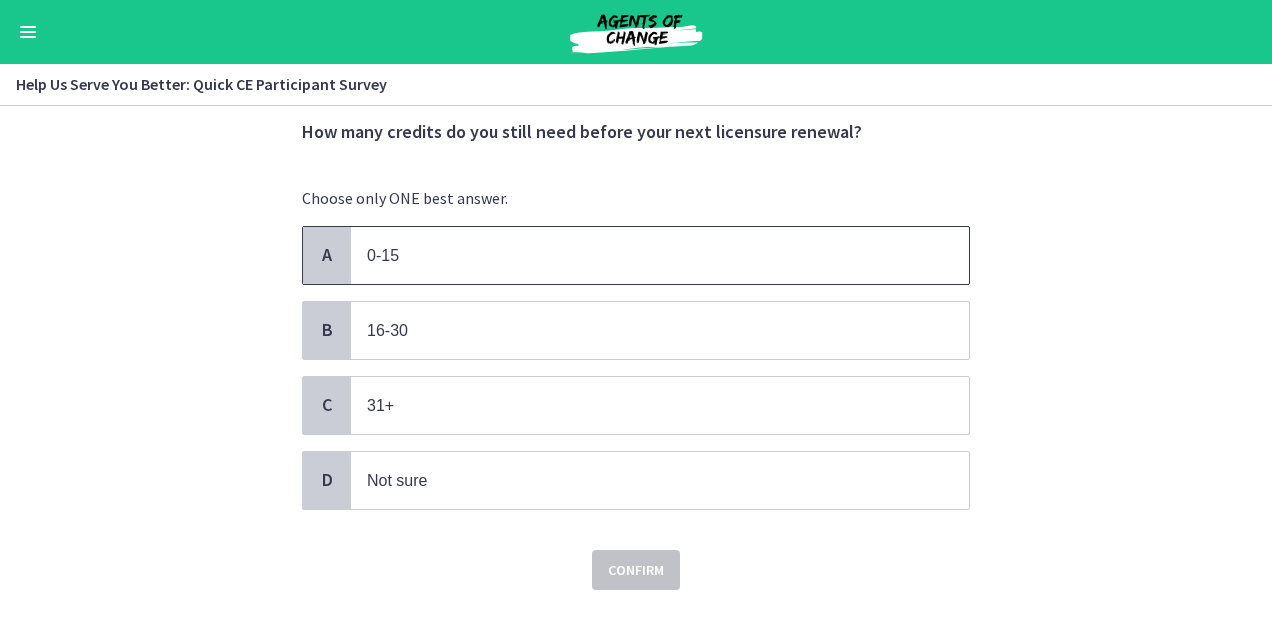 click on "0-15" at bounding box center [640, 255] 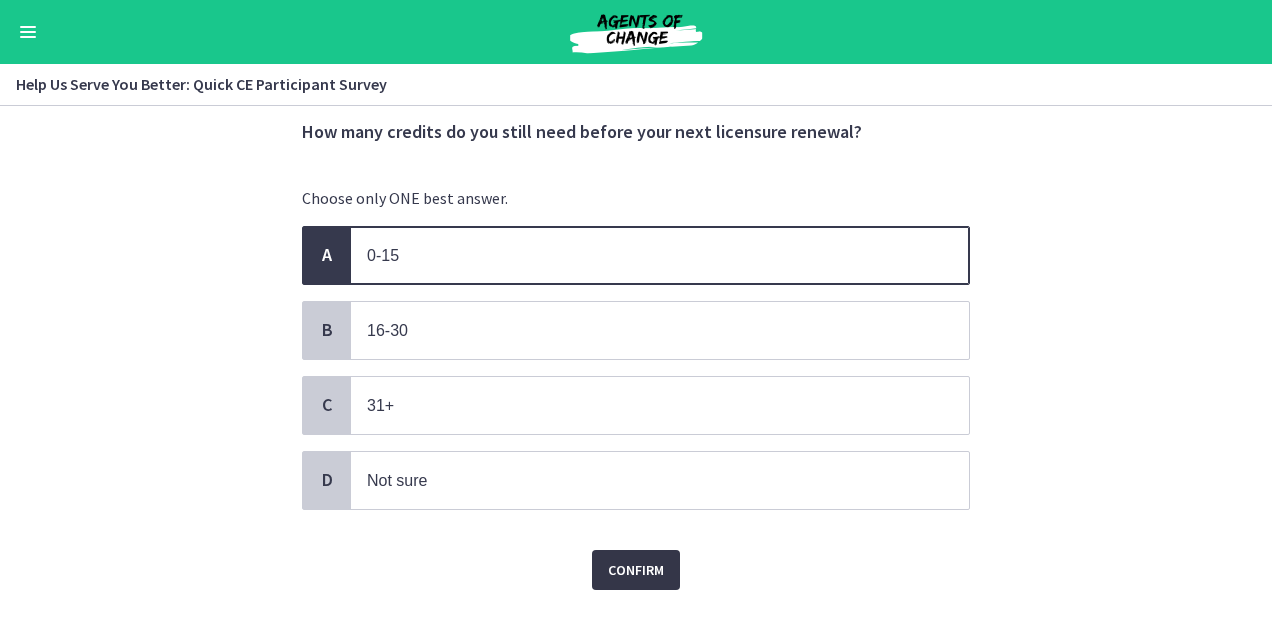 click on "Confirm" at bounding box center (636, 570) 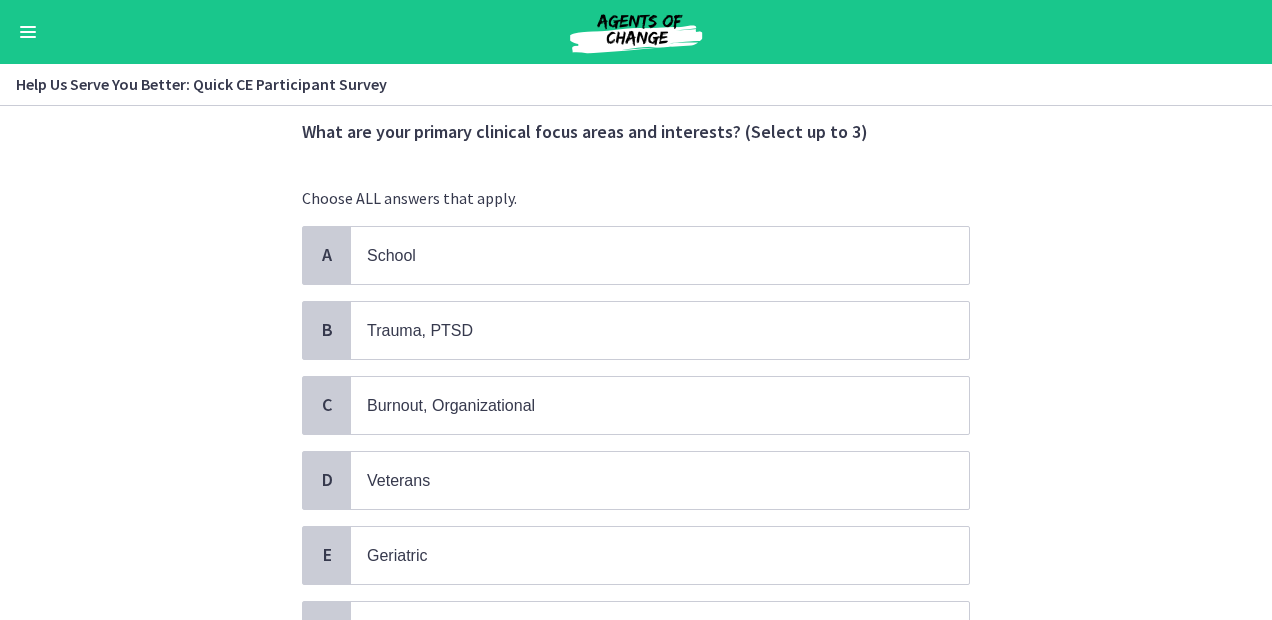 scroll, scrollTop: 0, scrollLeft: 0, axis: both 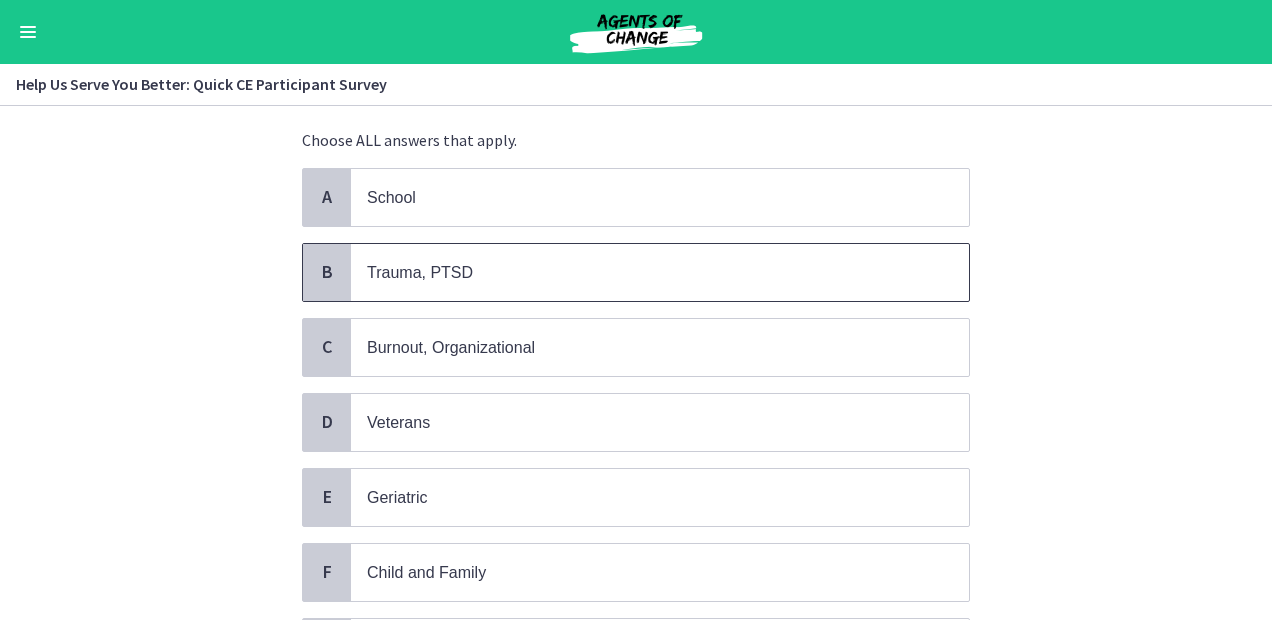 click on "Trauma, PTSD" at bounding box center (640, 272) 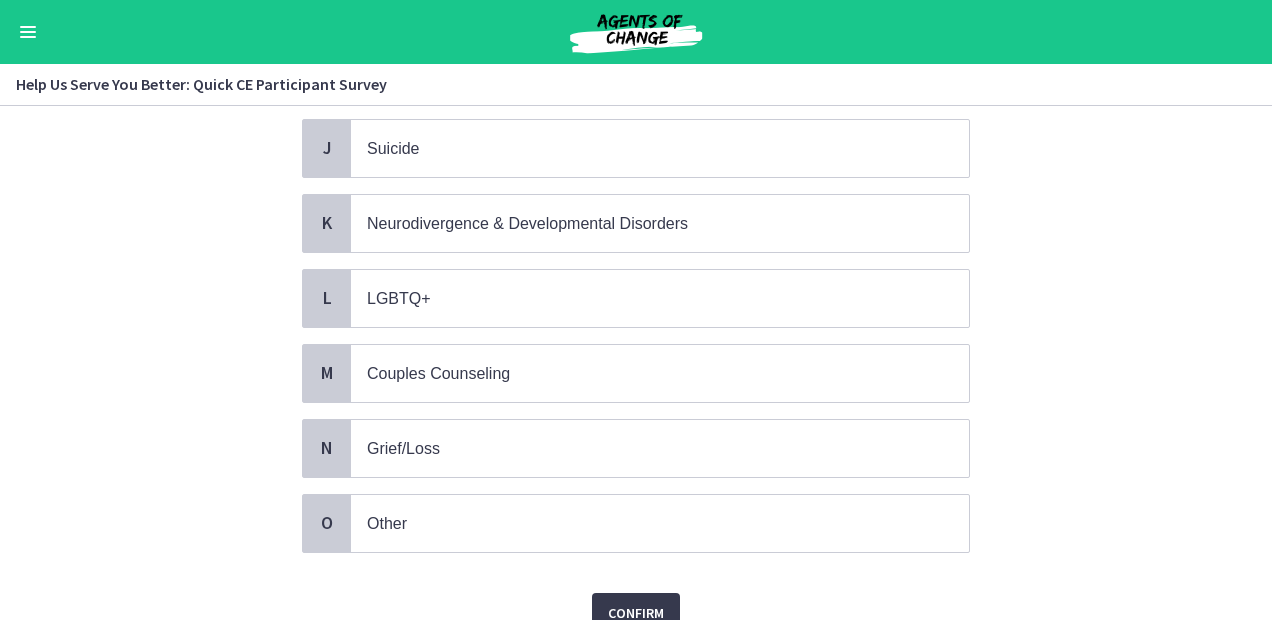 scroll, scrollTop: 848, scrollLeft: 0, axis: vertical 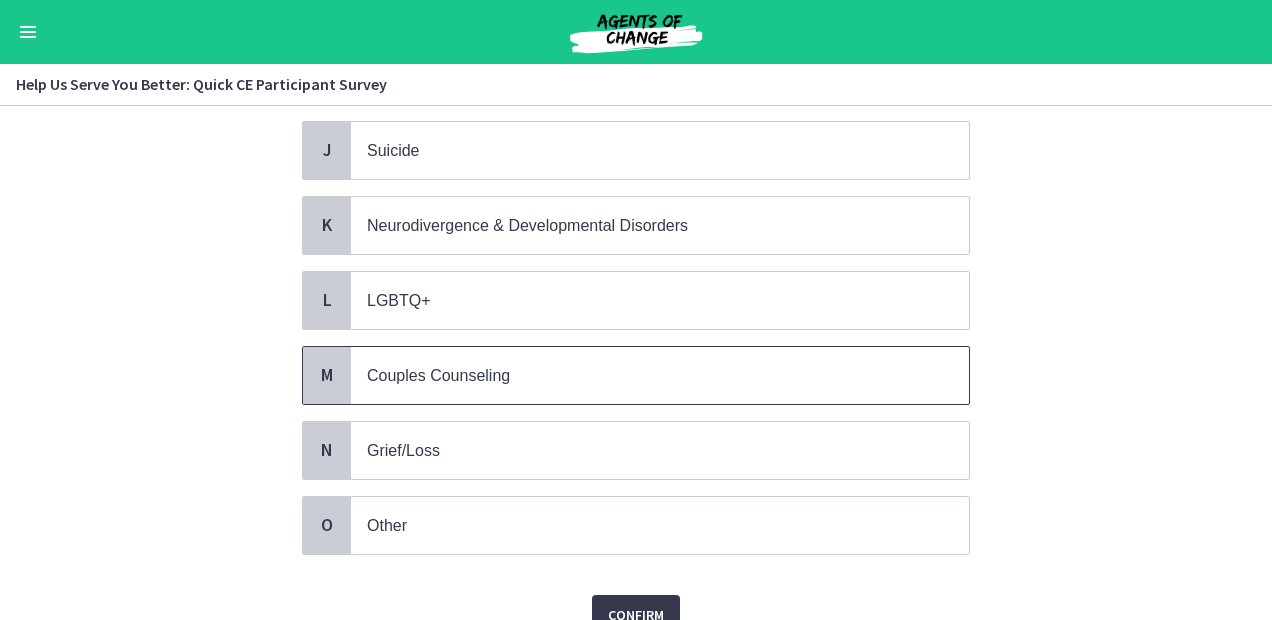 click on "Couples Counseling" at bounding box center (640, 375) 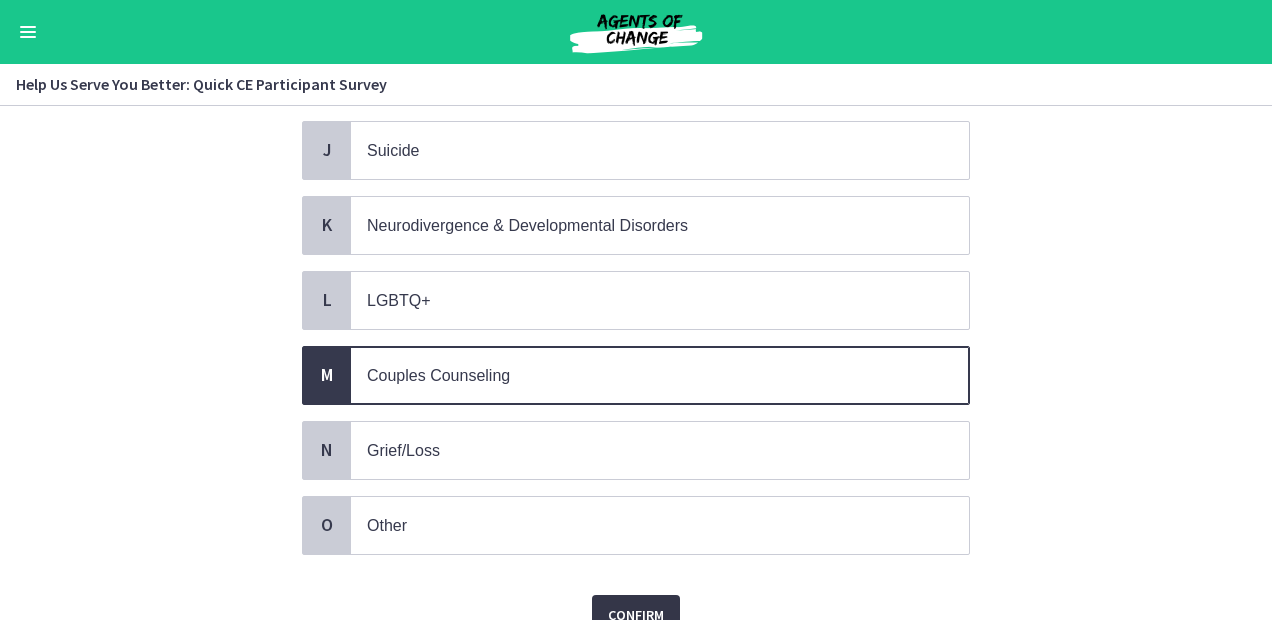 click on "Confirm" at bounding box center [636, 615] 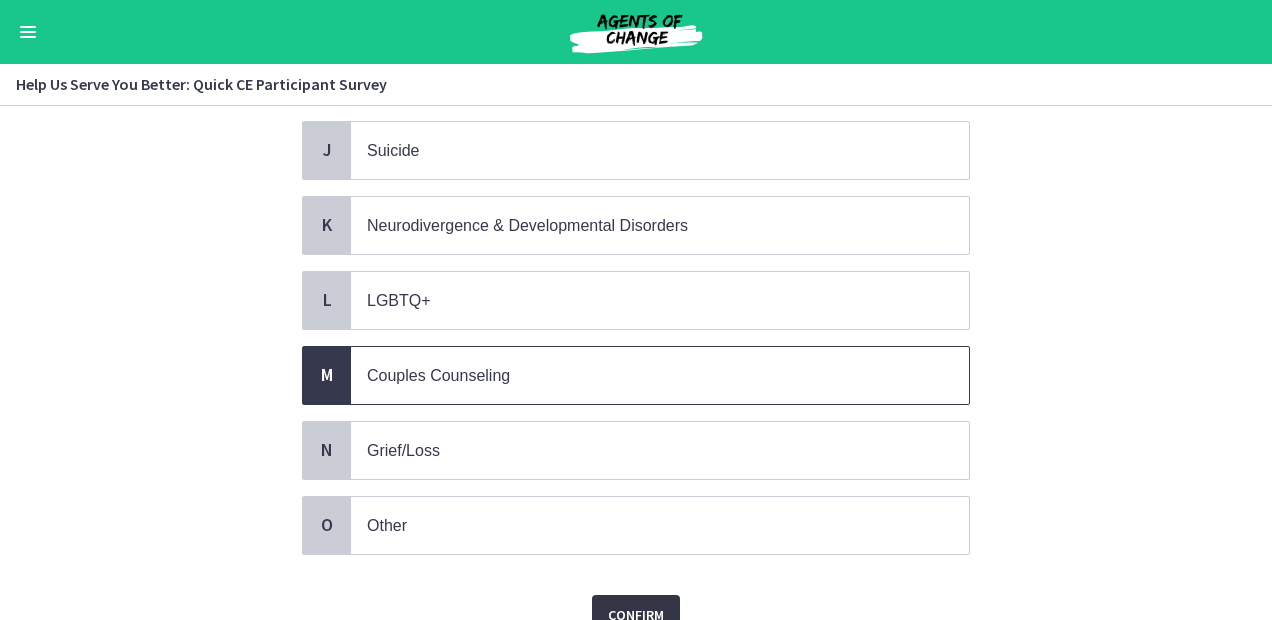 scroll, scrollTop: 0, scrollLeft: 0, axis: both 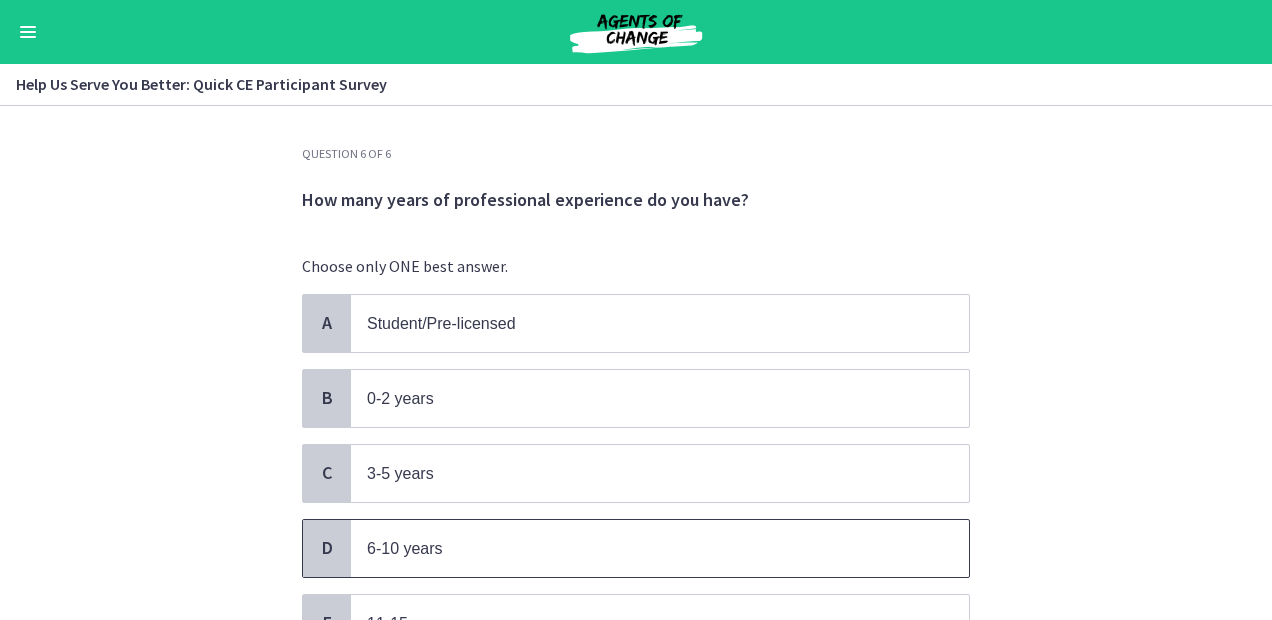click on "6-10 years" at bounding box center [640, 548] 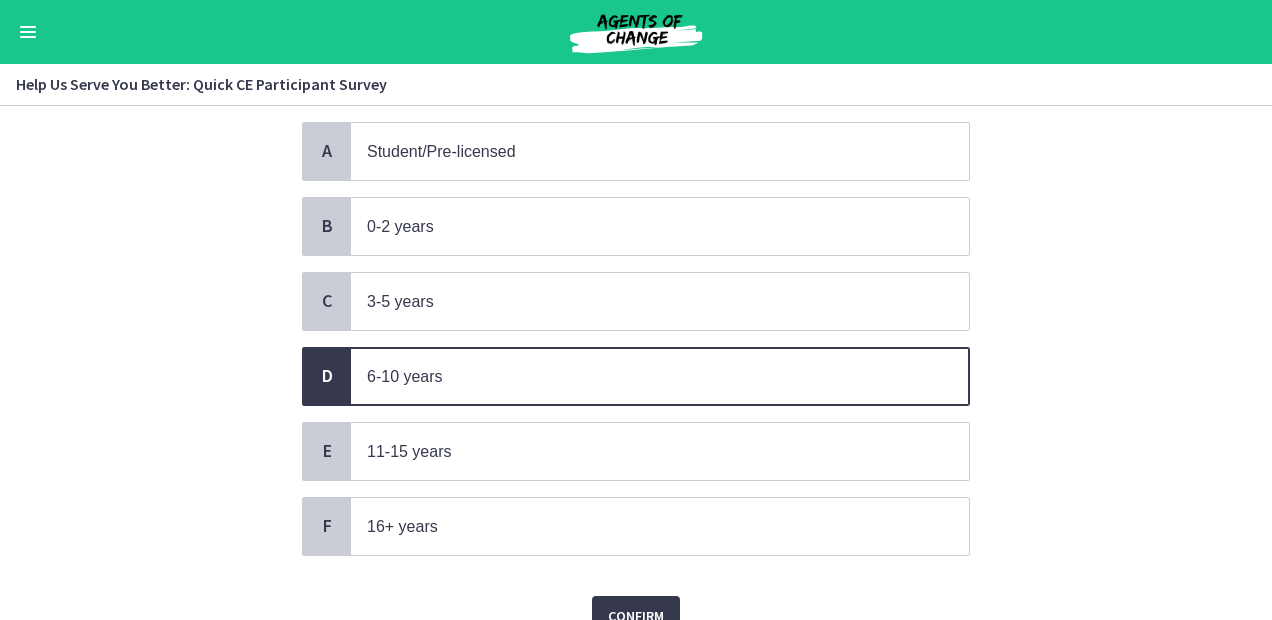 scroll, scrollTop: 258, scrollLeft: 0, axis: vertical 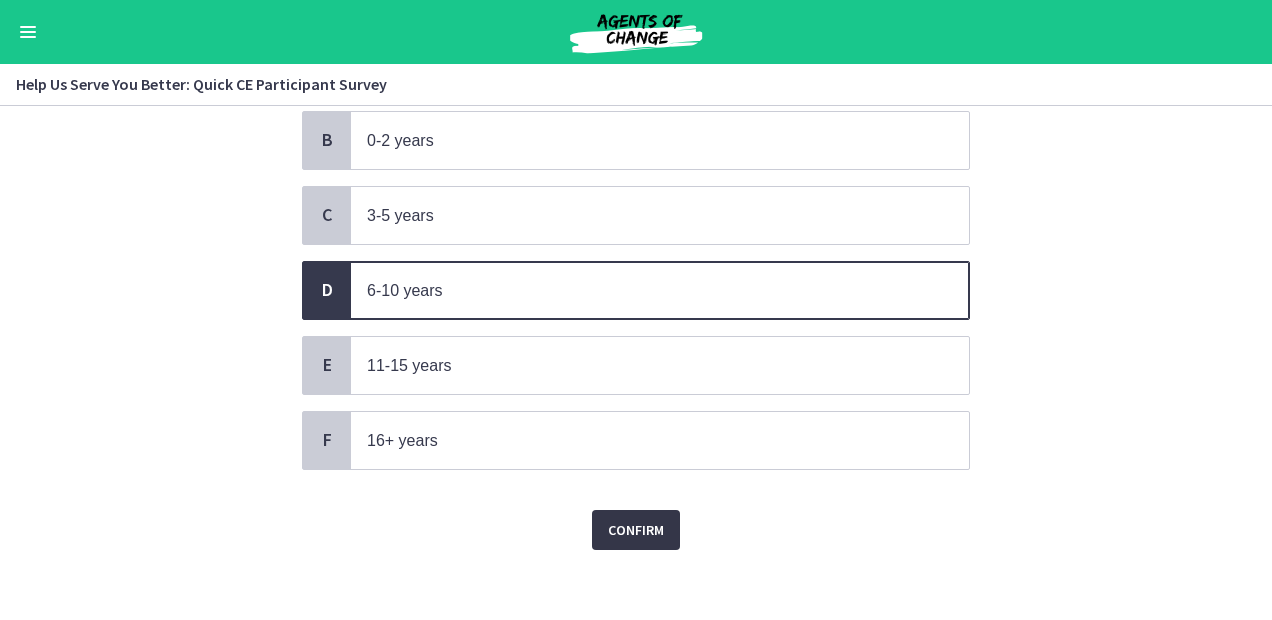 click on "Confirm" at bounding box center (636, 530) 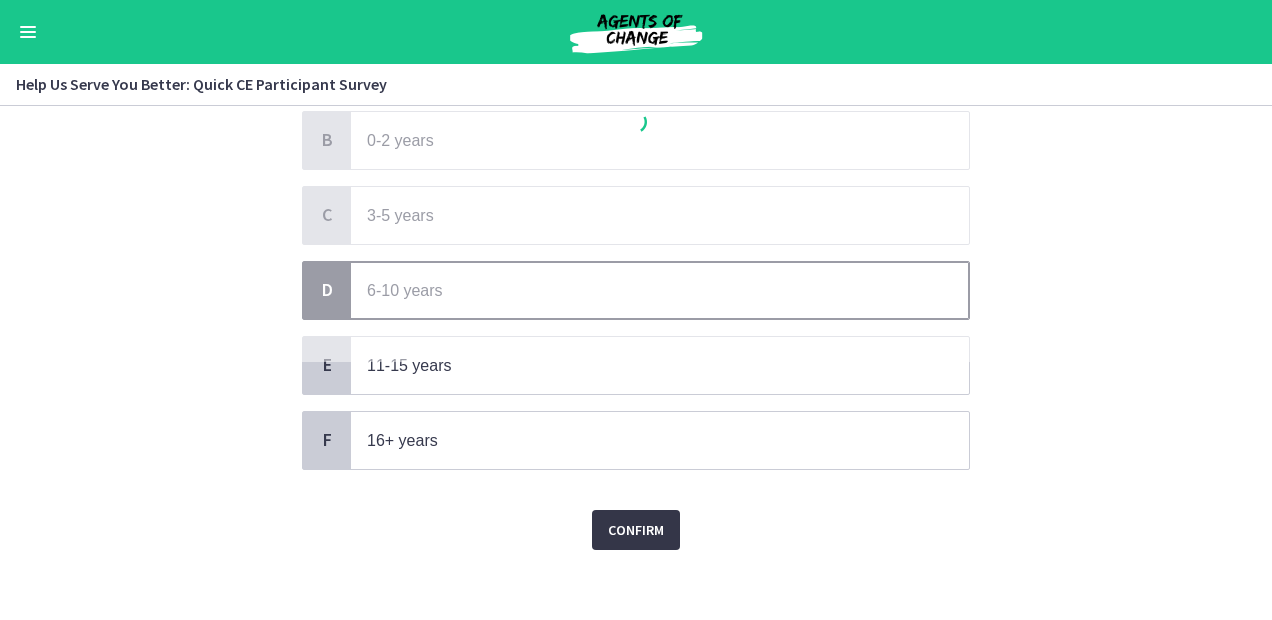 scroll, scrollTop: 0, scrollLeft: 0, axis: both 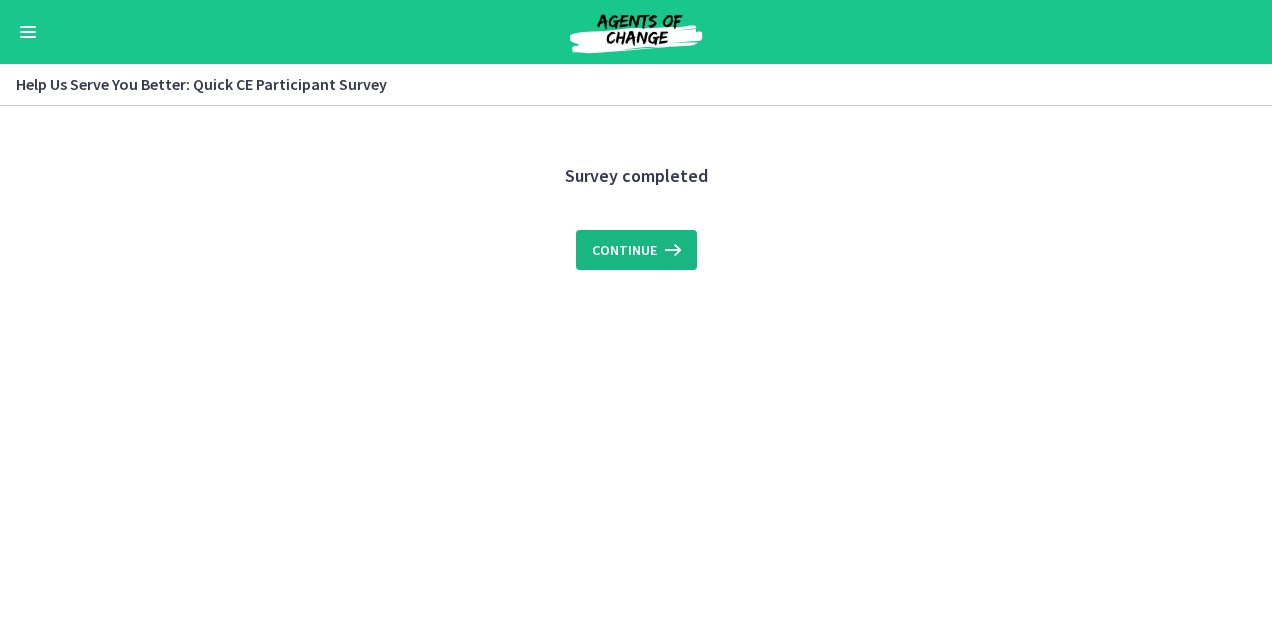 click on "Continue" at bounding box center [624, 250] 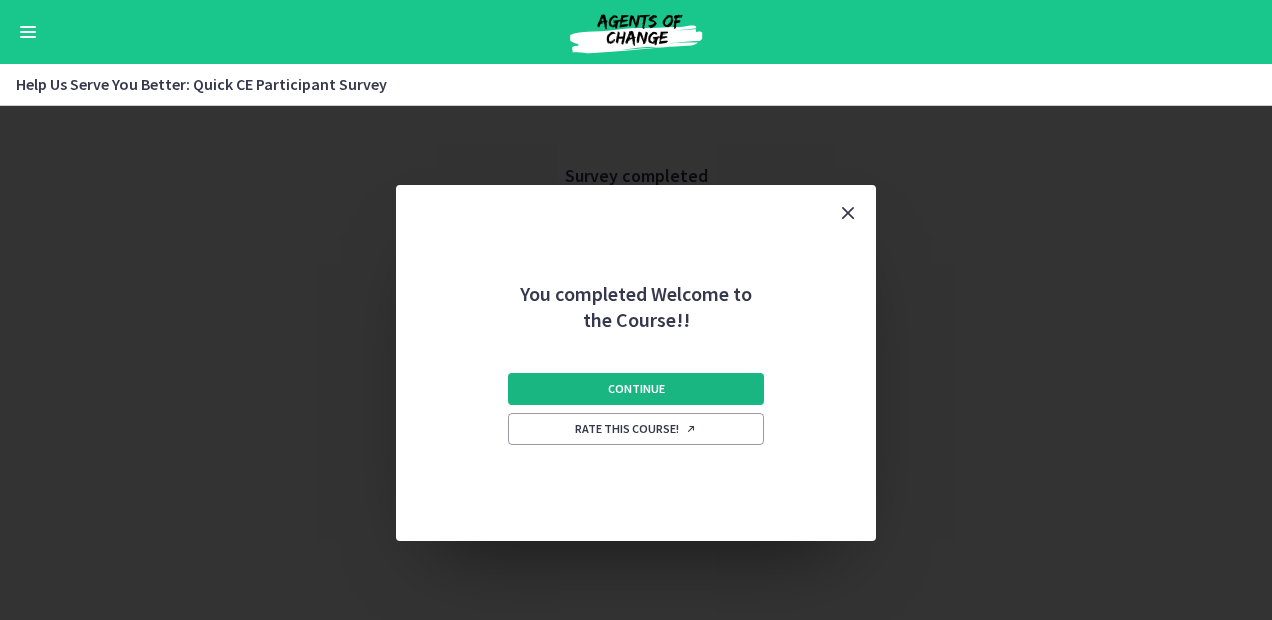 click on "Continue" at bounding box center [636, 389] 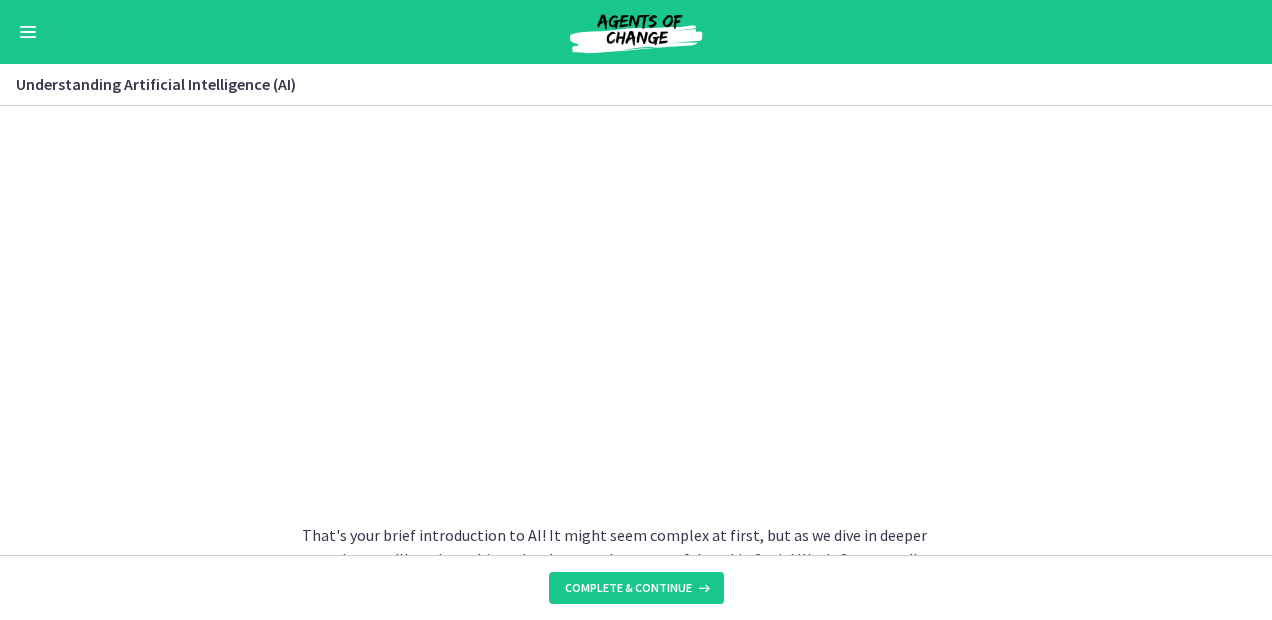 scroll, scrollTop: 931, scrollLeft: 0, axis: vertical 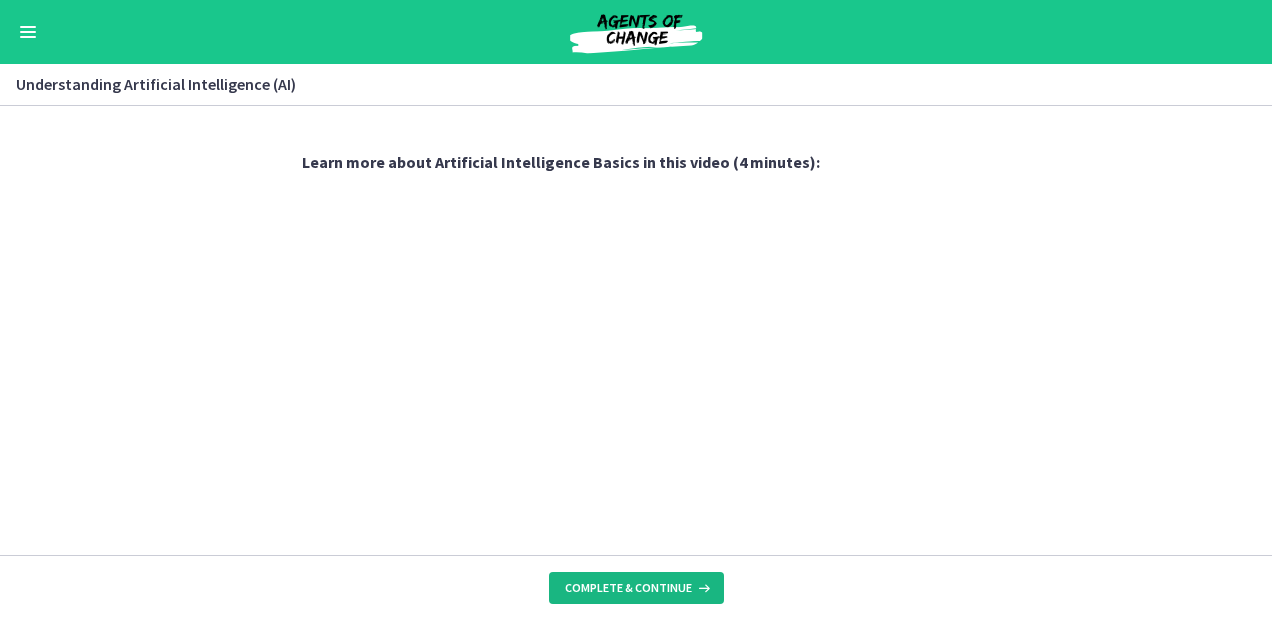 click on "Complete & continue" at bounding box center [628, 588] 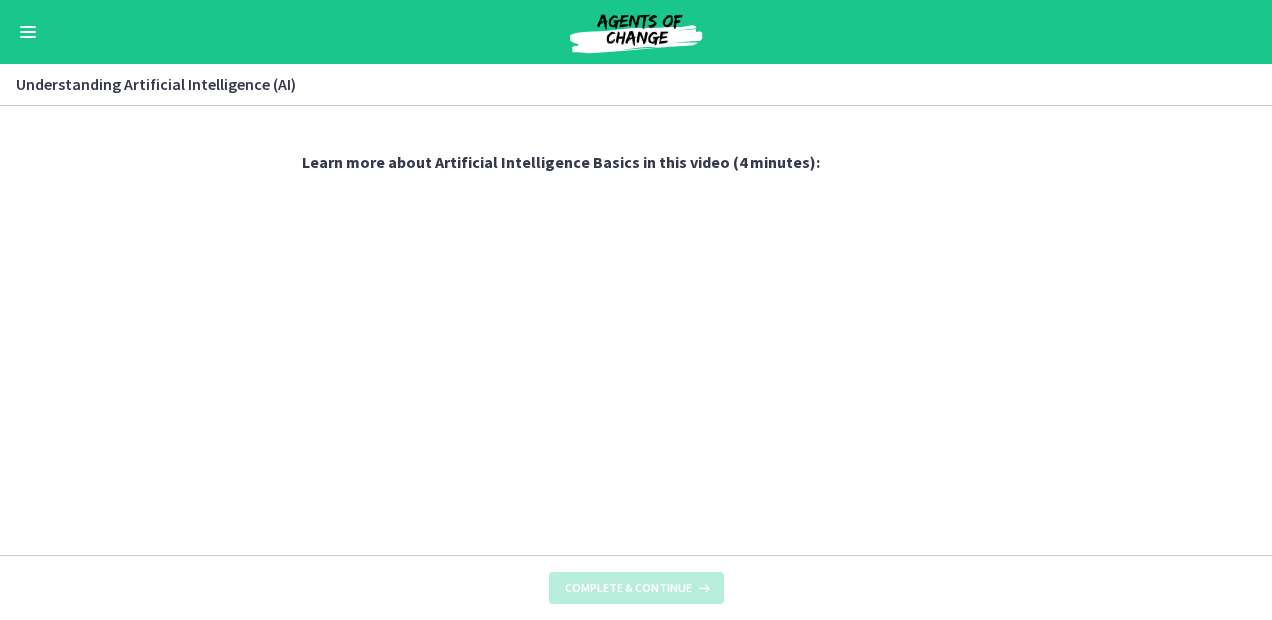 scroll, scrollTop: 0, scrollLeft: 0, axis: both 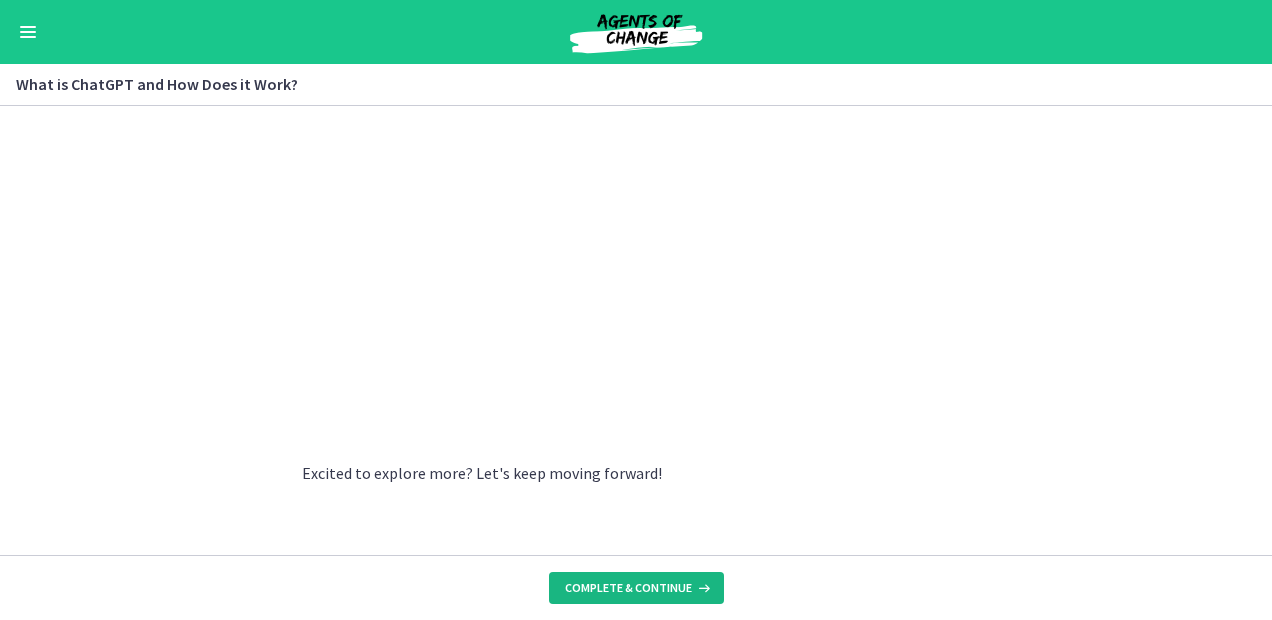 click on "Complete & continue" at bounding box center (628, 588) 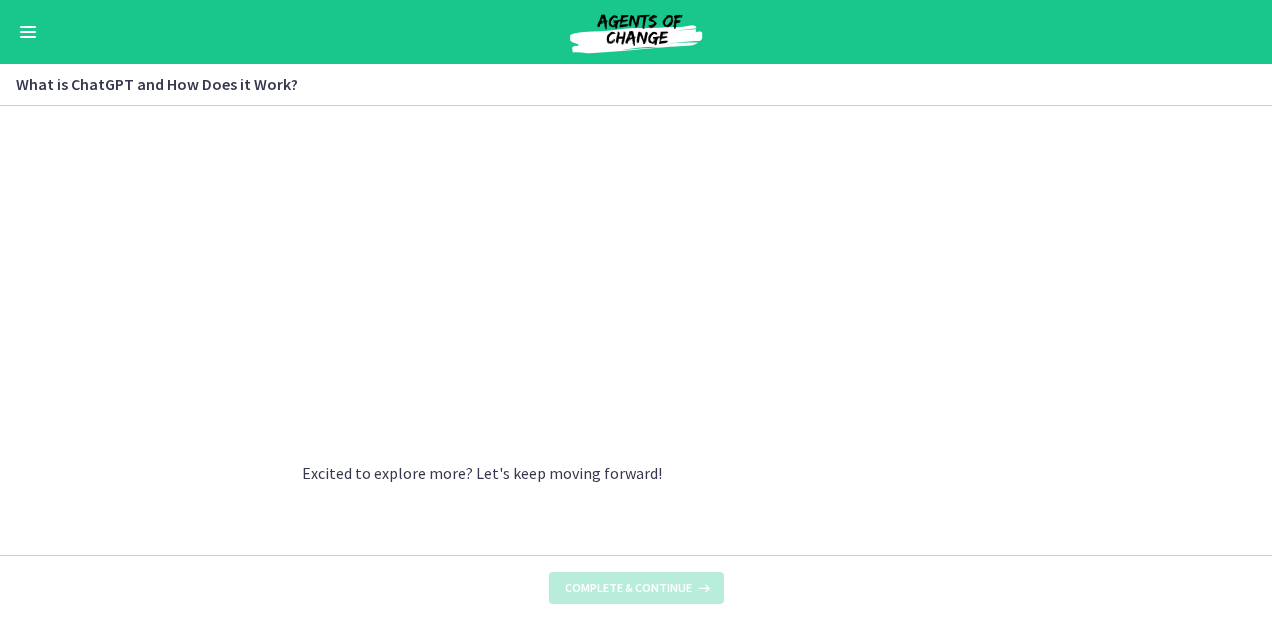 scroll, scrollTop: 0, scrollLeft: 0, axis: both 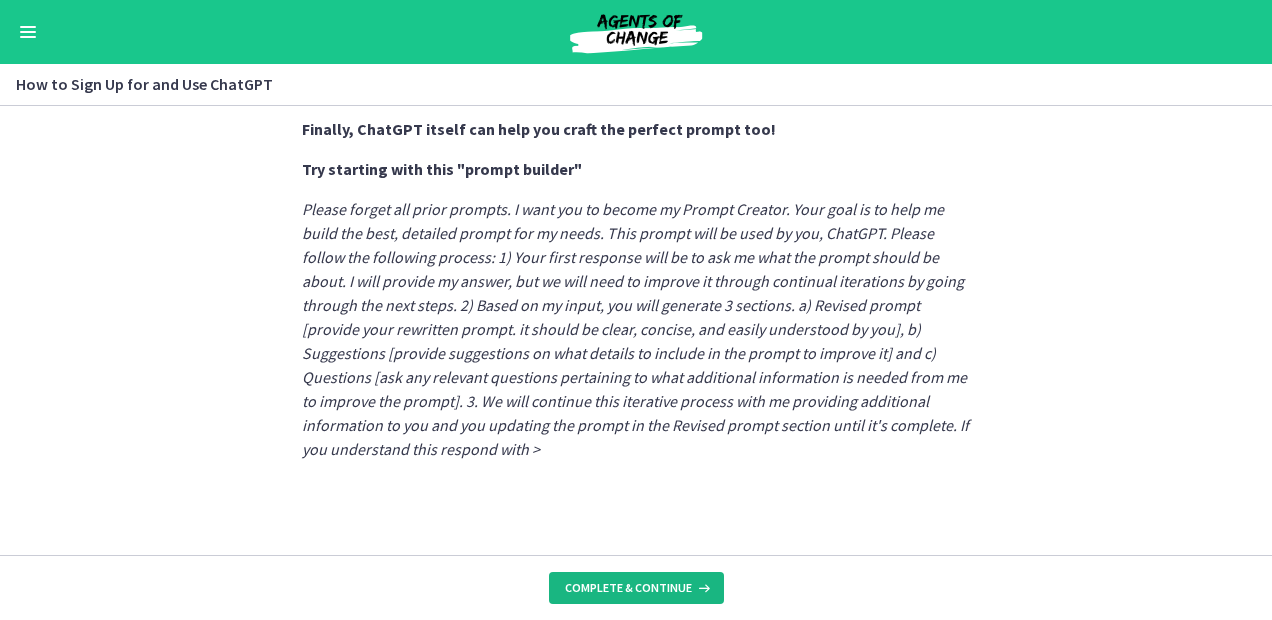 click at bounding box center [702, 588] 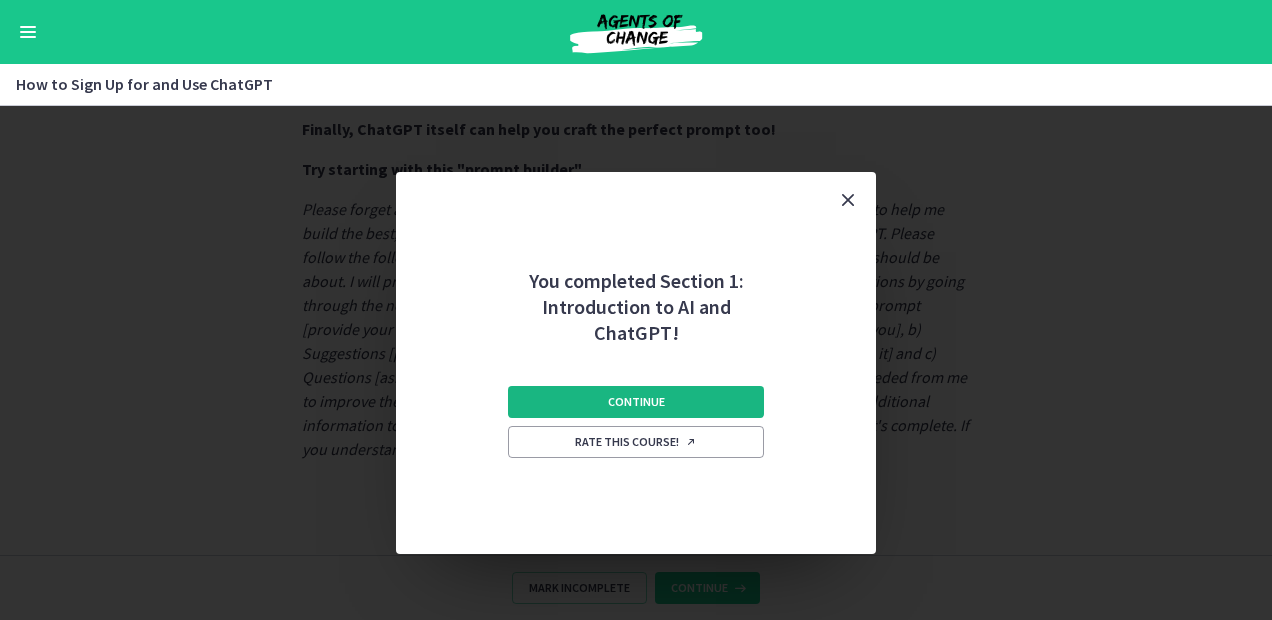 click on "Continue" at bounding box center [636, 402] 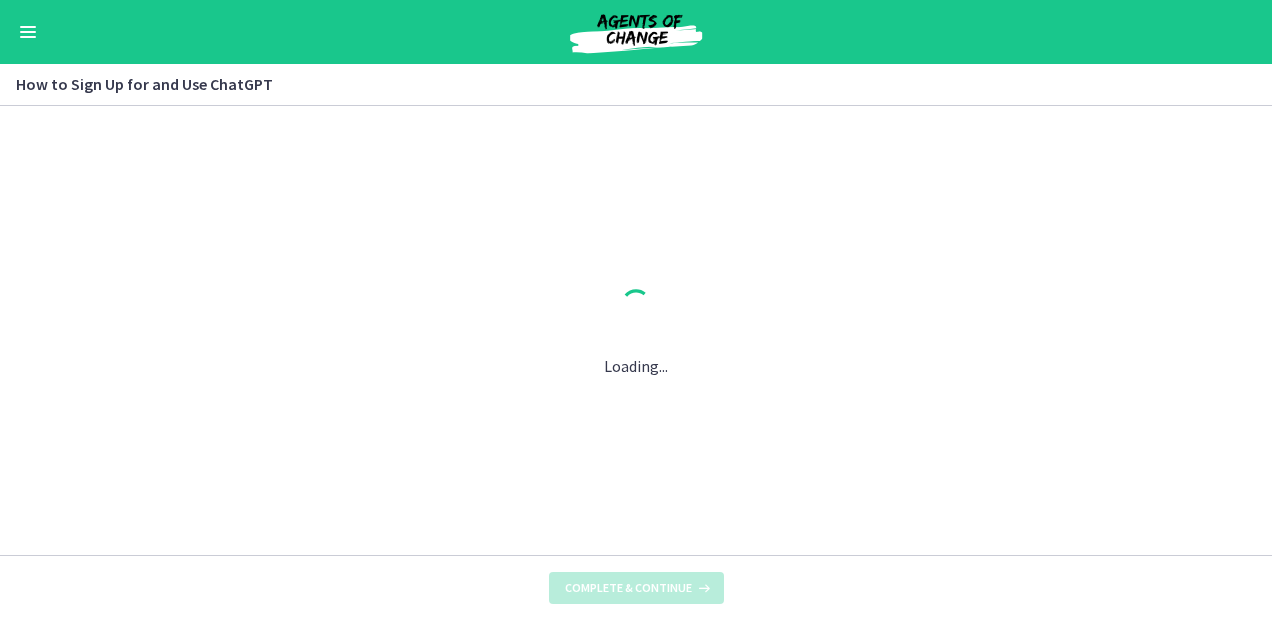scroll, scrollTop: 0, scrollLeft: 0, axis: both 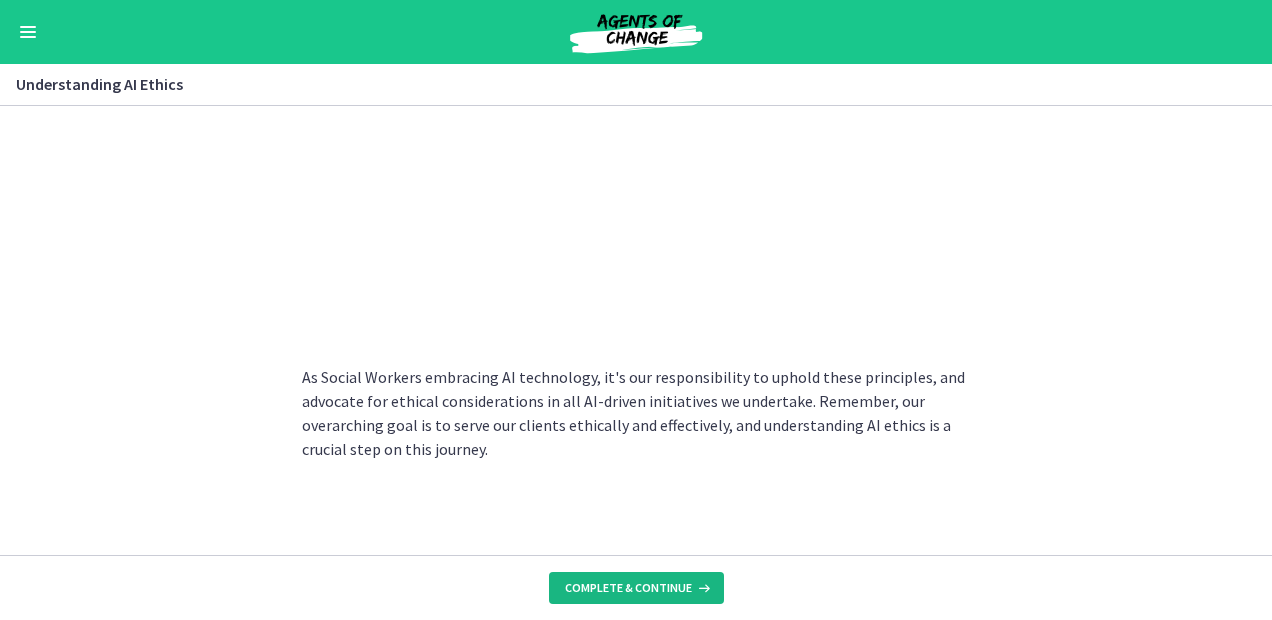 click on "Complete & continue" at bounding box center (628, 588) 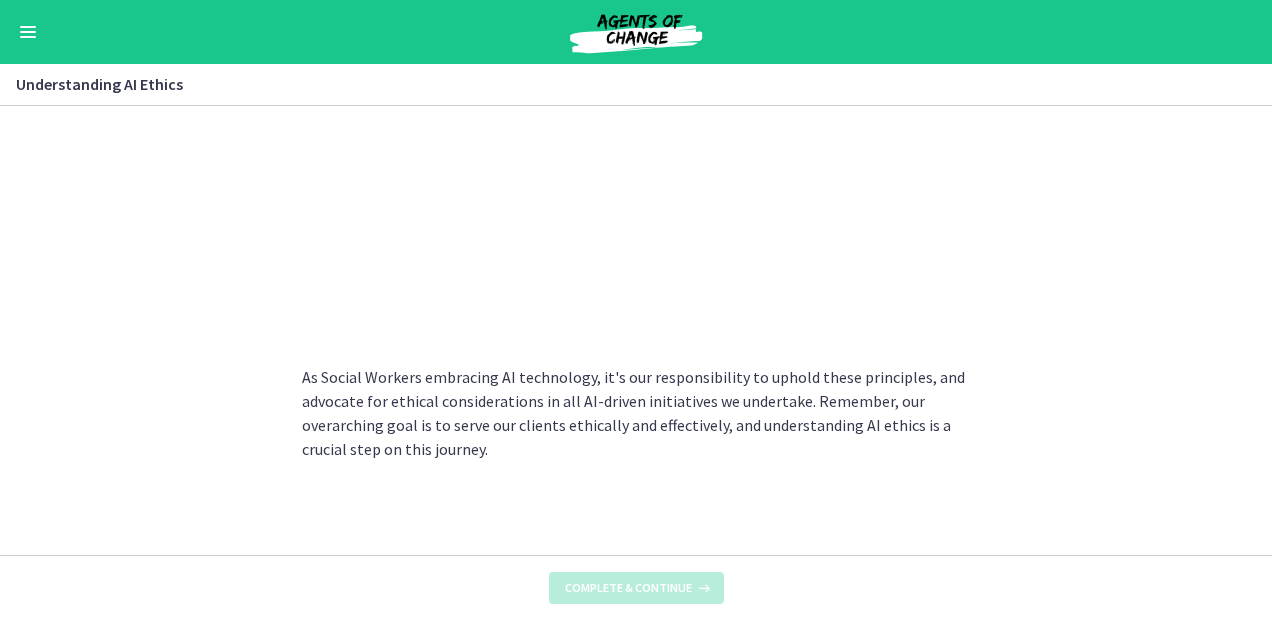 scroll, scrollTop: 0, scrollLeft: 0, axis: both 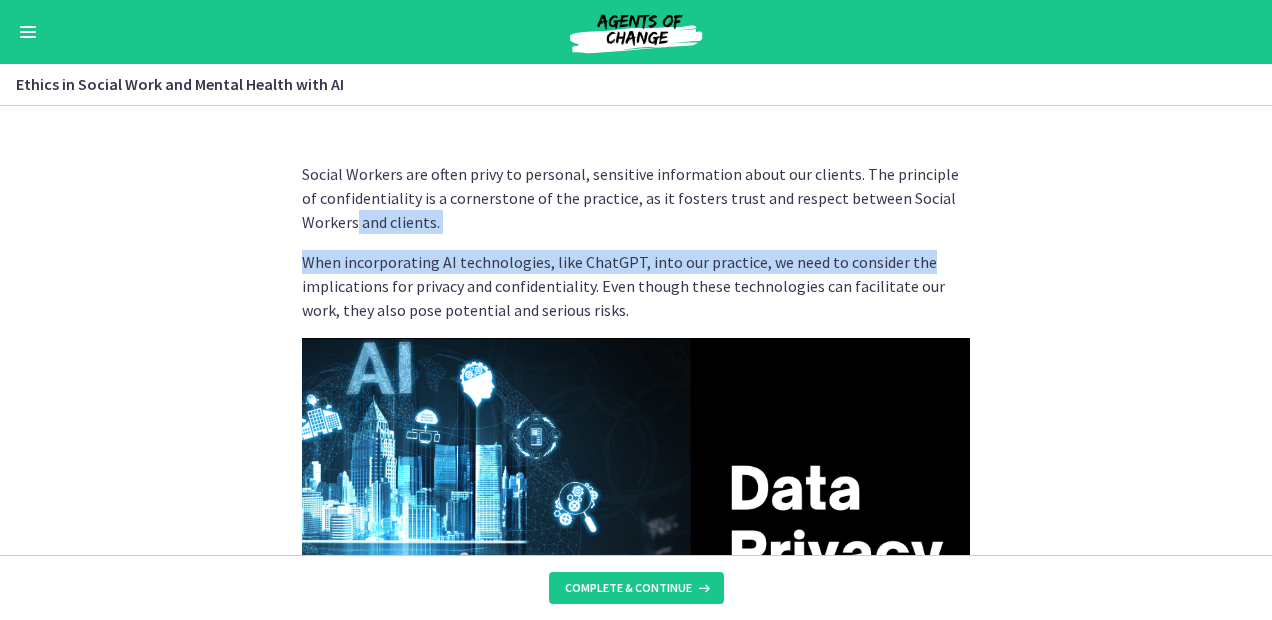 drag, startPoint x: 1254, startPoint y: 192, endPoint x: 1259, endPoint y: 268, distance: 76.1643 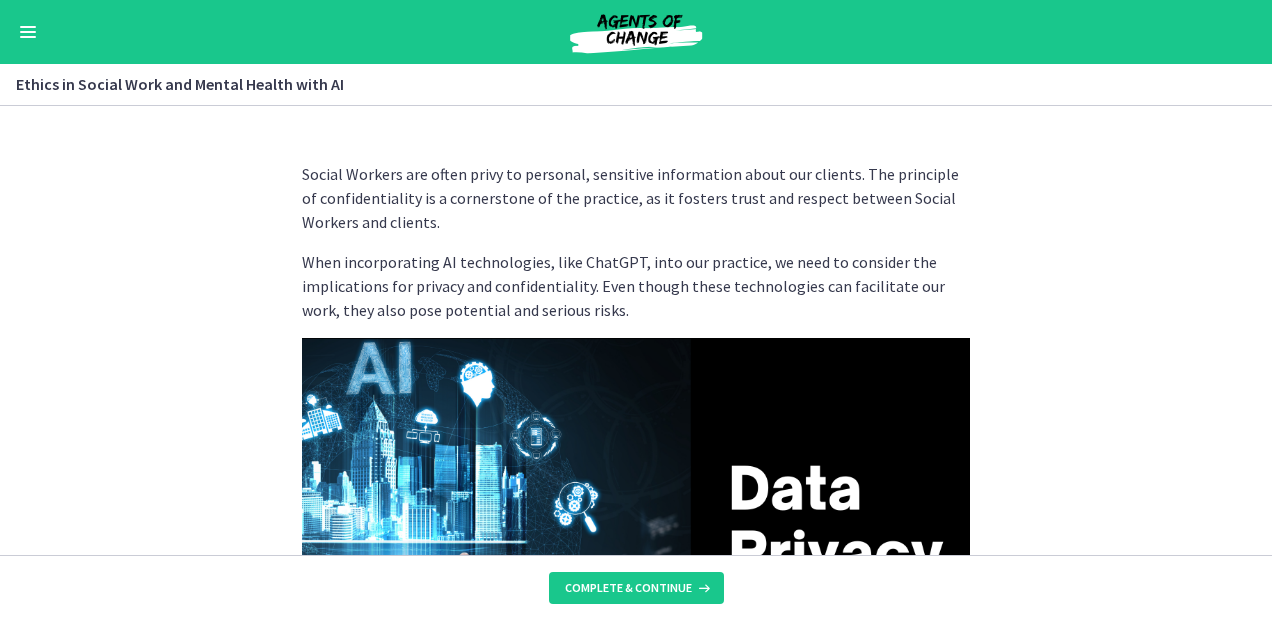 drag, startPoint x: 1259, startPoint y: 268, endPoint x: 1065, endPoint y: 278, distance: 194.25757 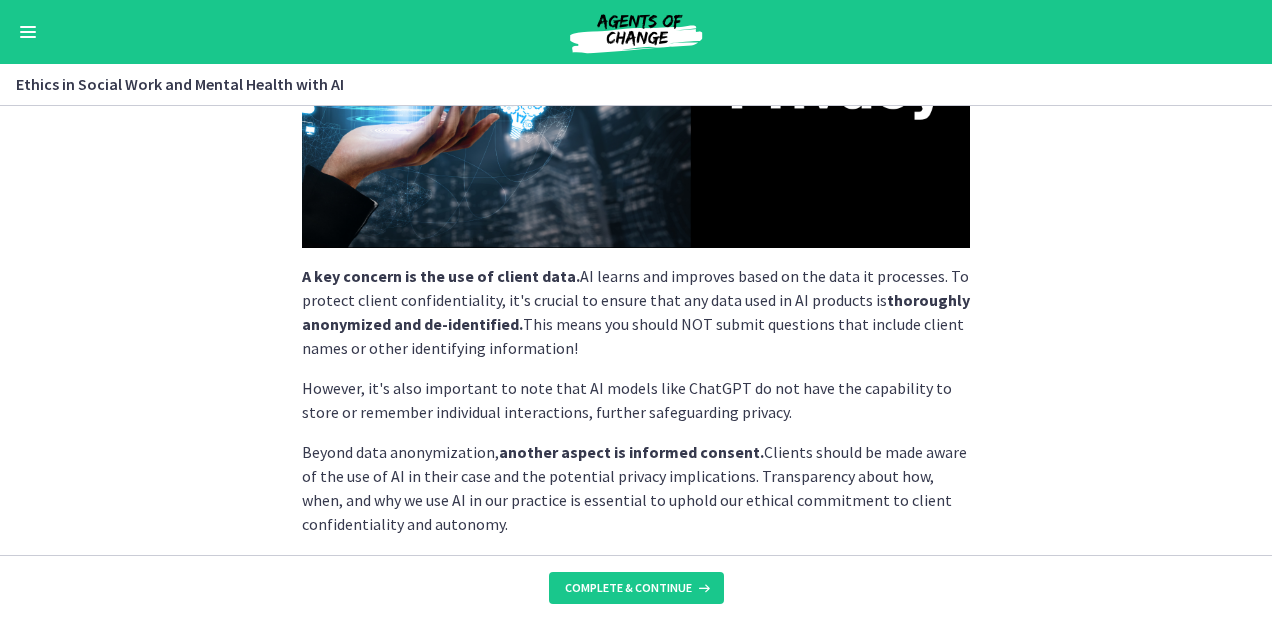 scroll, scrollTop: 654, scrollLeft: 0, axis: vertical 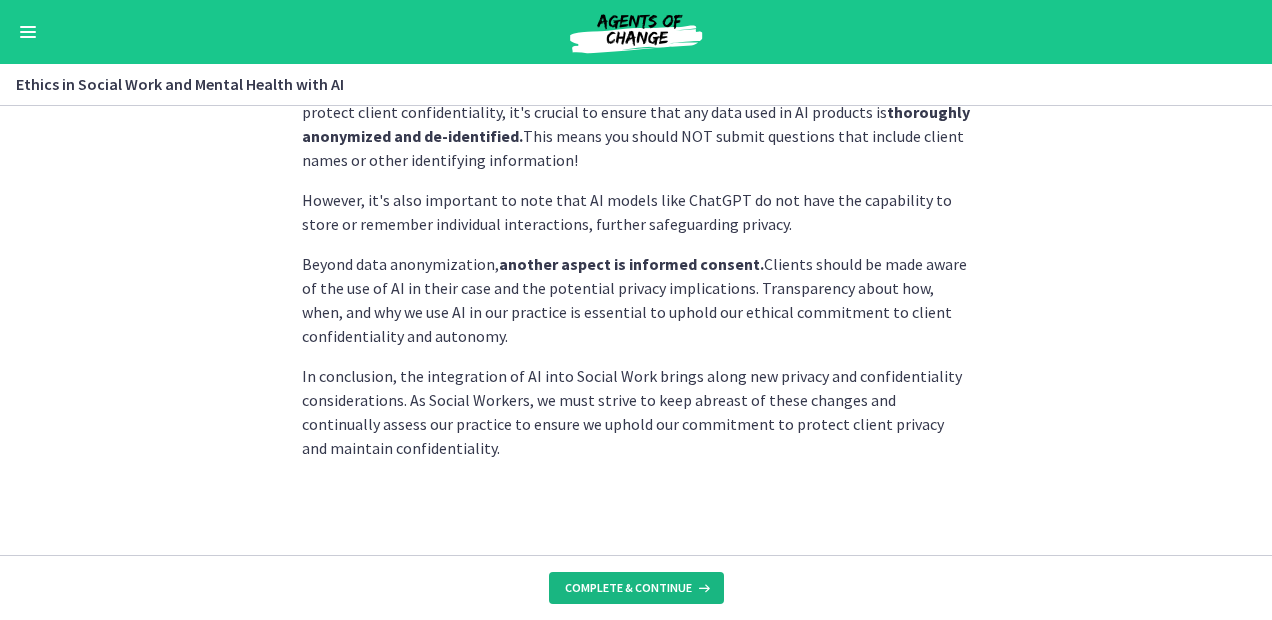 click on "Complete & continue" at bounding box center (628, 588) 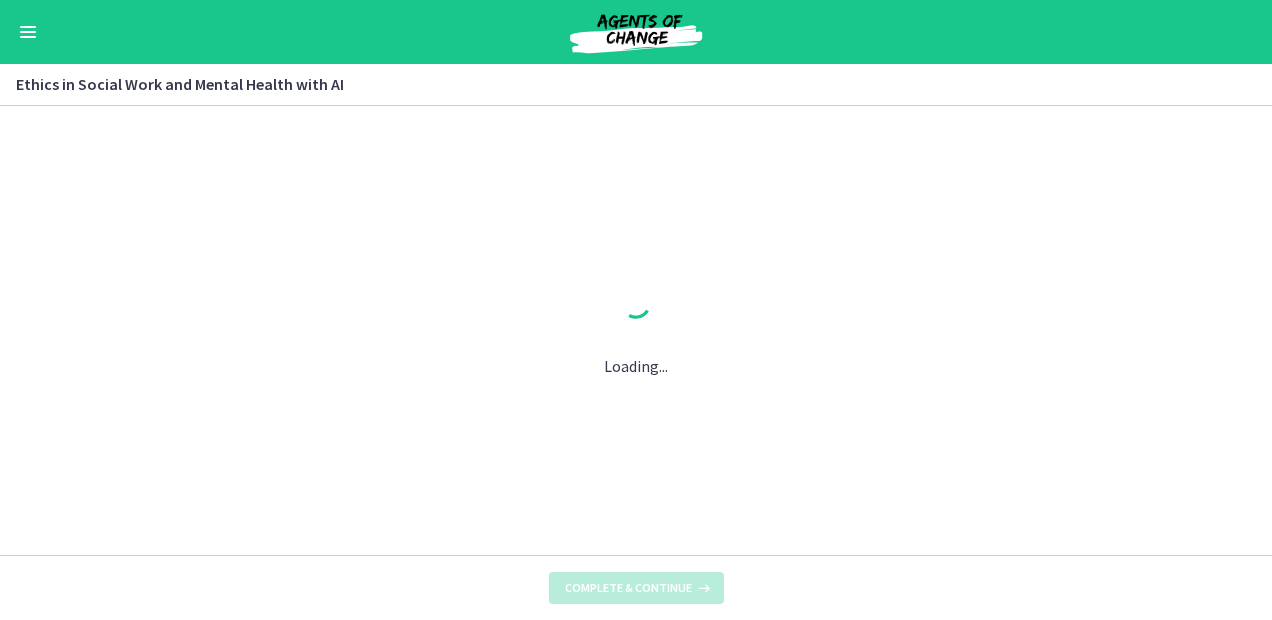 scroll, scrollTop: 0, scrollLeft: 0, axis: both 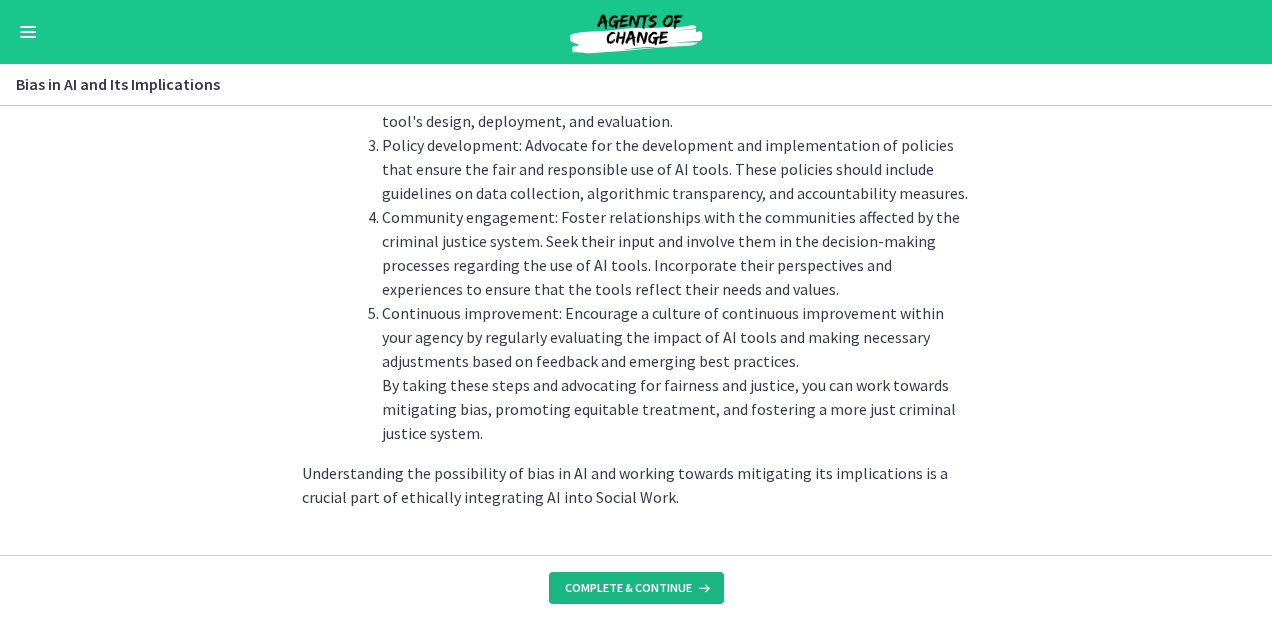 click on "Complete & continue" at bounding box center [628, 588] 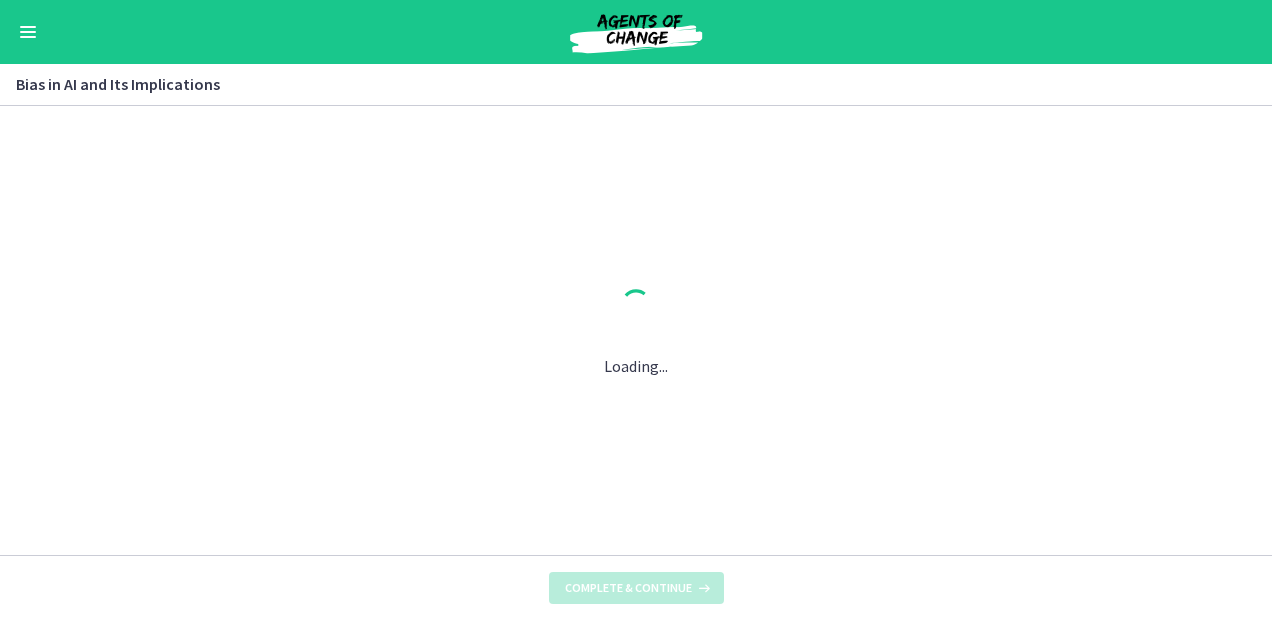 scroll, scrollTop: 0, scrollLeft: 0, axis: both 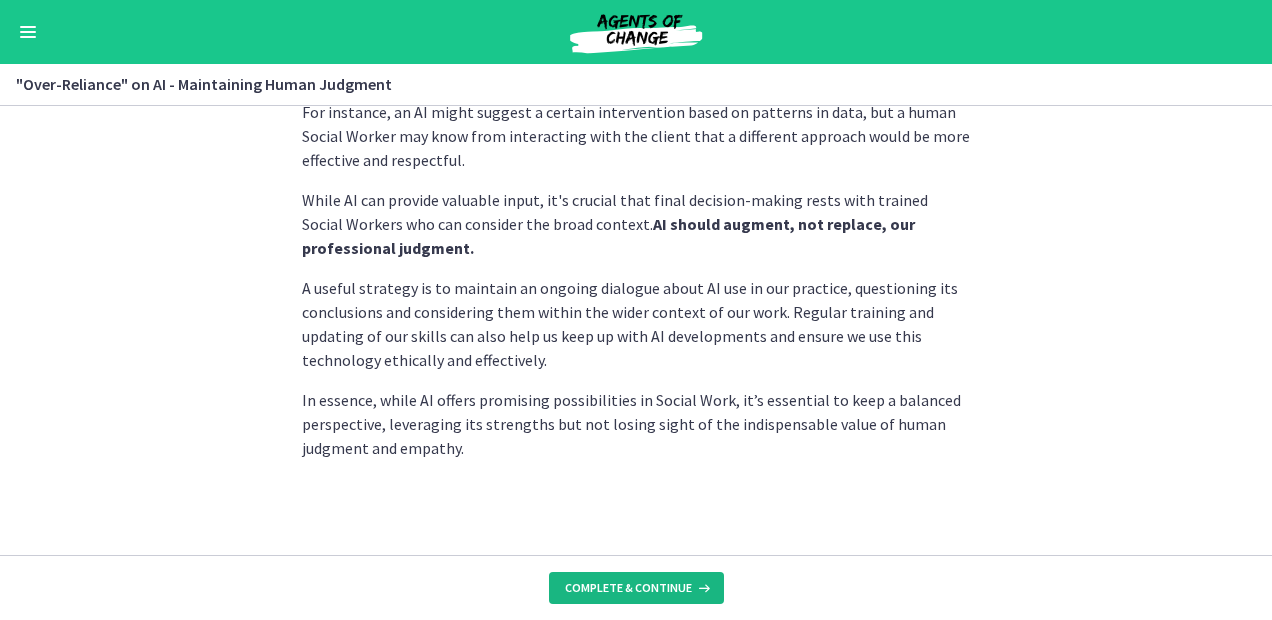click on "Complete & continue" at bounding box center [628, 588] 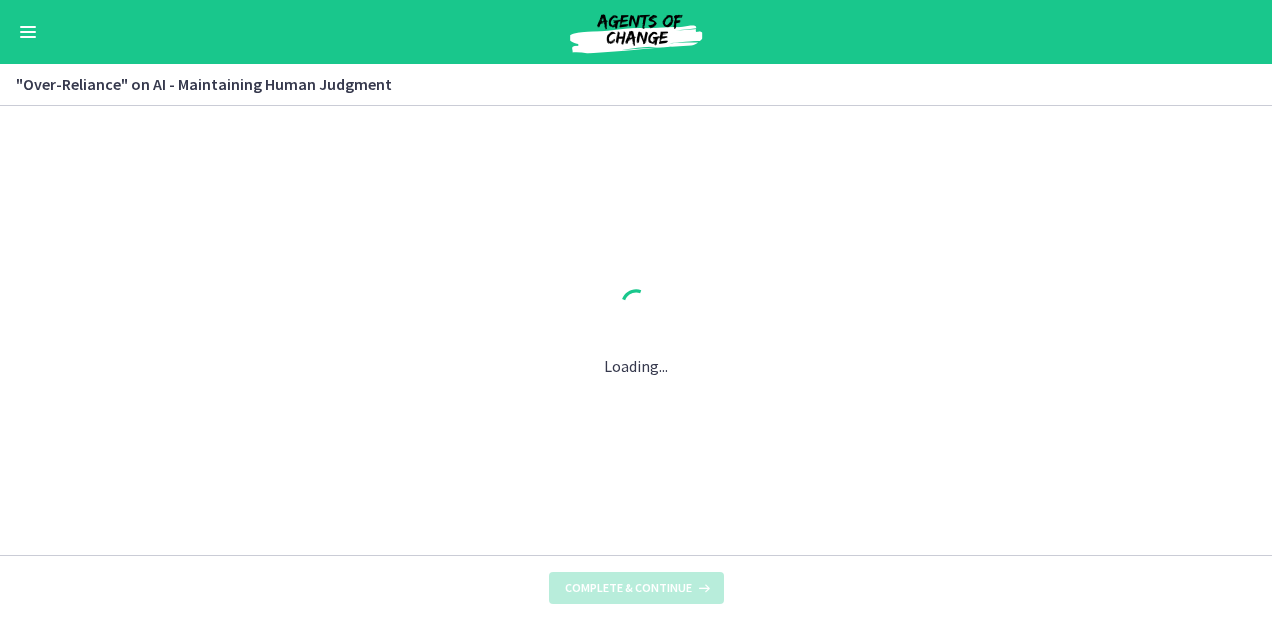 scroll, scrollTop: 0, scrollLeft: 0, axis: both 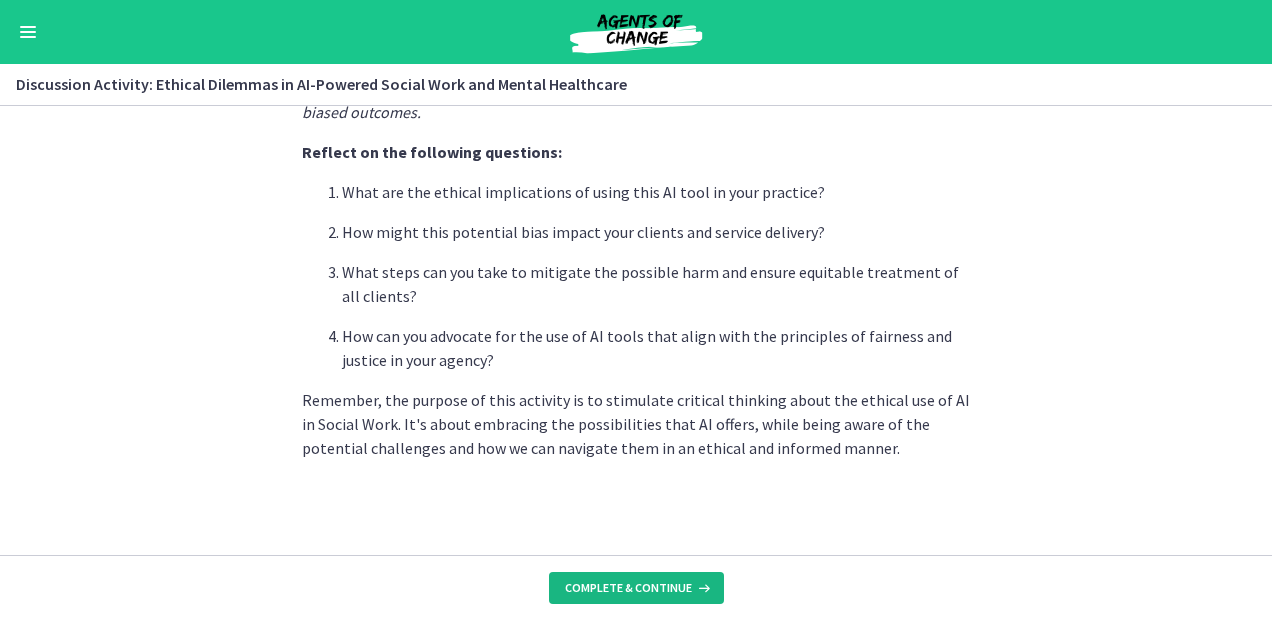 click on "Complete & continue" at bounding box center [628, 588] 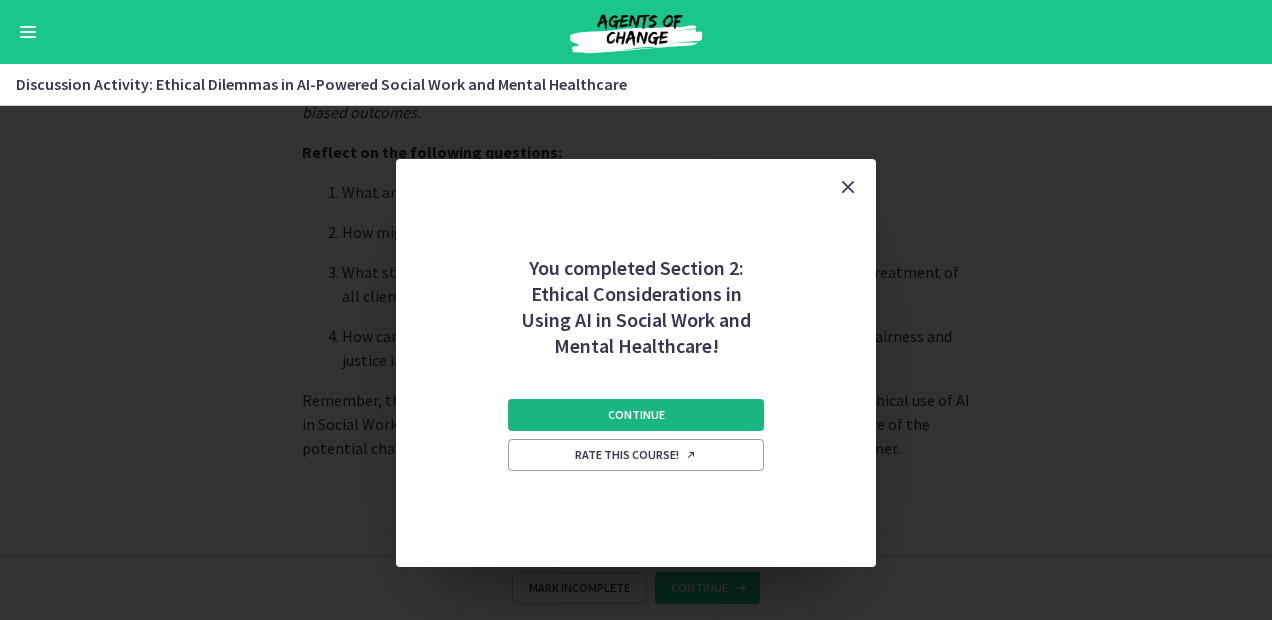 click on "Continue" at bounding box center [636, 415] 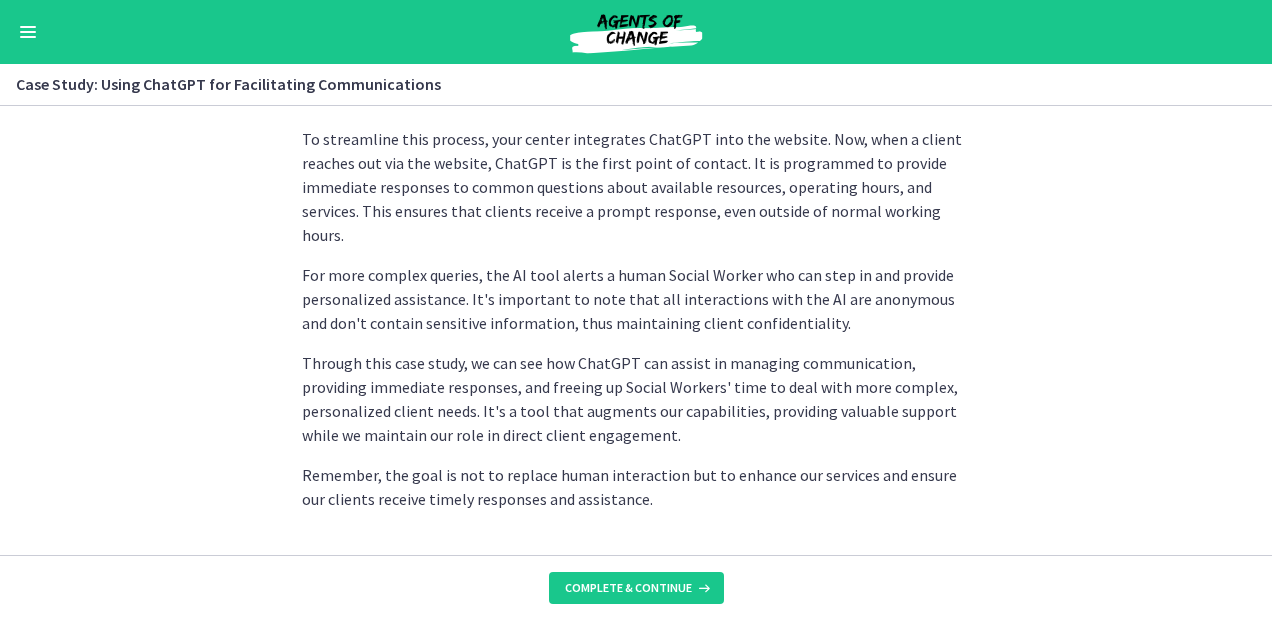 scroll, scrollTop: 659, scrollLeft: 0, axis: vertical 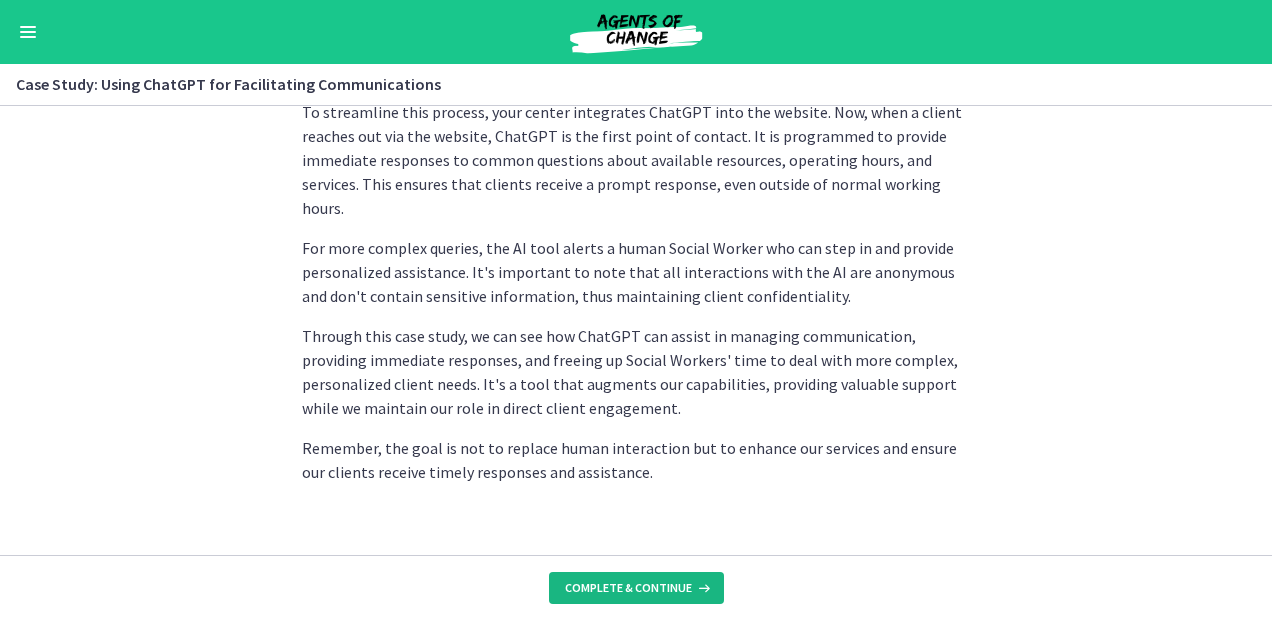 click on "Complete & continue" at bounding box center (628, 588) 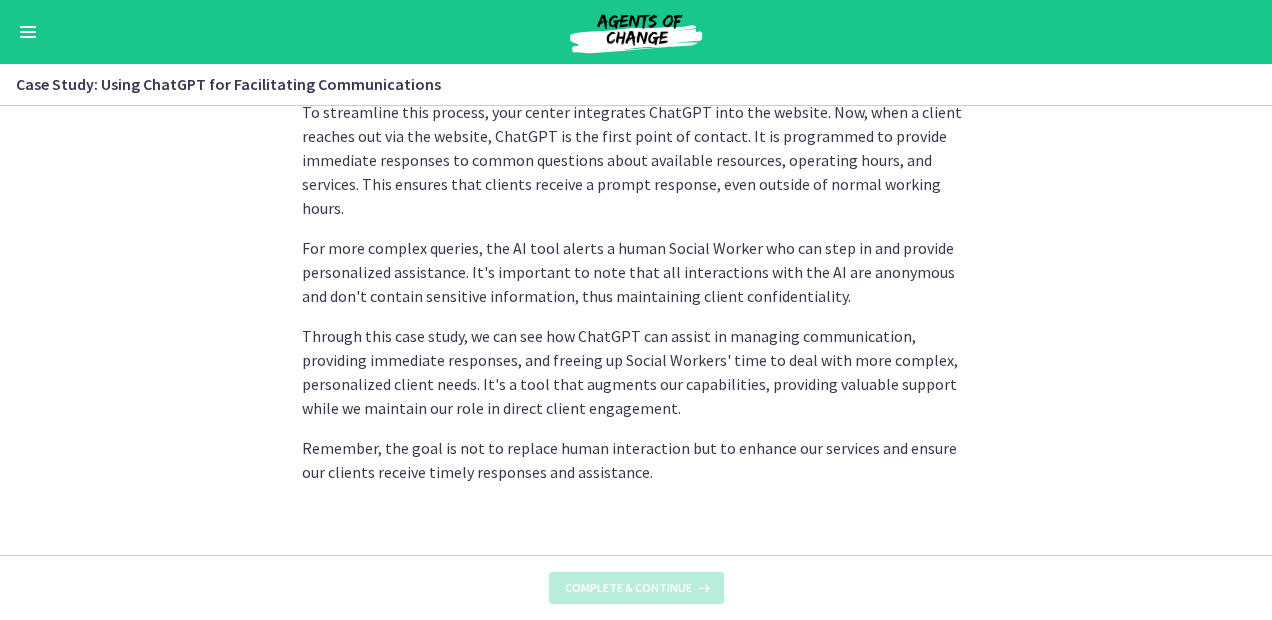 scroll, scrollTop: 0, scrollLeft: 0, axis: both 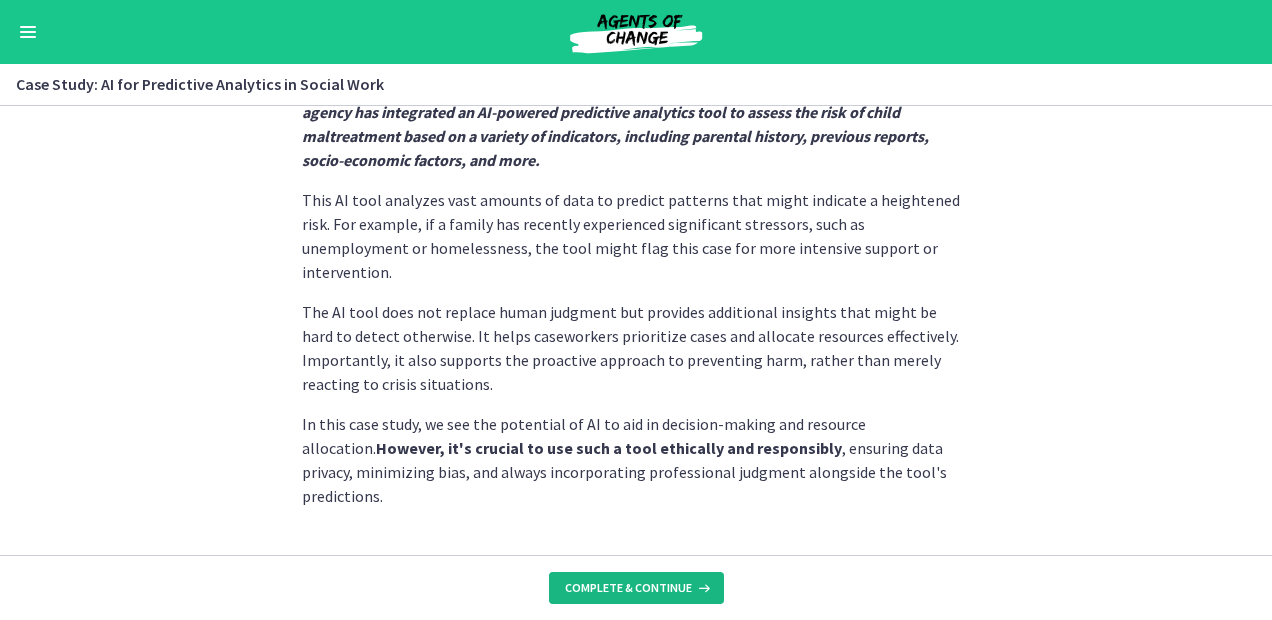 click on "Complete & continue" at bounding box center [628, 588] 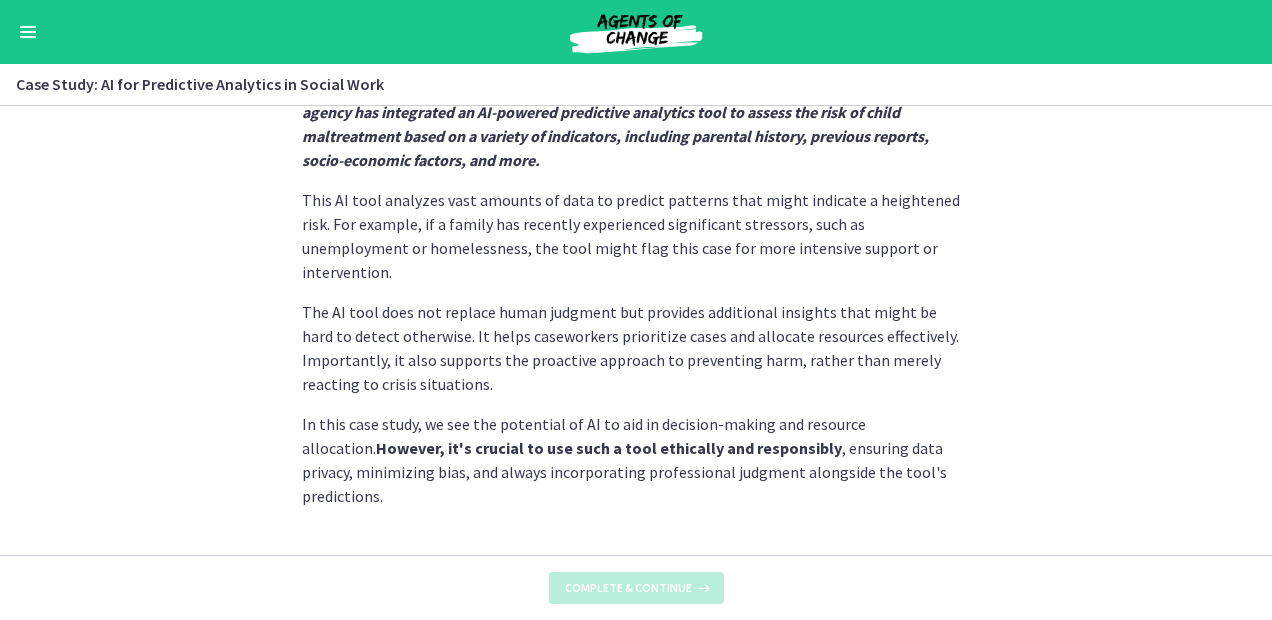 scroll, scrollTop: 0, scrollLeft: 0, axis: both 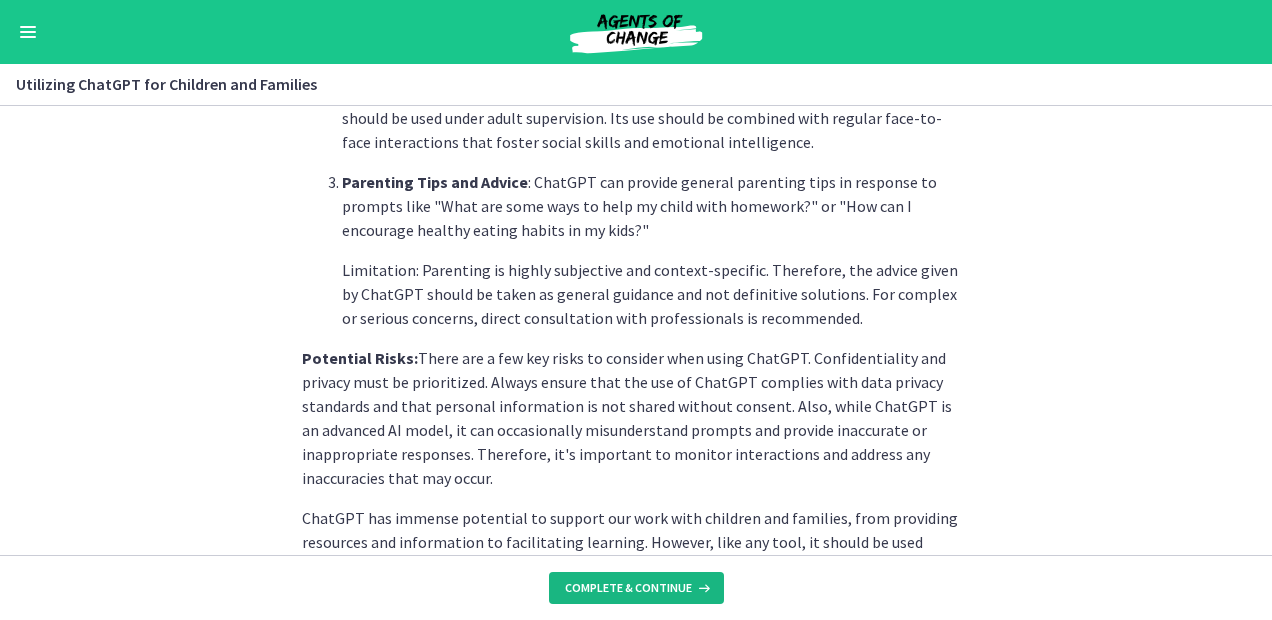 click on "Complete & continue" at bounding box center [628, 588] 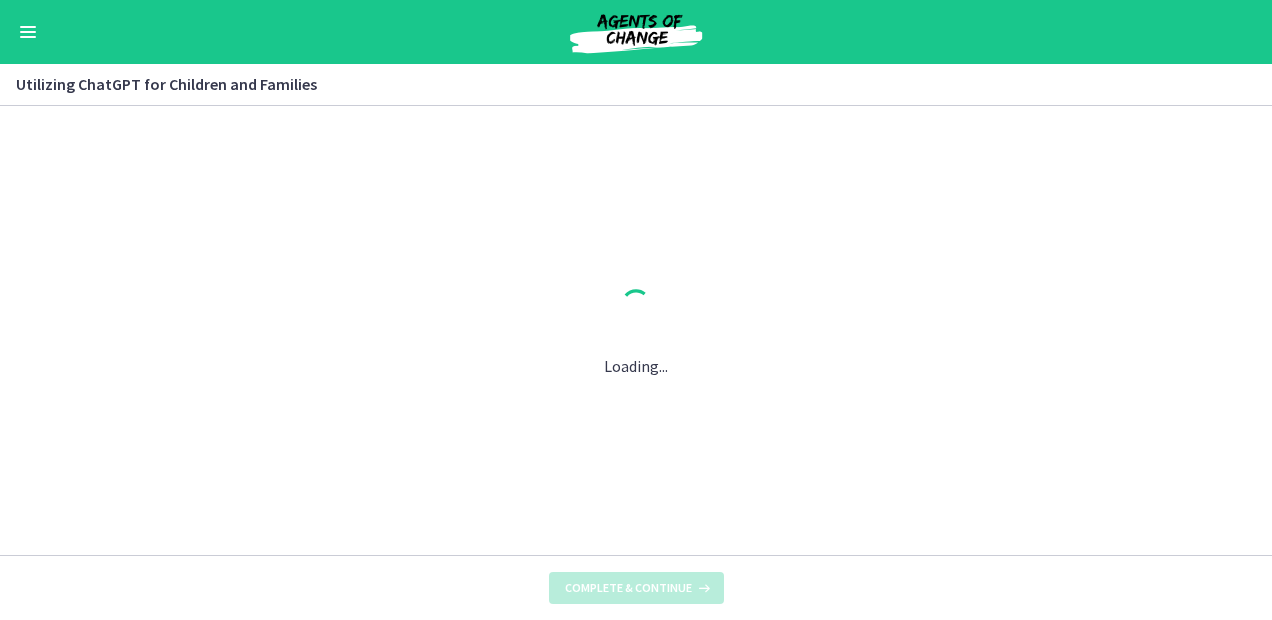 scroll, scrollTop: 0, scrollLeft: 0, axis: both 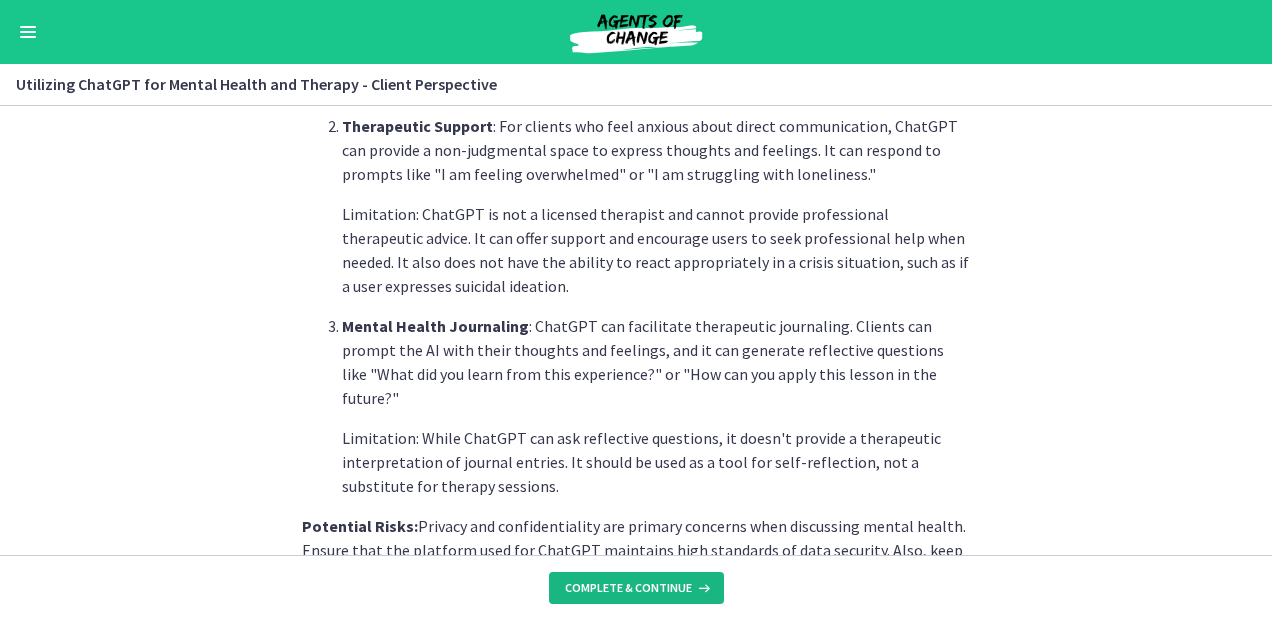 click on "Complete & continue" at bounding box center (628, 588) 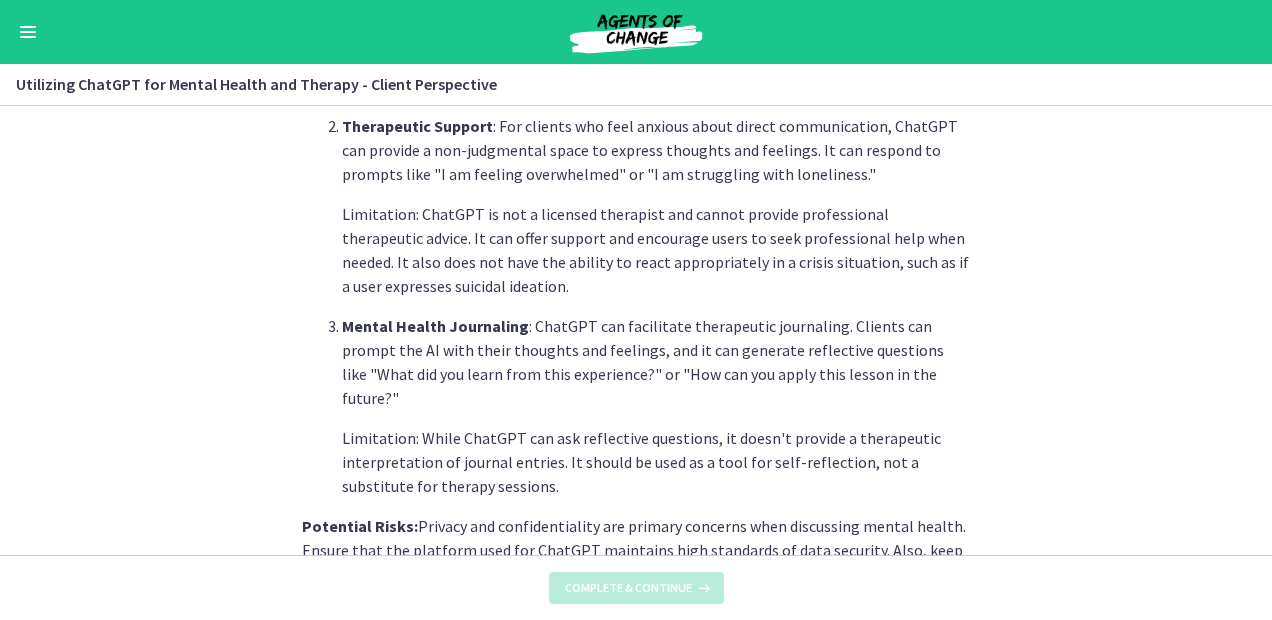 scroll, scrollTop: 0, scrollLeft: 0, axis: both 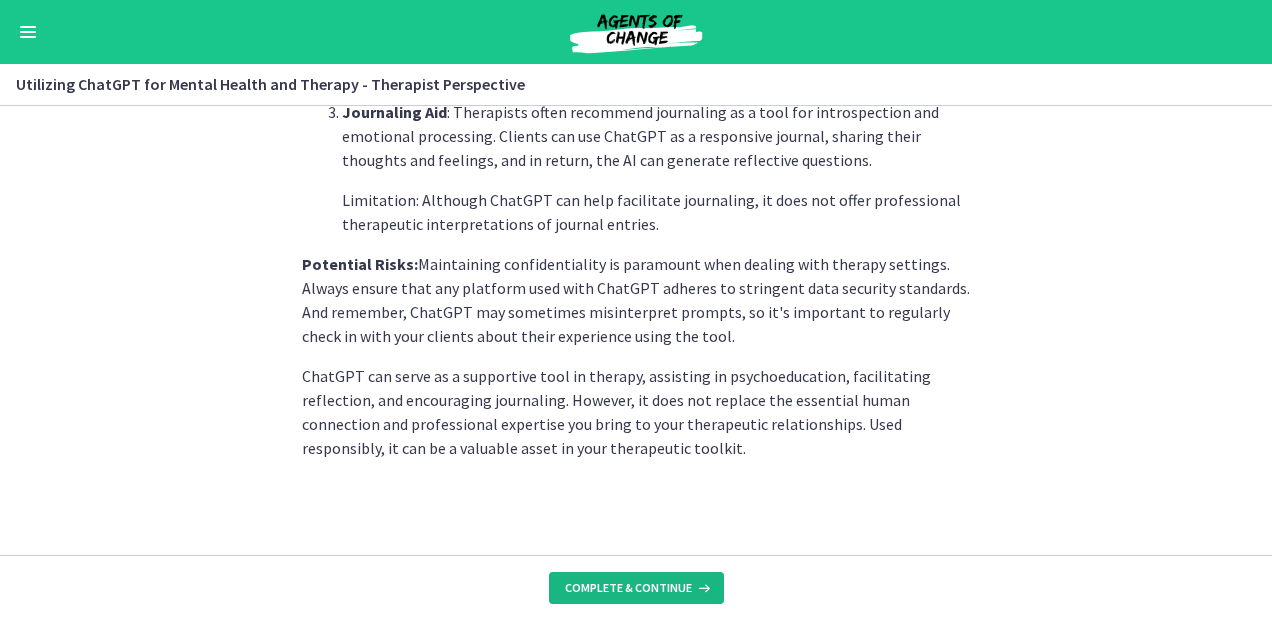 click on "Complete & continue" at bounding box center [628, 588] 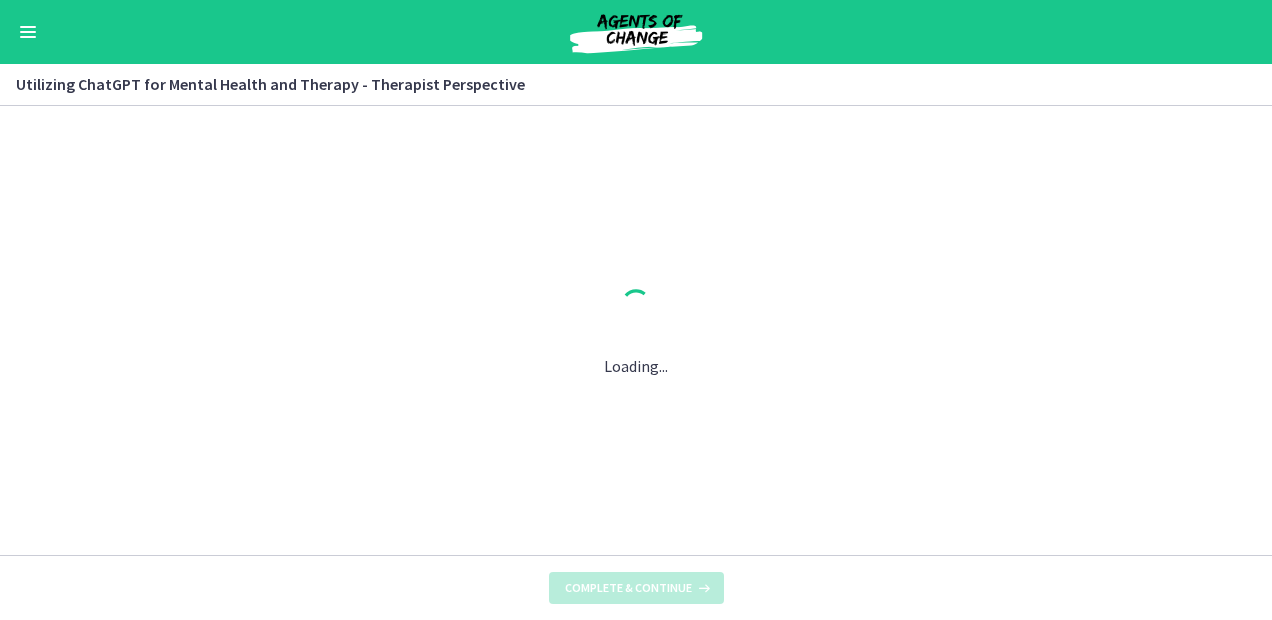 scroll, scrollTop: 0, scrollLeft: 0, axis: both 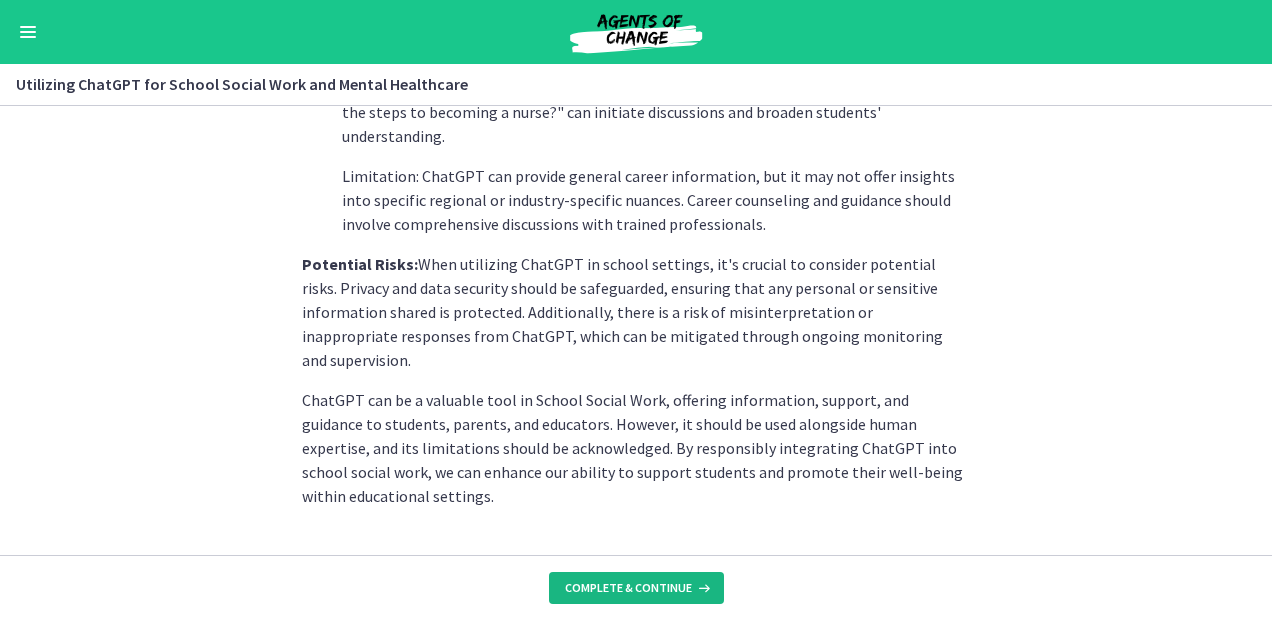 click on "Complete & continue" at bounding box center [628, 588] 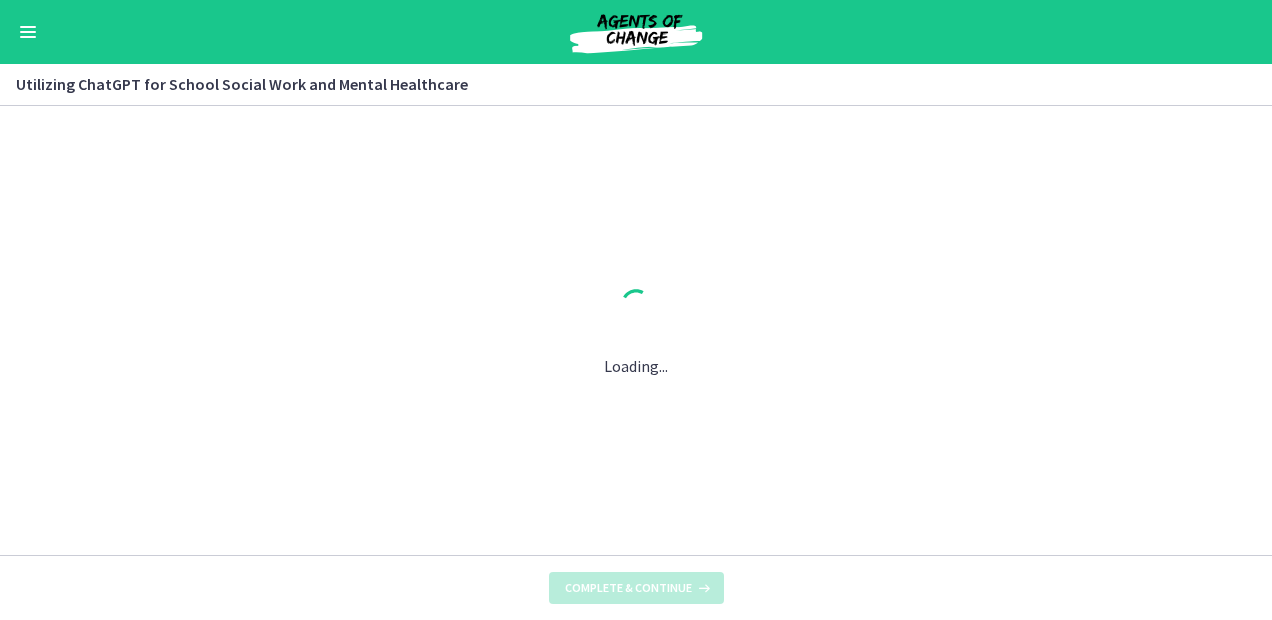 scroll, scrollTop: 0, scrollLeft: 0, axis: both 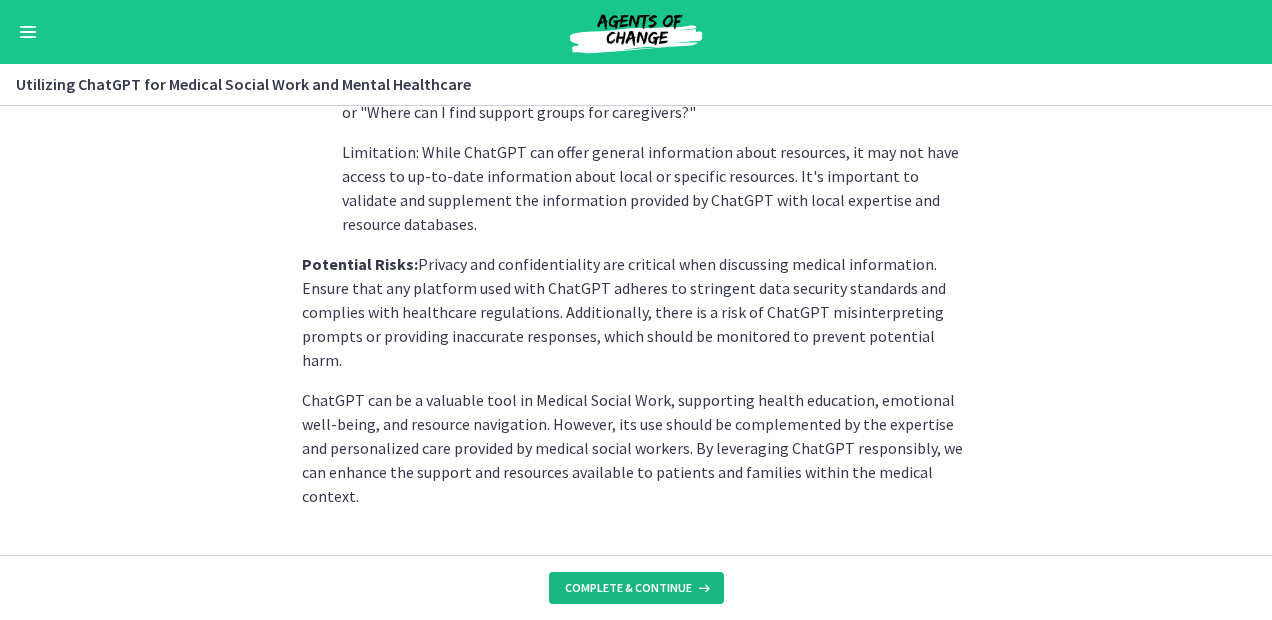 click on "Complete & continue" at bounding box center [628, 588] 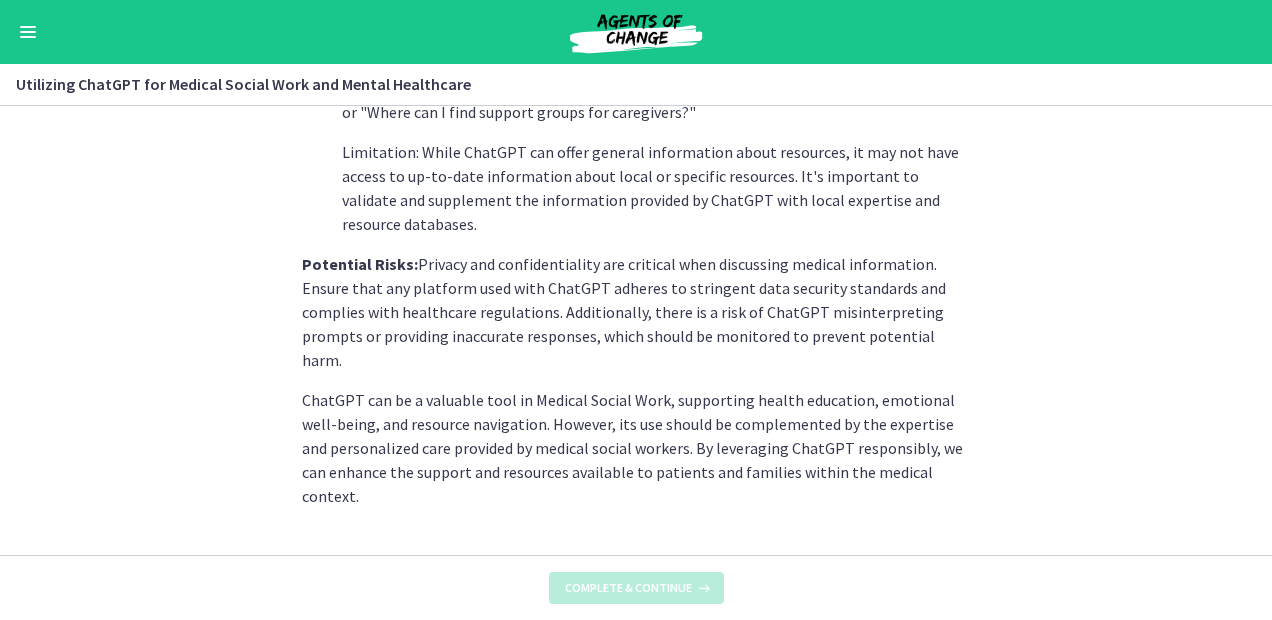 scroll, scrollTop: 0, scrollLeft: 0, axis: both 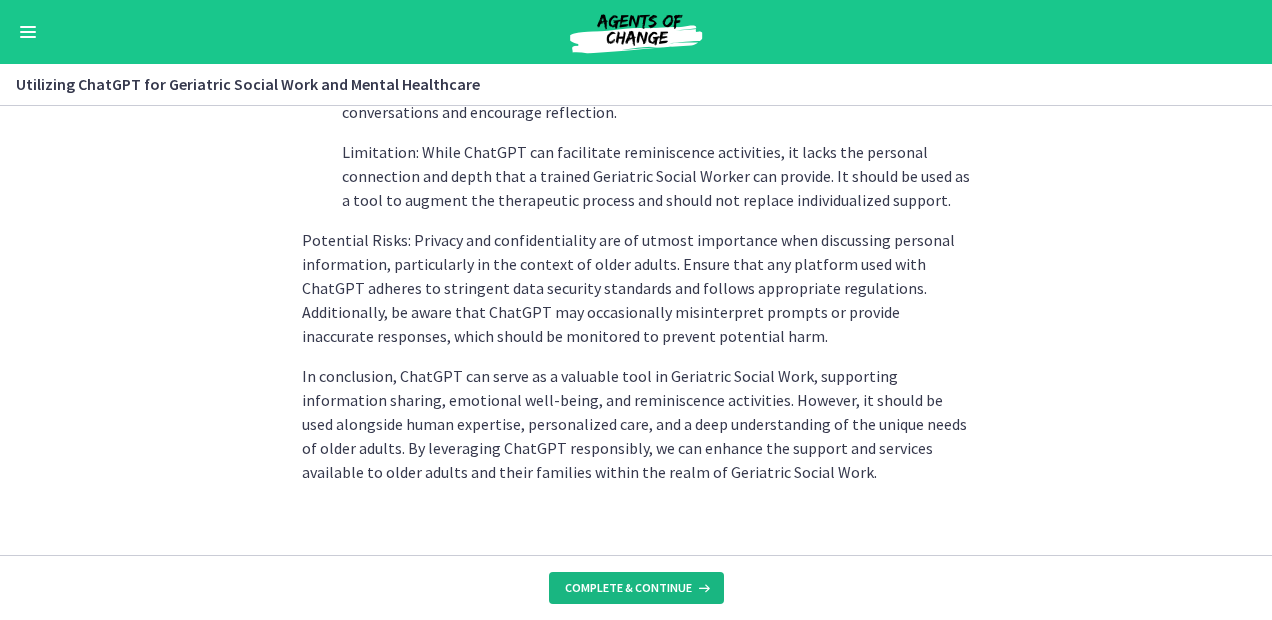 click on "Complete & continue" at bounding box center [628, 588] 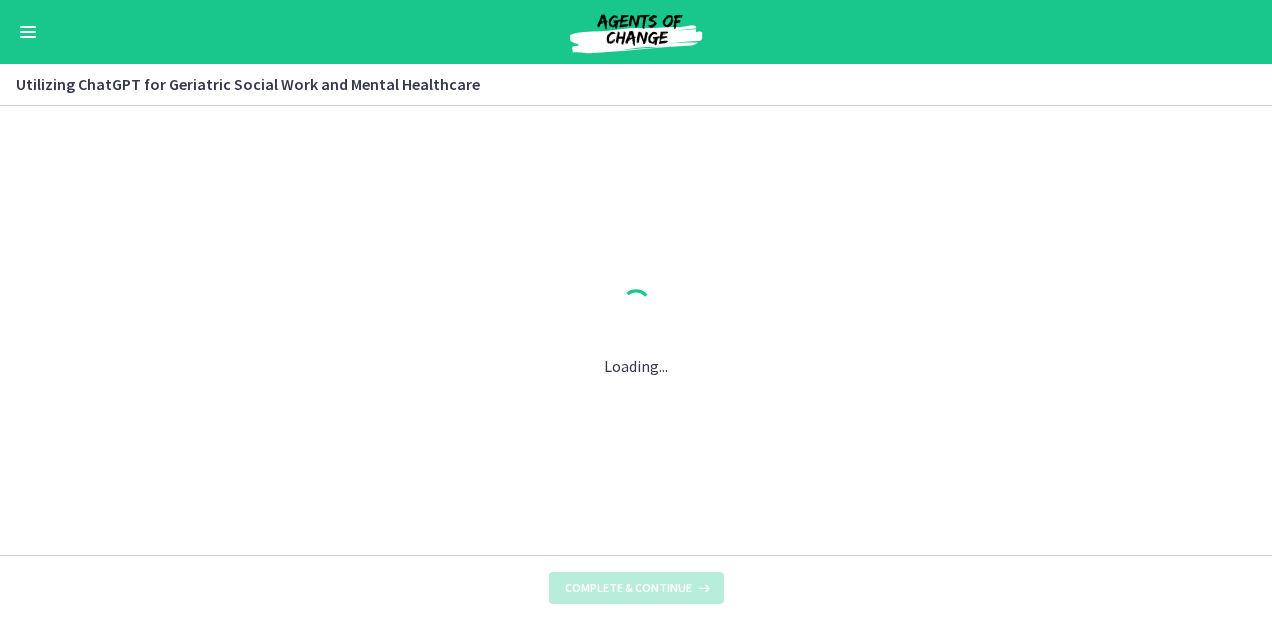 scroll, scrollTop: 0, scrollLeft: 0, axis: both 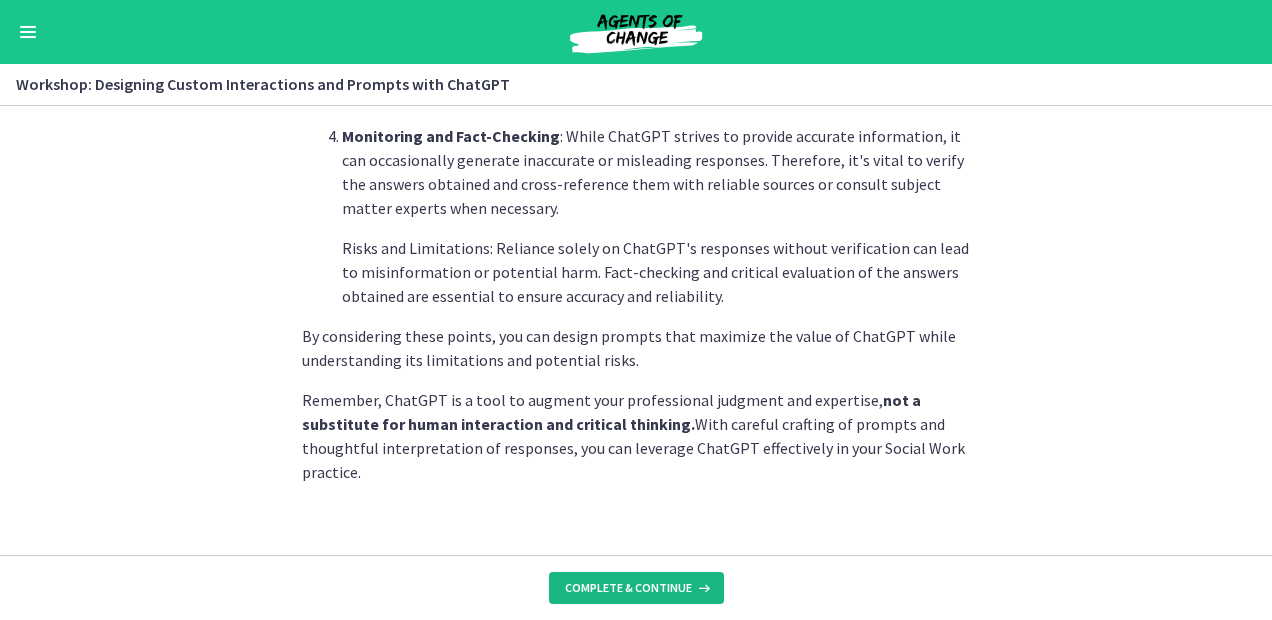 click on "Complete & continue" at bounding box center (636, 588) 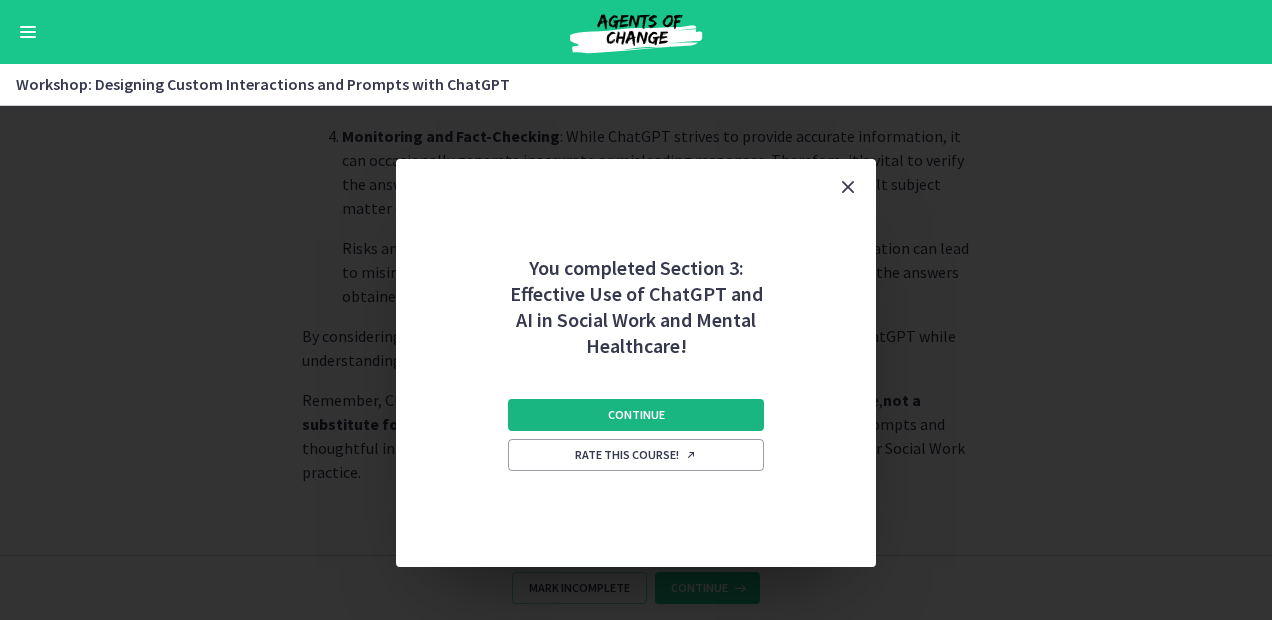click on "Continue" at bounding box center (636, 415) 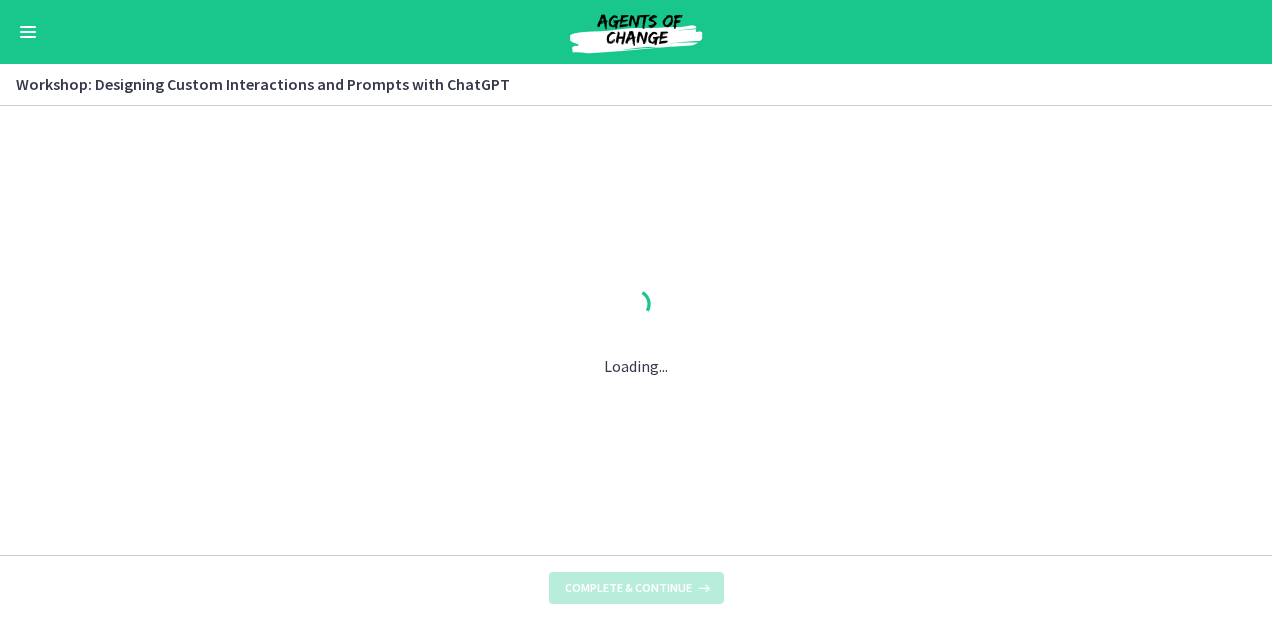scroll, scrollTop: 0, scrollLeft: 0, axis: both 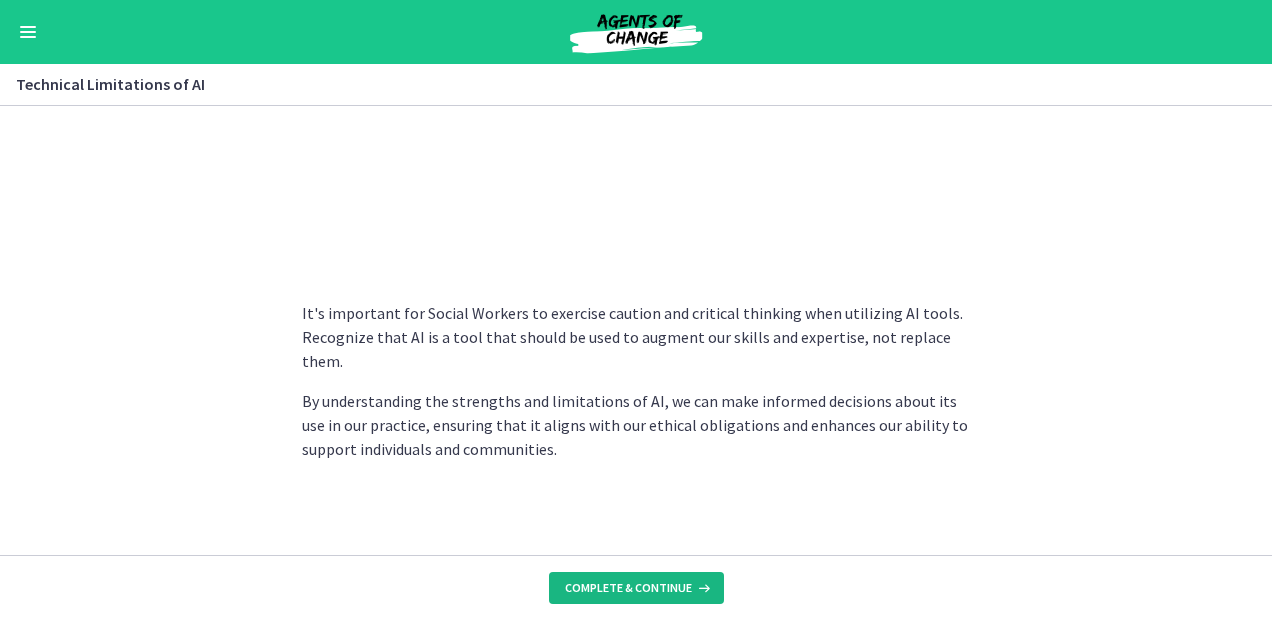 click on "Complete & continue" at bounding box center [628, 588] 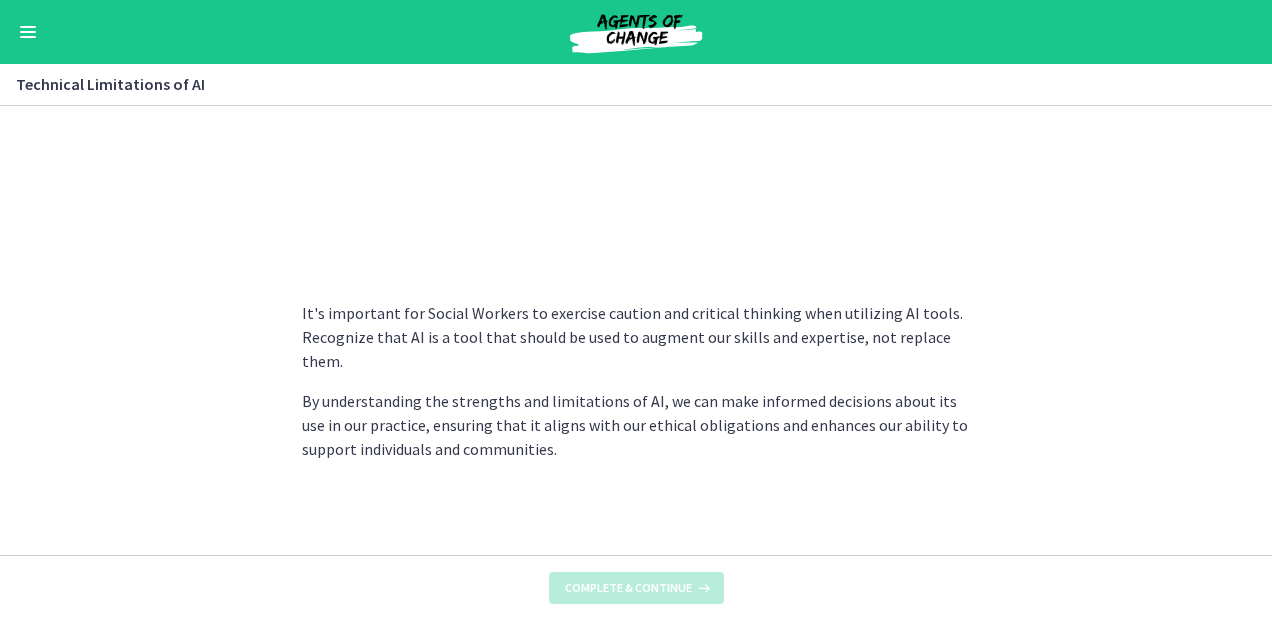 scroll, scrollTop: 0, scrollLeft: 0, axis: both 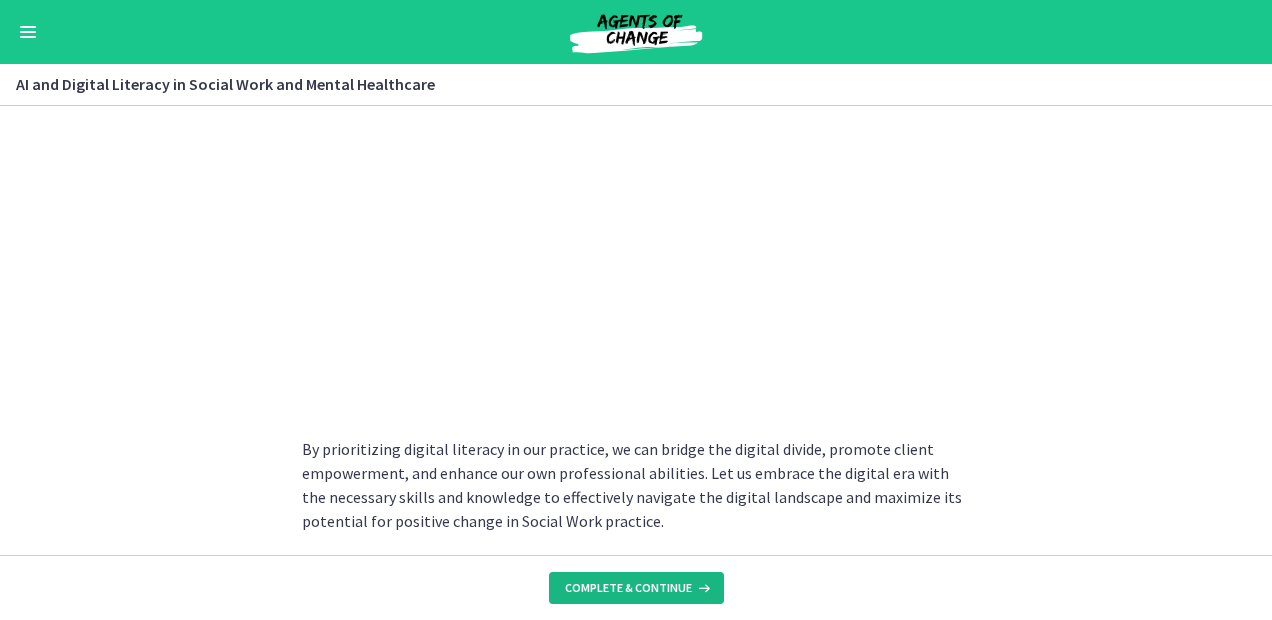 click on "Complete & continue" at bounding box center [628, 588] 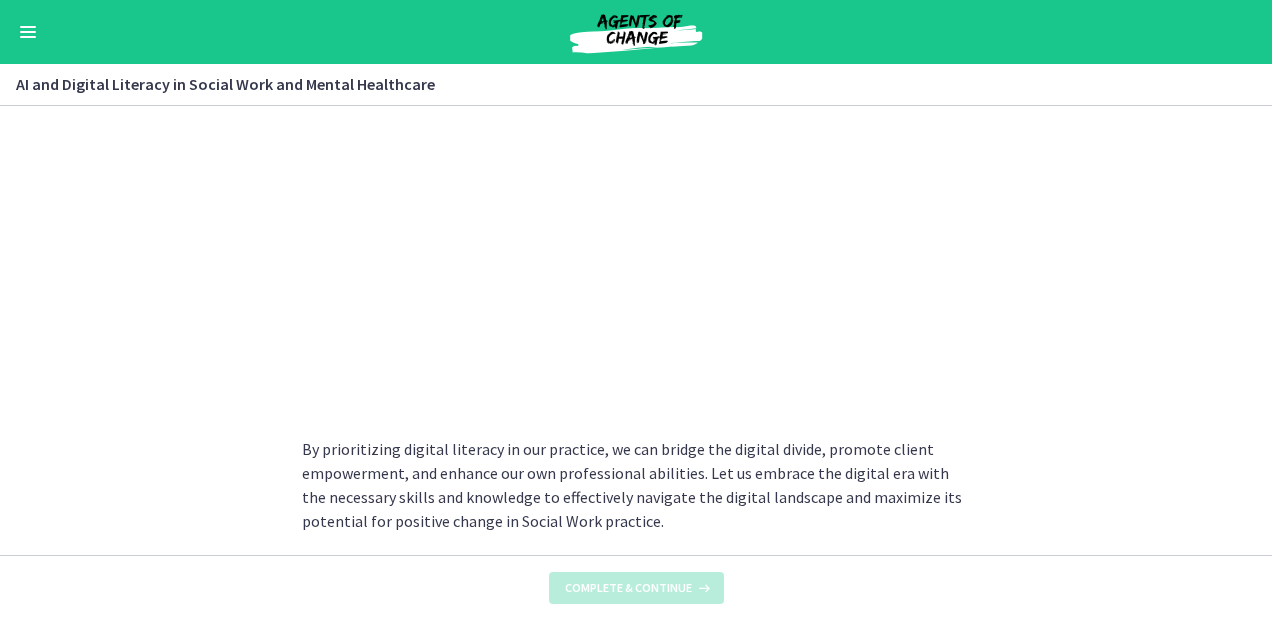 scroll, scrollTop: 0, scrollLeft: 0, axis: both 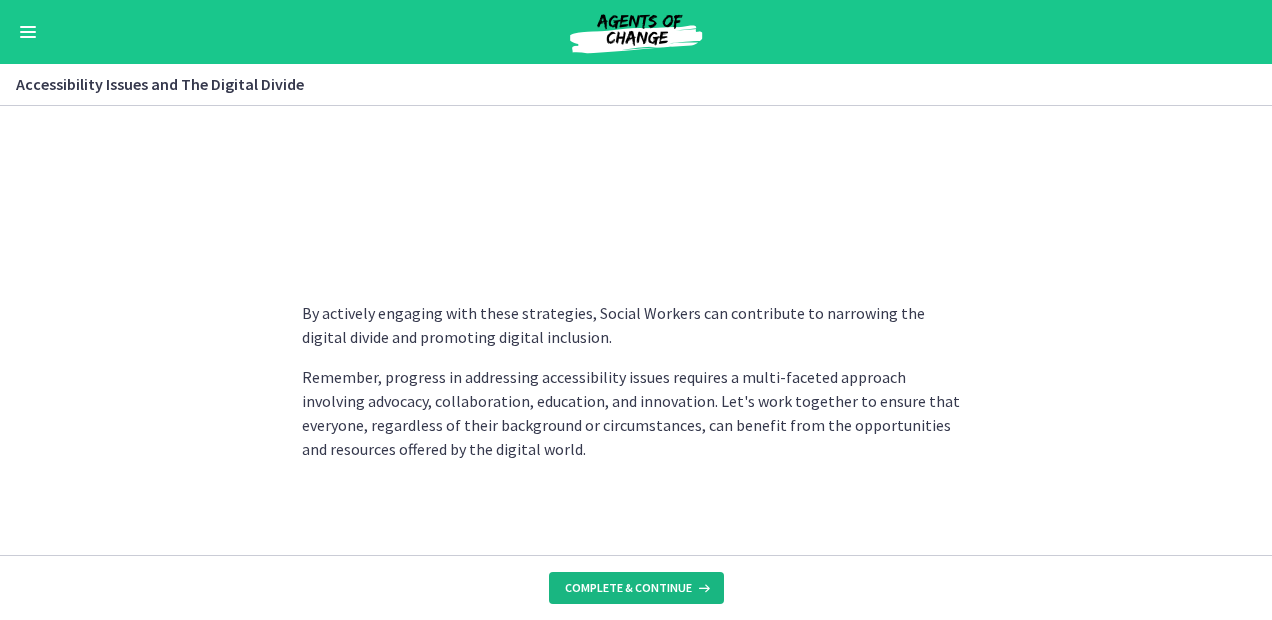 click on "Complete & continue" at bounding box center [628, 588] 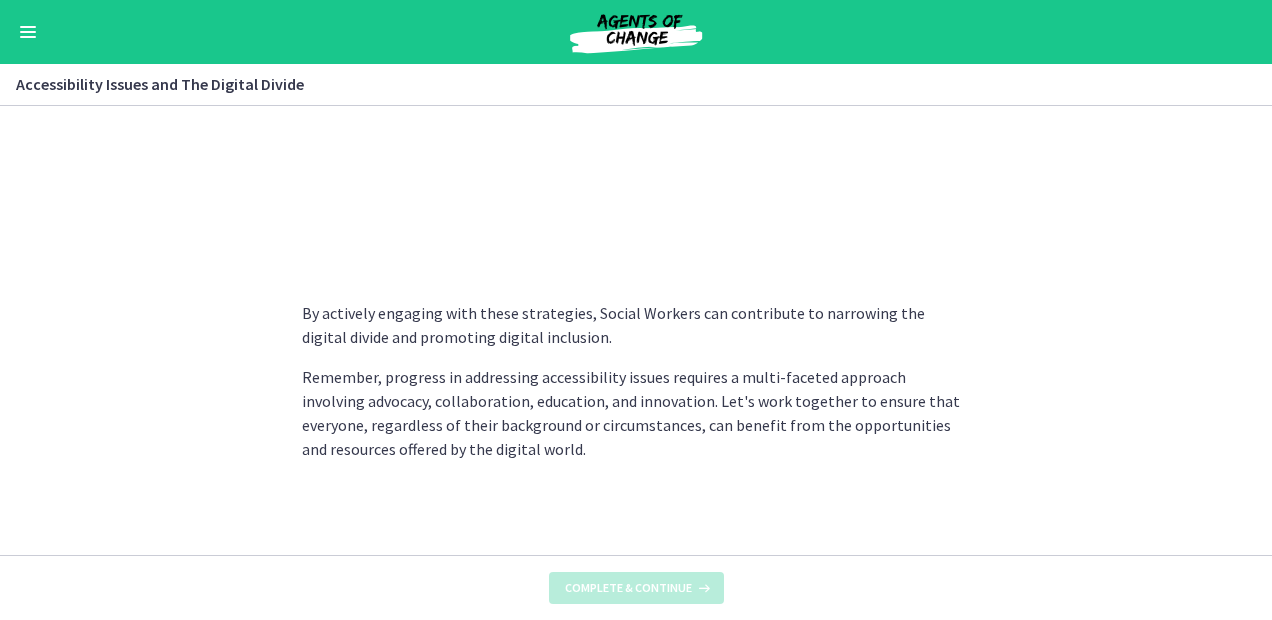 scroll, scrollTop: 0, scrollLeft: 0, axis: both 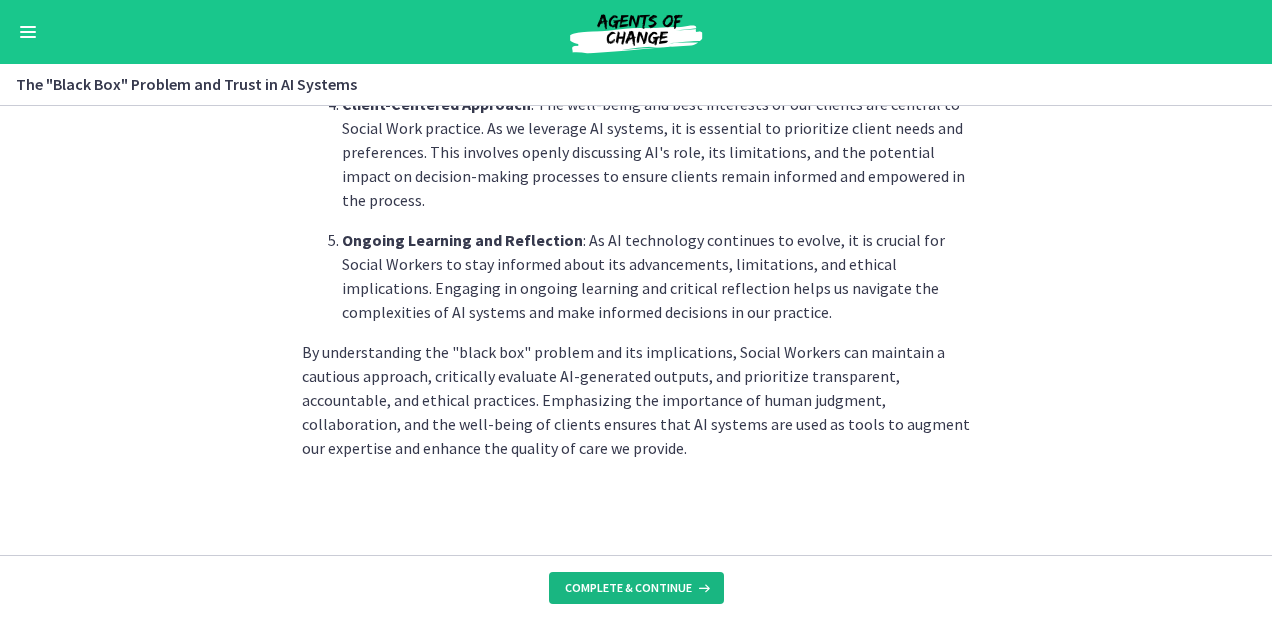 click on "Complete & continue" at bounding box center [628, 588] 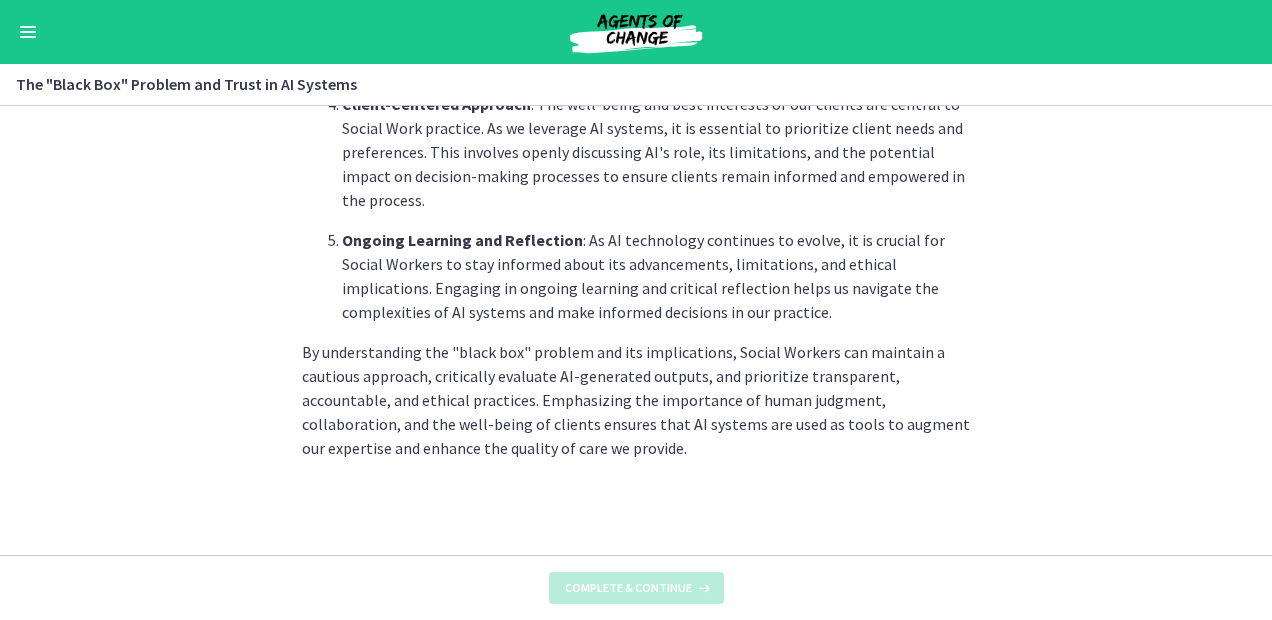 scroll, scrollTop: 0, scrollLeft: 0, axis: both 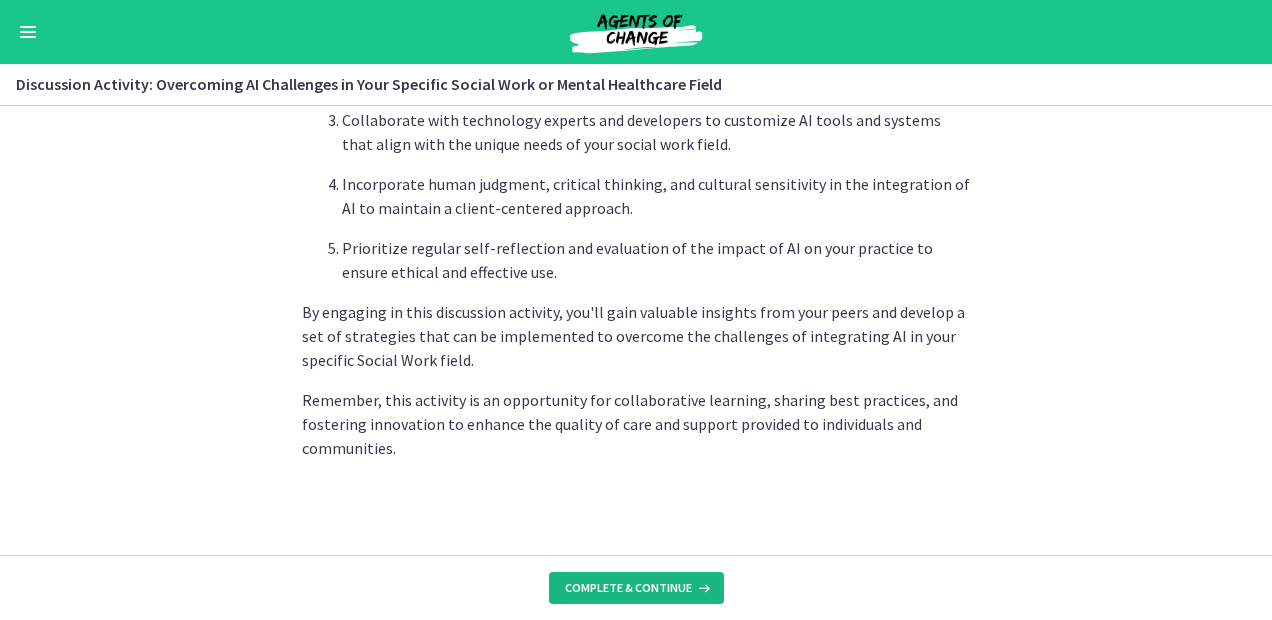 click on "Complete & continue" at bounding box center [628, 588] 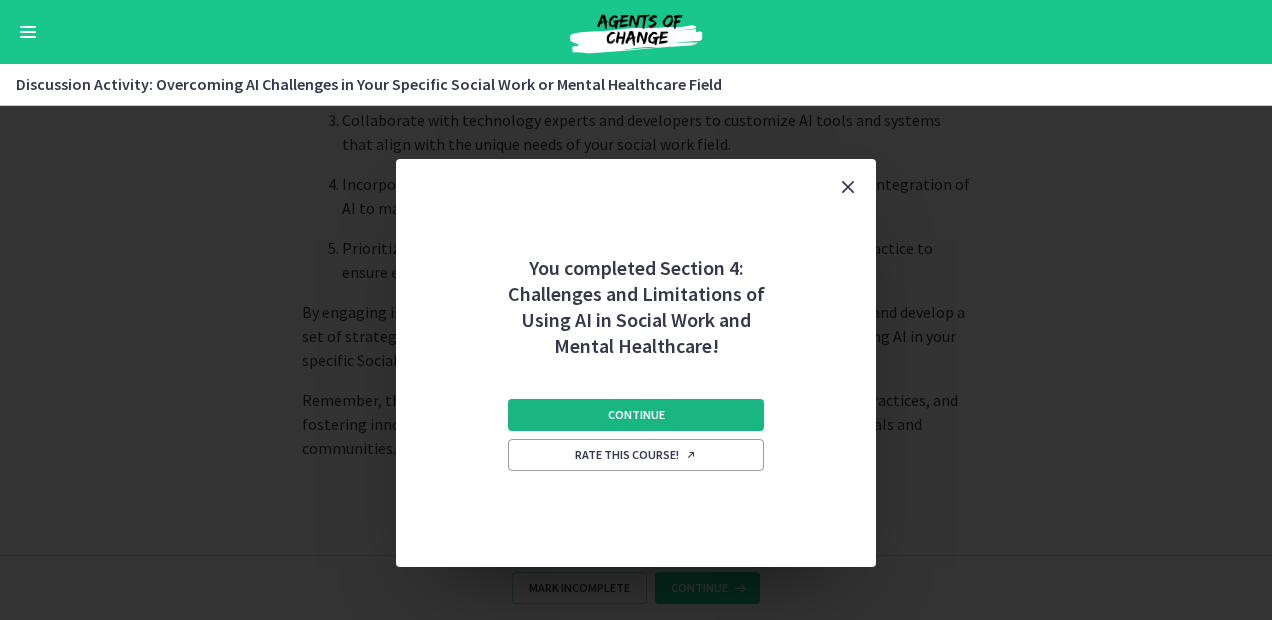 click on "Continue" at bounding box center (636, 415) 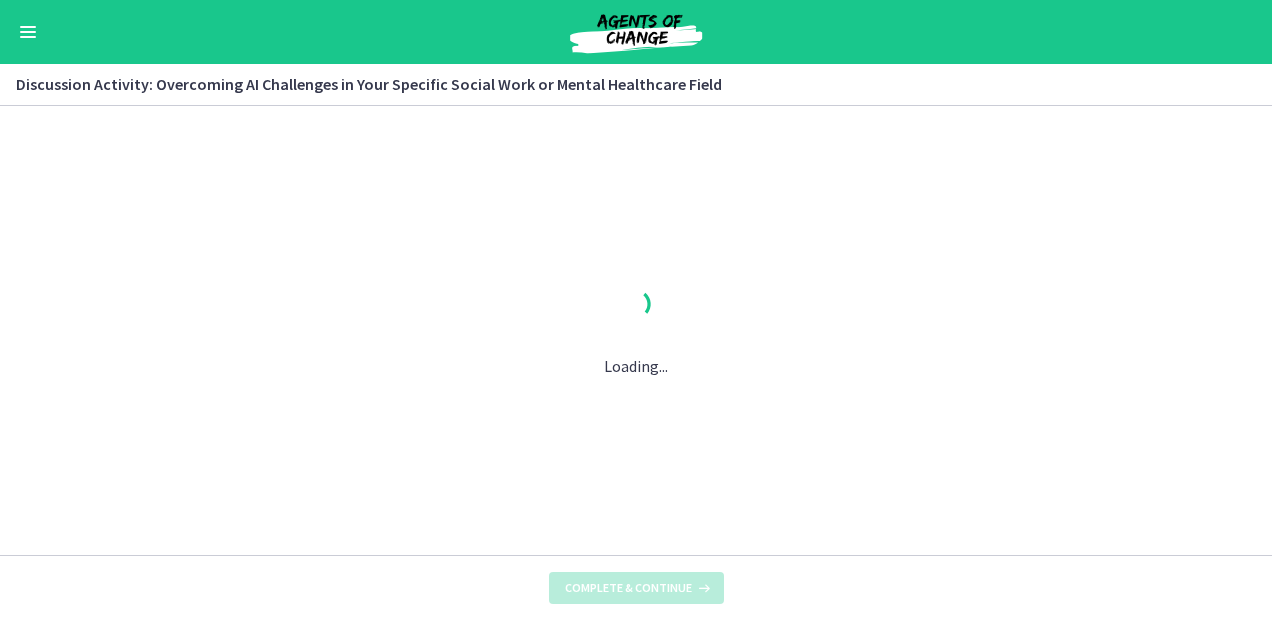 scroll, scrollTop: 0, scrollLeft: 0, axis: both 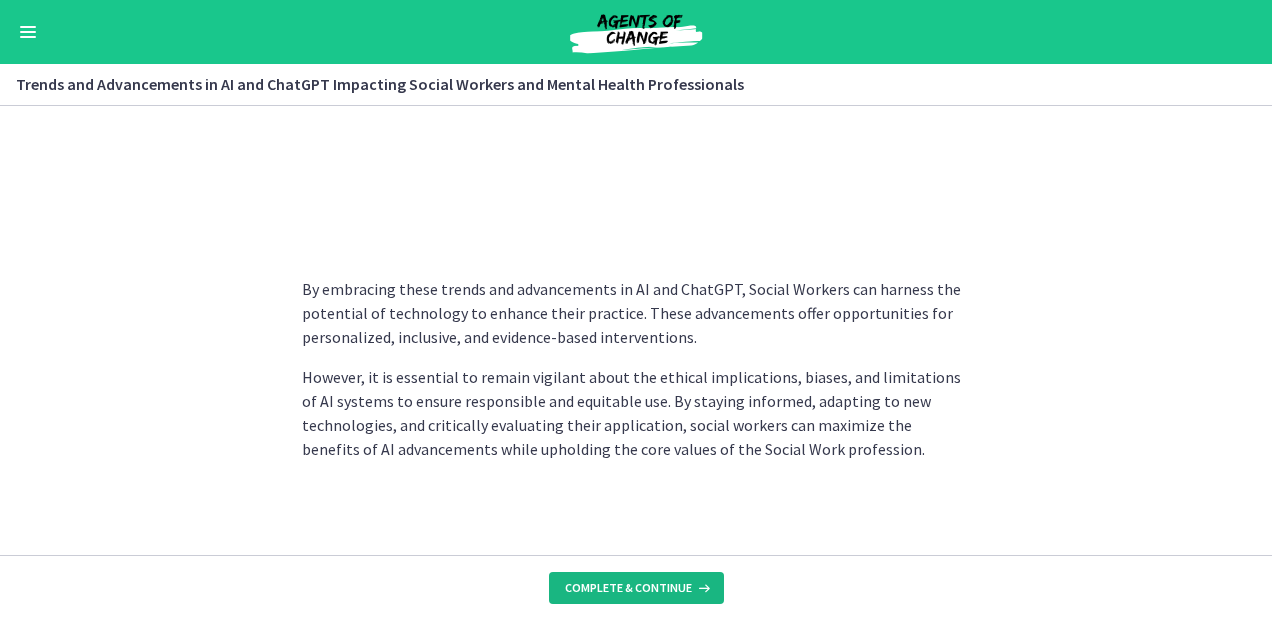 click on "Complete & continue" at bounding box center (628, 588) 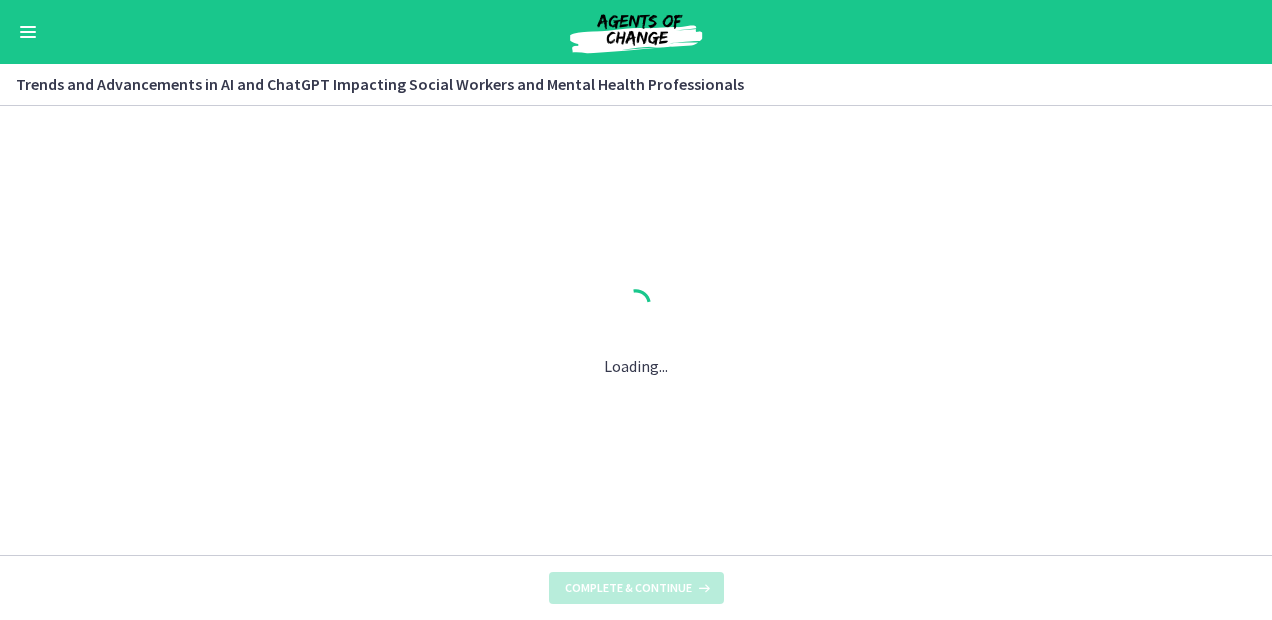scroll, scrollTop: 0, scrollLeft: 0, axis: both 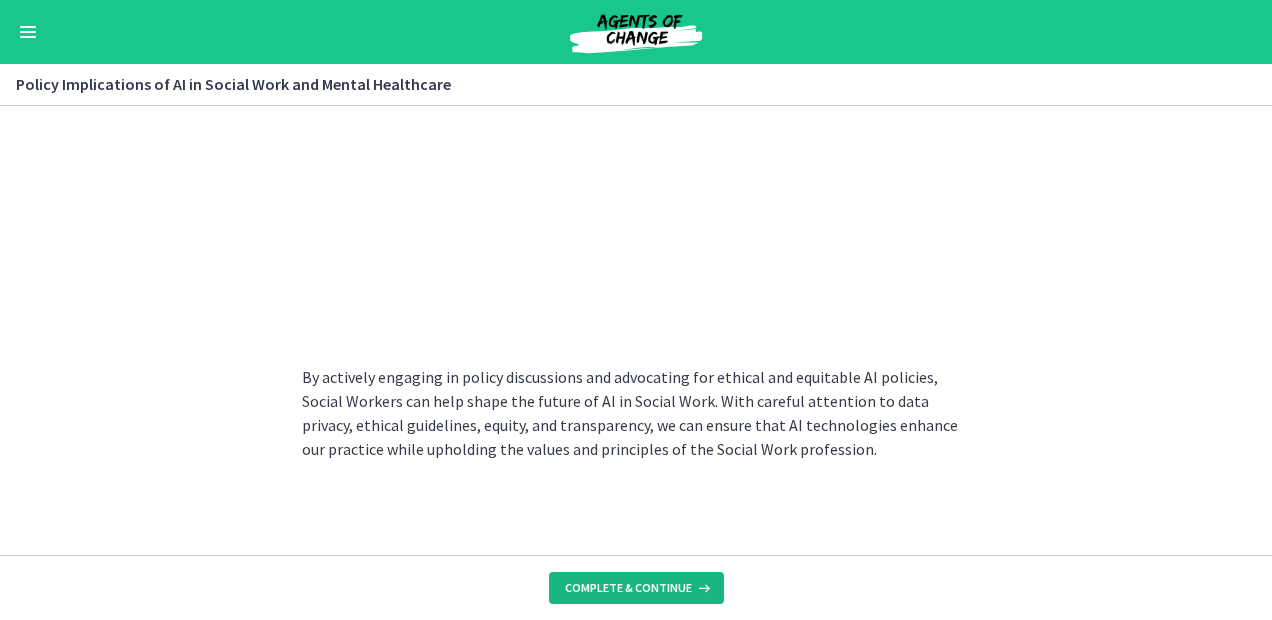 click on "Complete & continue" at bounding box center [628, 588] 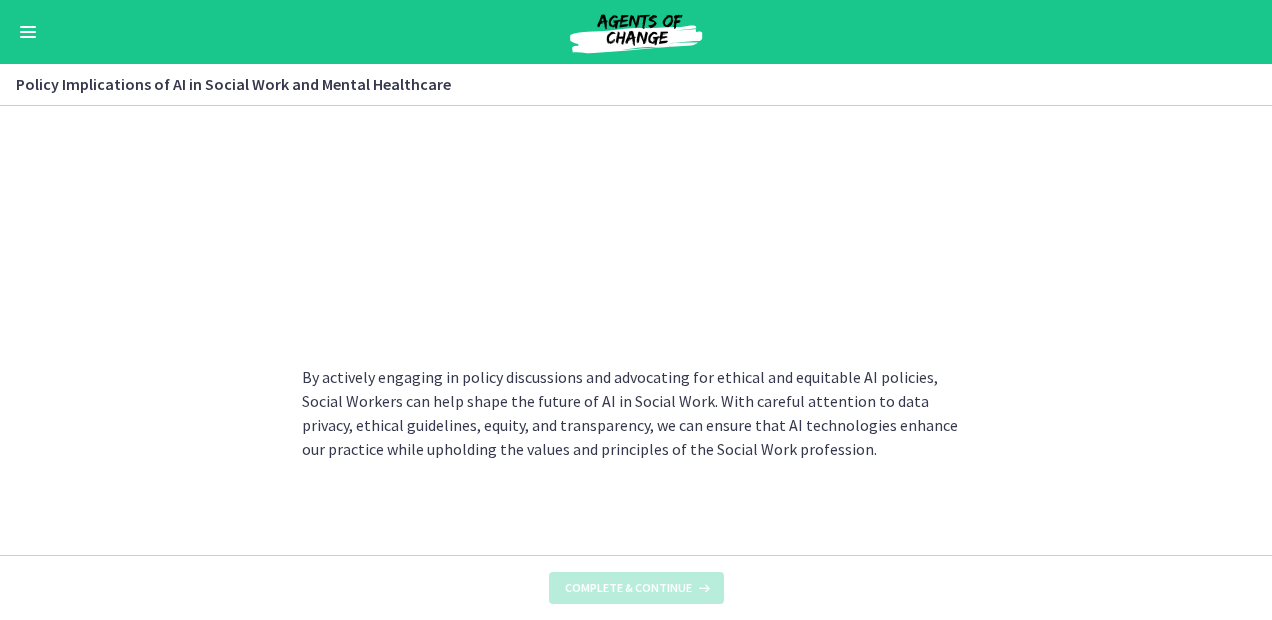 scroll, scrollTop: 0, scrollLeft: 0, axis: both 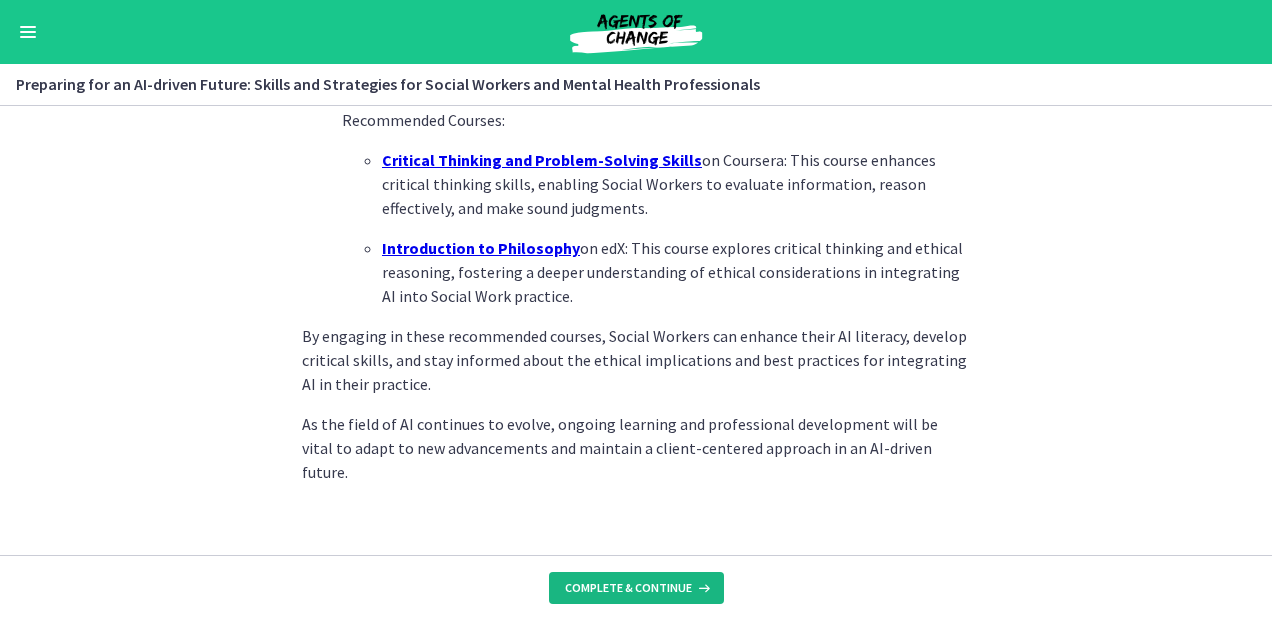 click on "Complete & continue" at bounding box center (628, 588) 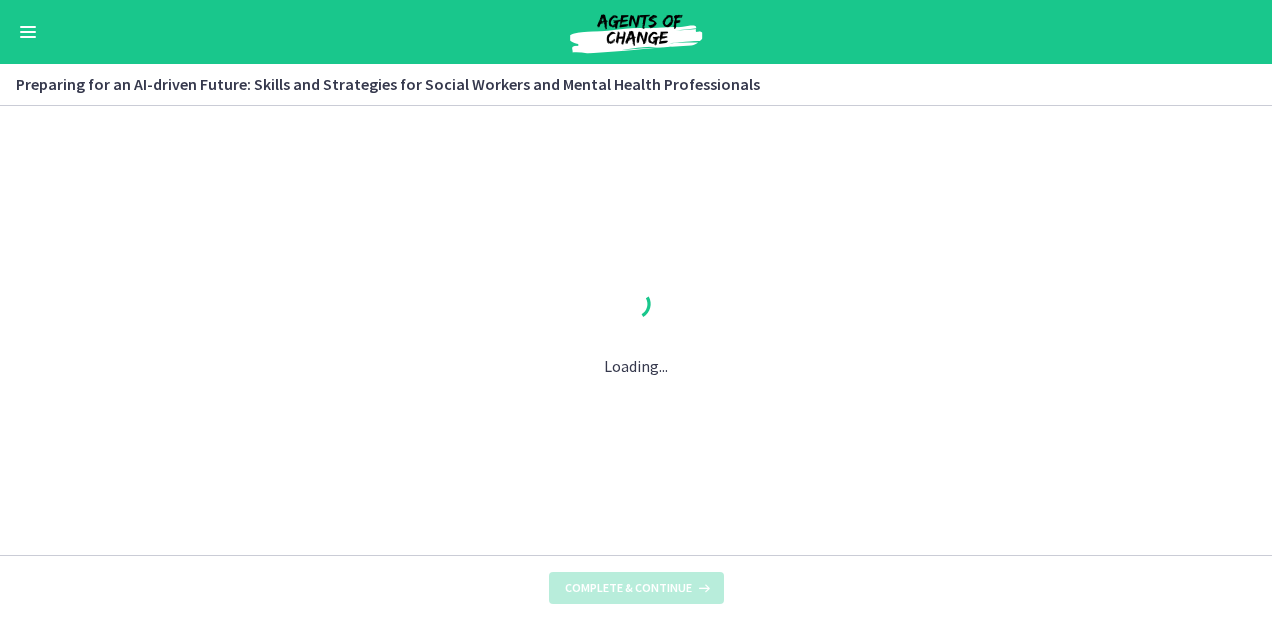 scroll, scrollTop: 0, scrollLeft: 0, axis: both 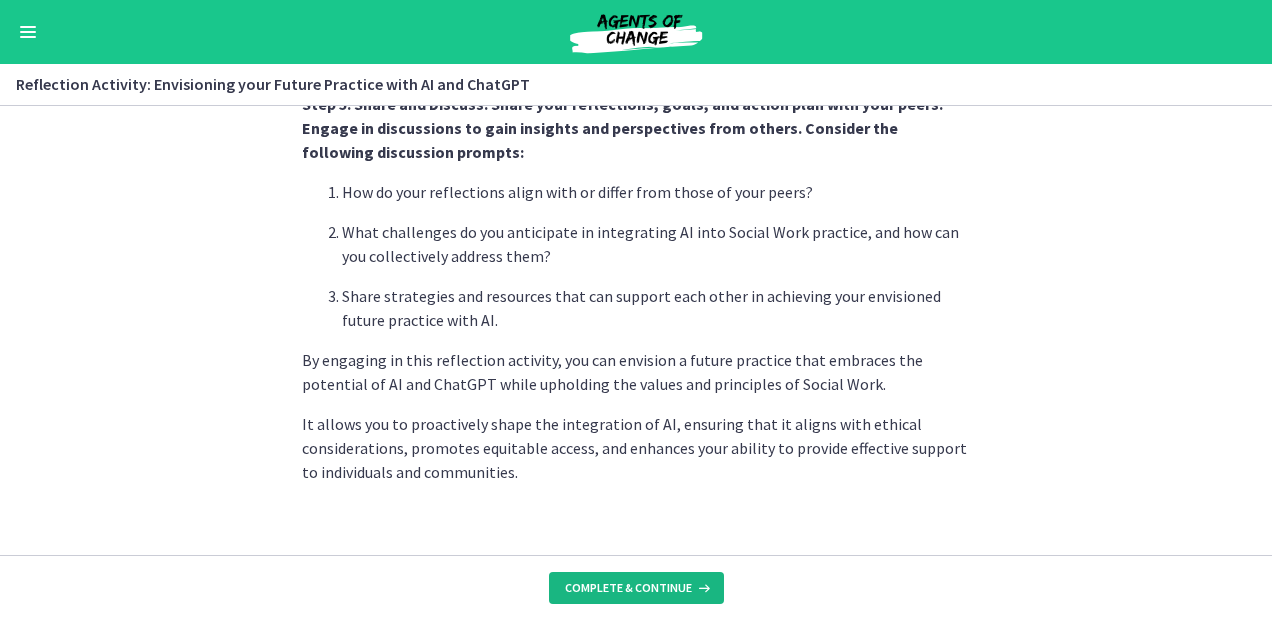 click on "Complete & continue" at bounding box center (628, 588) 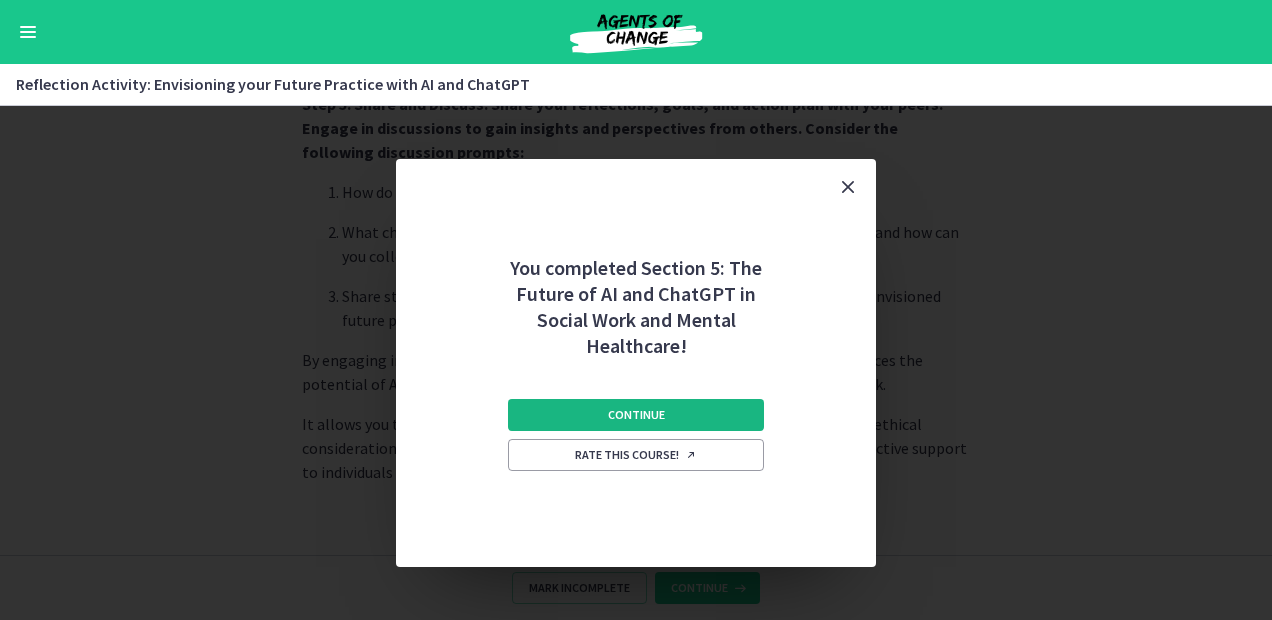 click on "Continue" at bounding box center (636, 415) 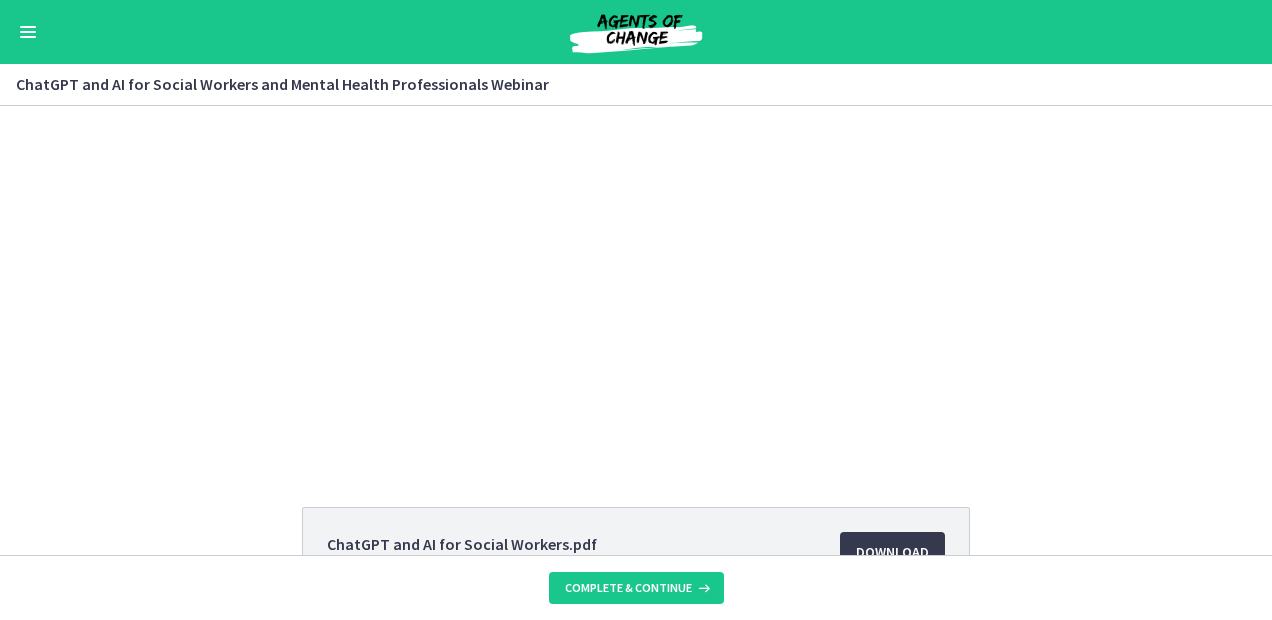 scroll, scrollTop: 0, scrollLeft: 0, axis: both 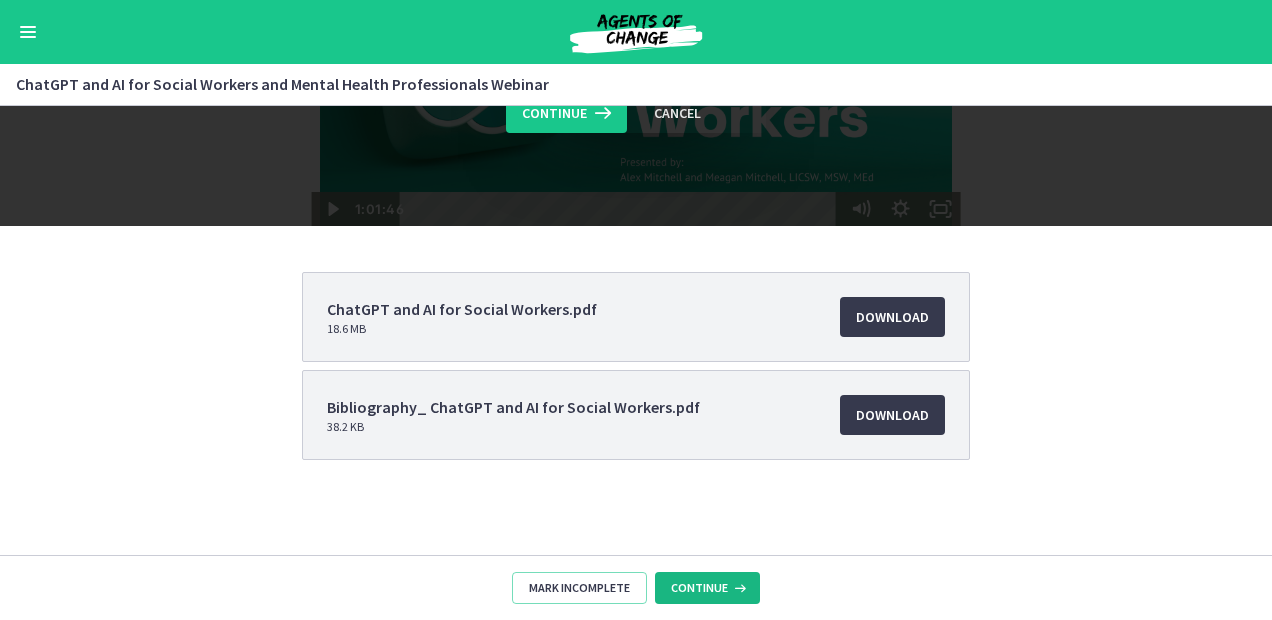 click on "Continue" at bounding box center (699, 588) 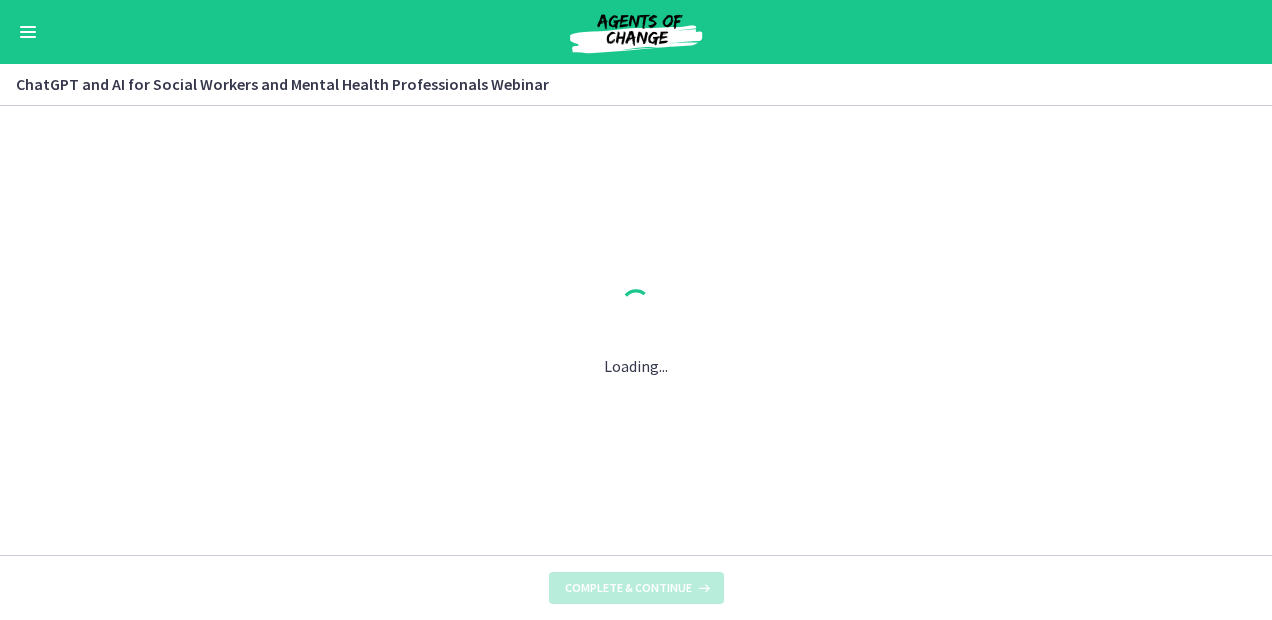 scroll, scrollTop: 0, scrollLeft: 0, axis: both 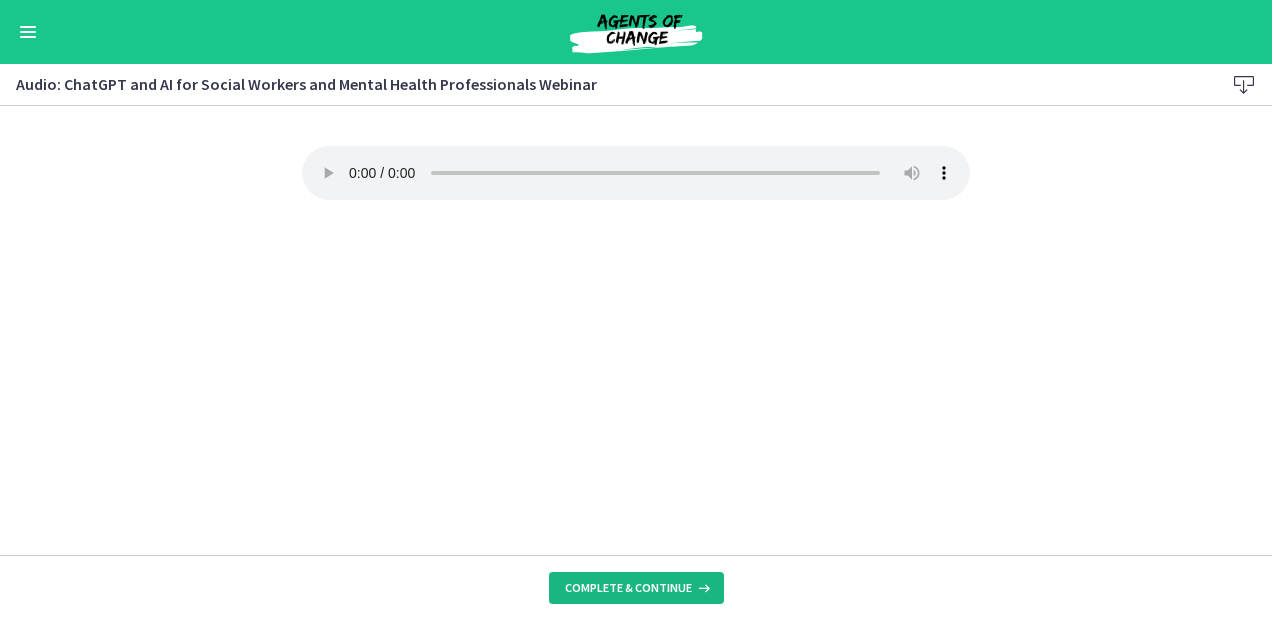 click on "Complete & continue" at bounding box center [628, 588] 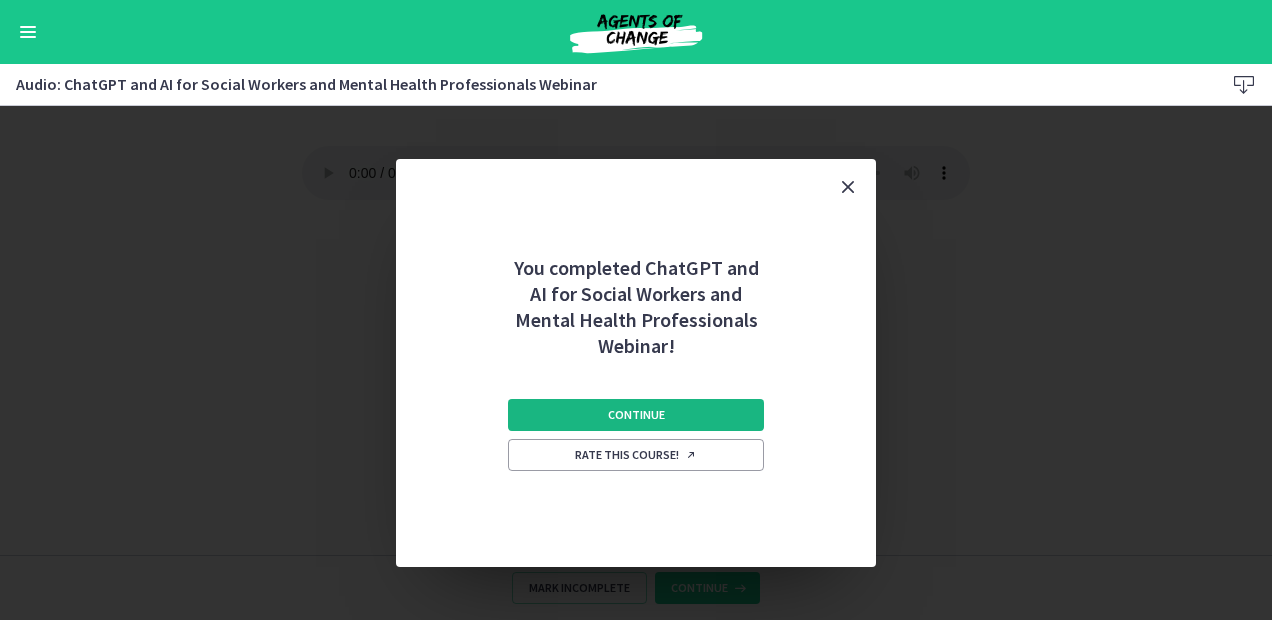 click on "Continue" at bounding box center [636, 415] 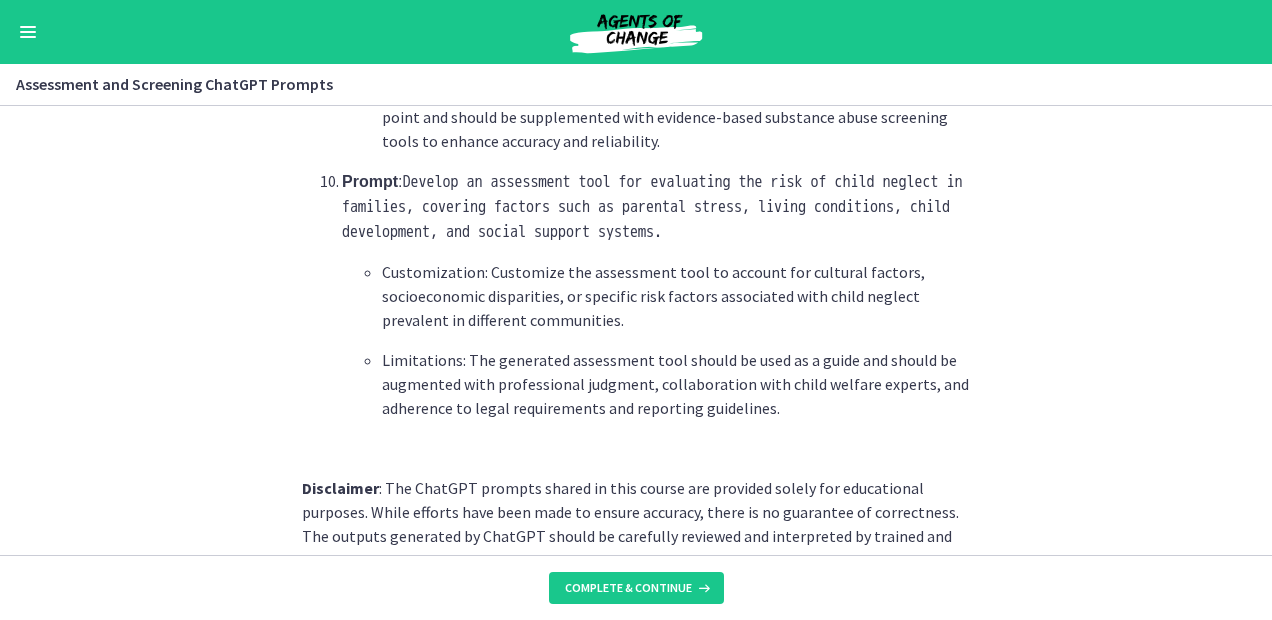 scroll, scrollTop: 3136, scrollLeft: 0, axis: vertical 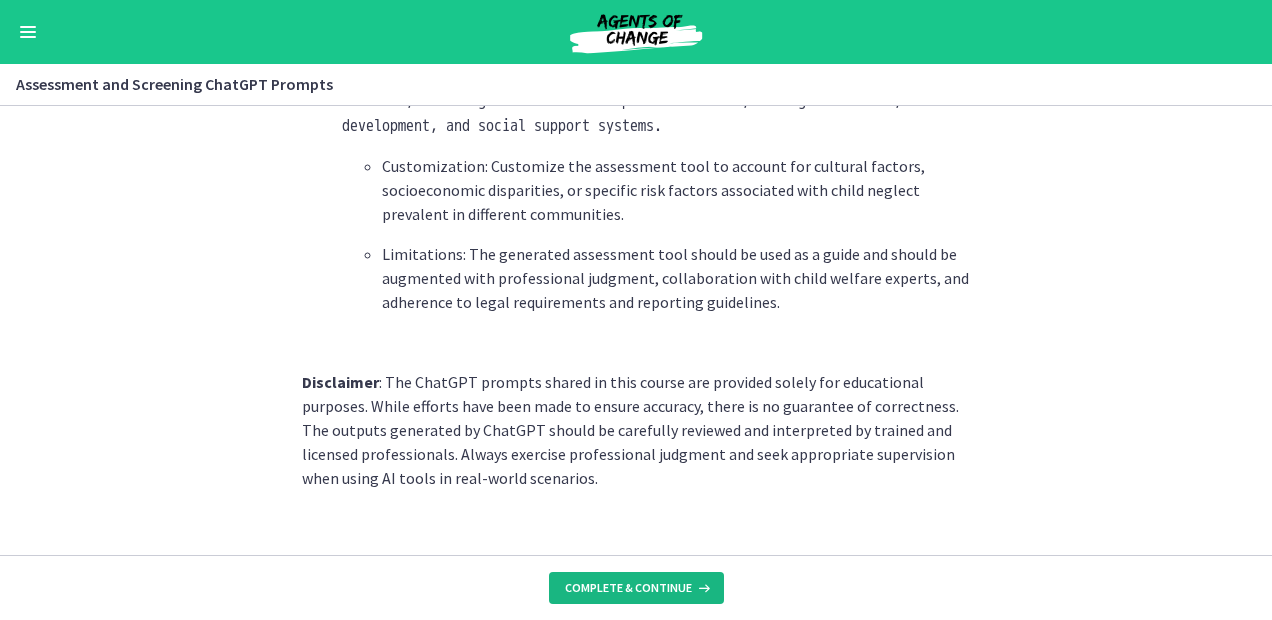 click on "Complete & continue" at bounding box center (636, 588) 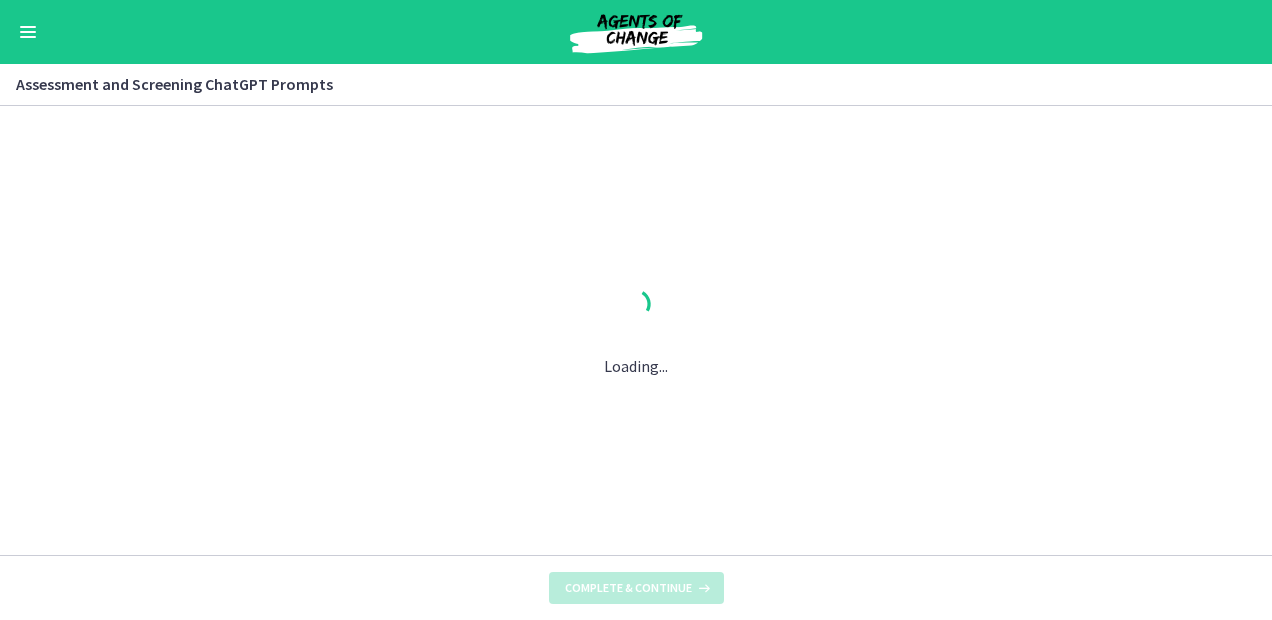 scroll, scrollTop: 0, scrollLeft: 0, axis: both 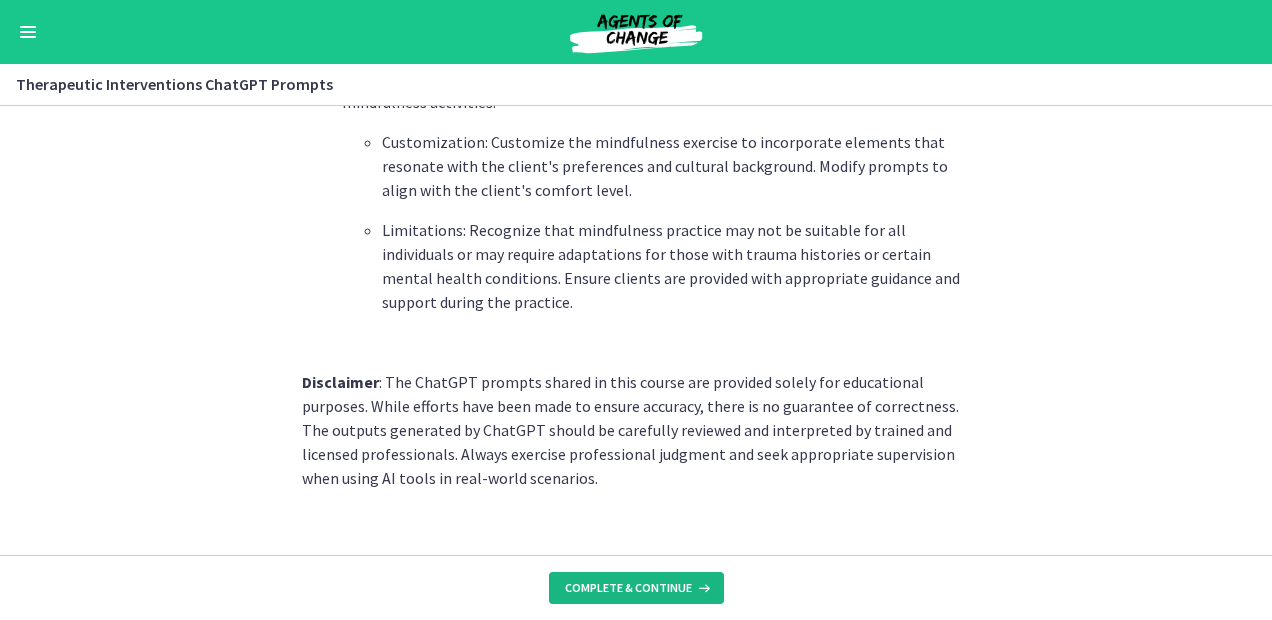 click on "Complete & continue" at bounding box center [636, 588] 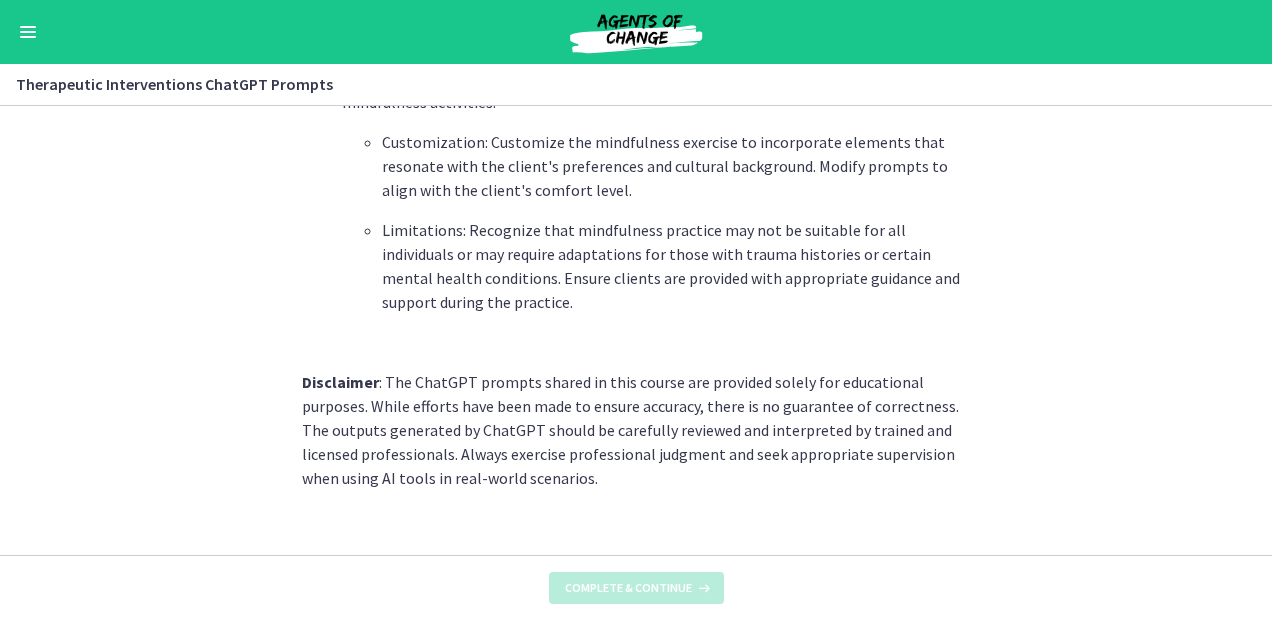 scroll, scrollTop: 0, scrollLeft: 0, axis: both 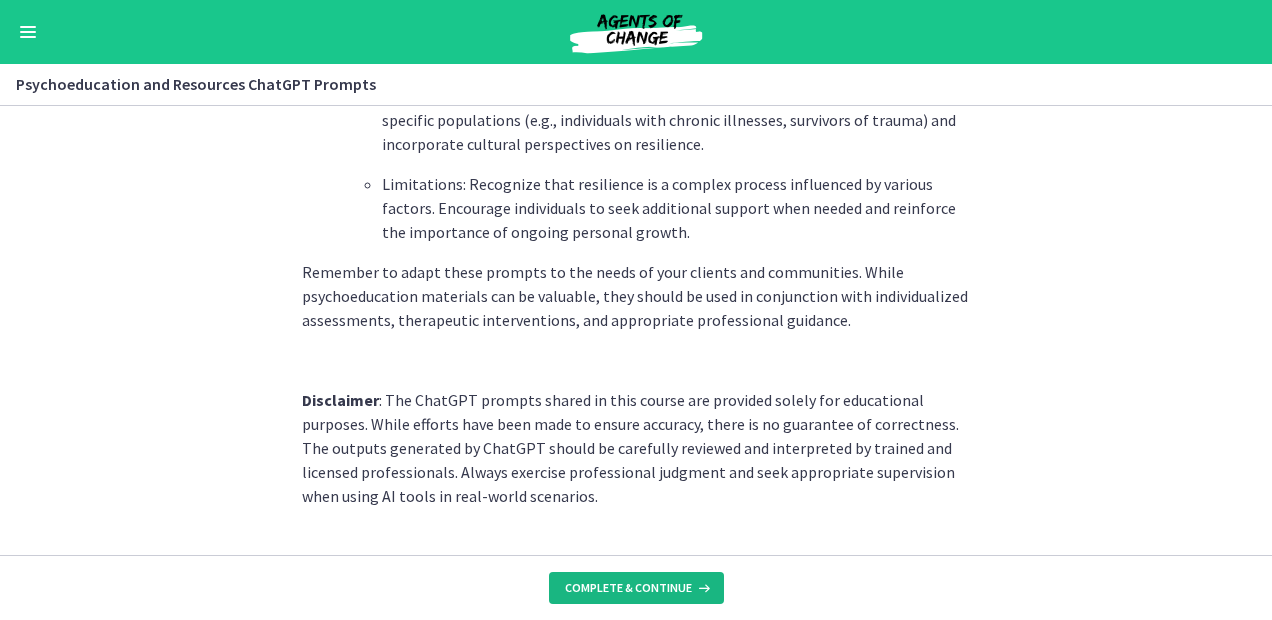 click on "Complete & continue" at bounding box center [628, 588] 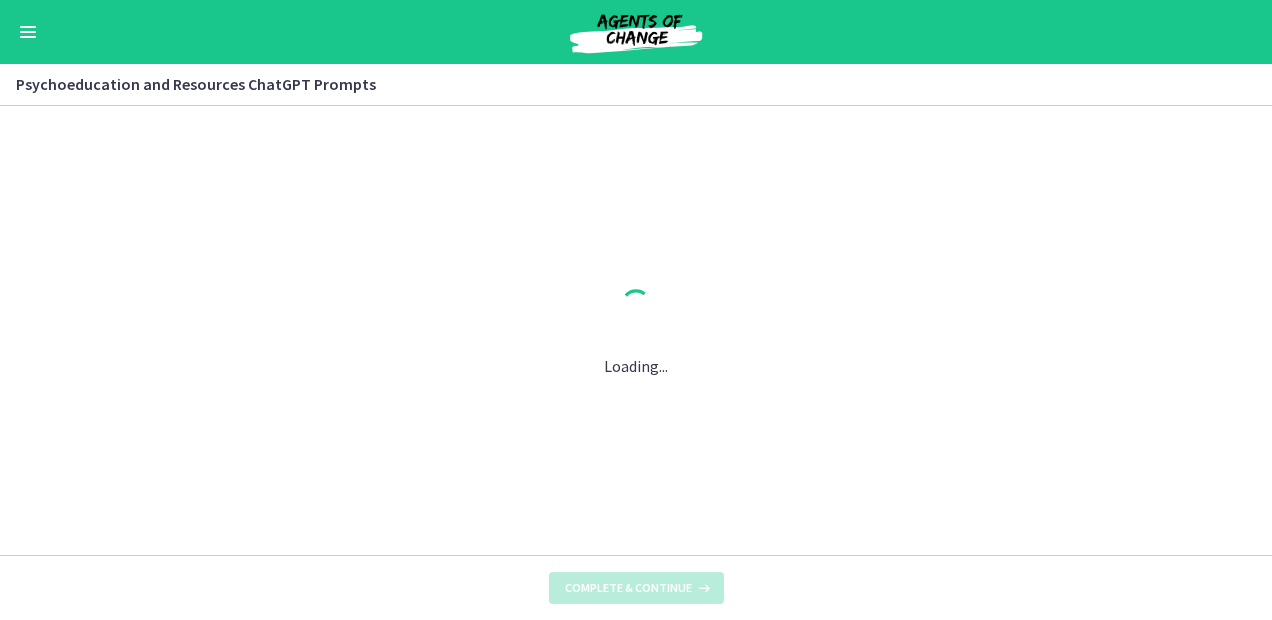 scroll, scrollTop: 0, scrollLeft: 0, axis: both 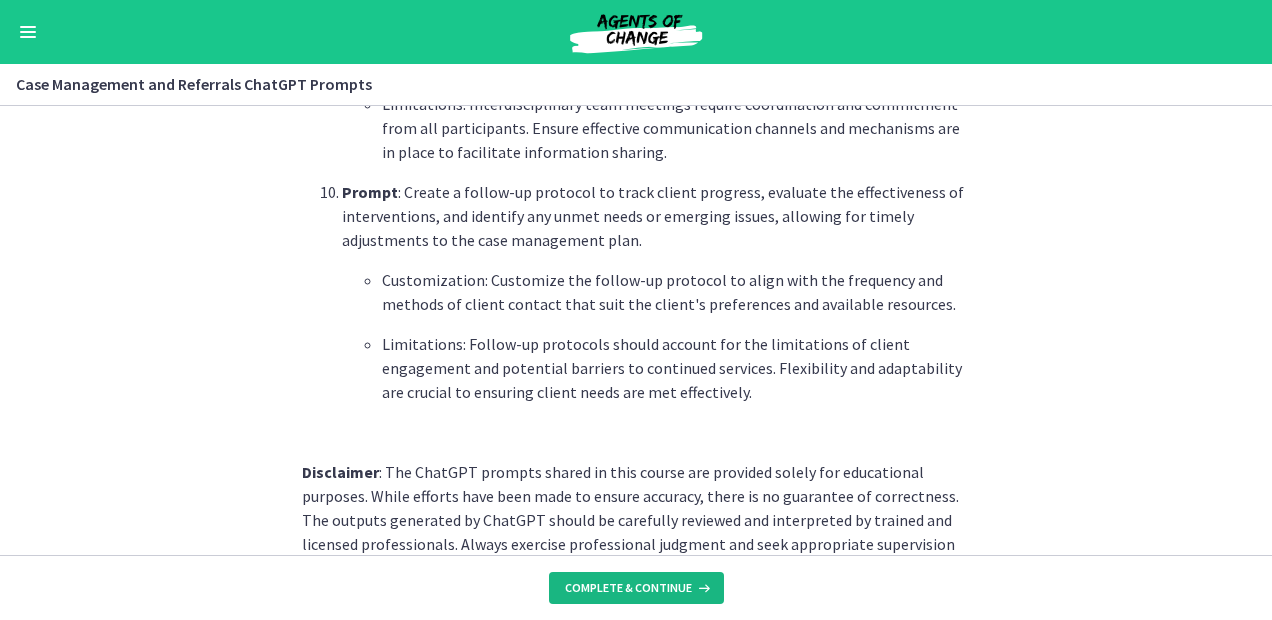 click on "Complete & continue" at bounding box center [636, 588] 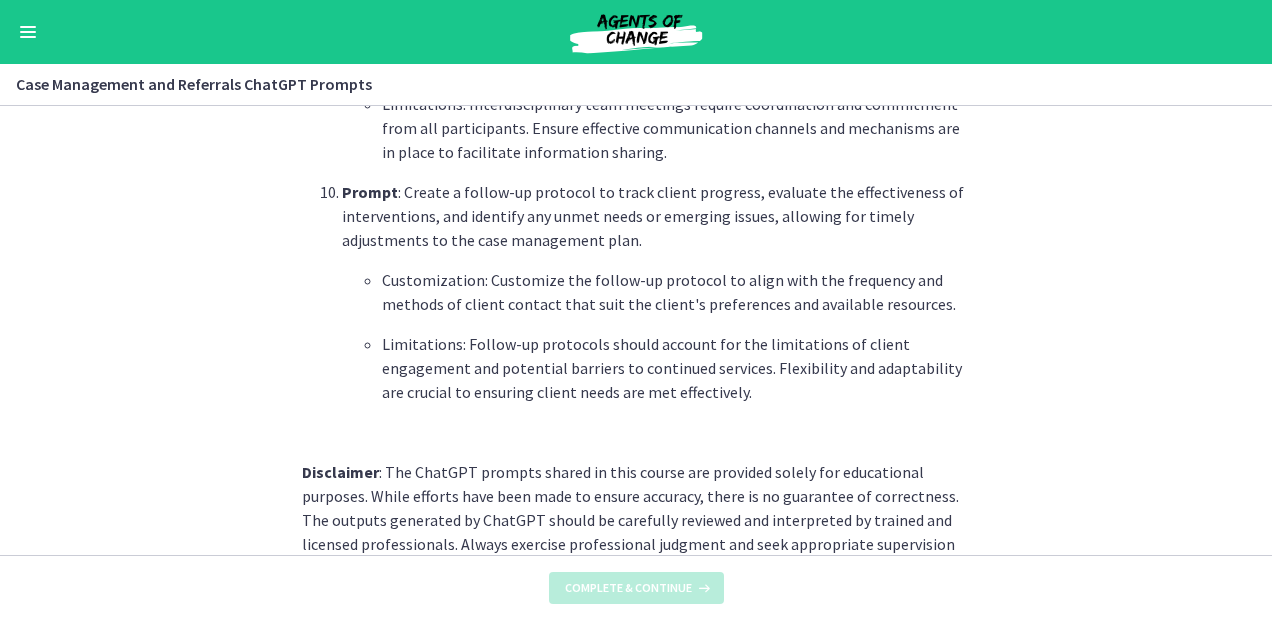 scroll, scrollTop: 0, scrollLeft: 0, axis: both 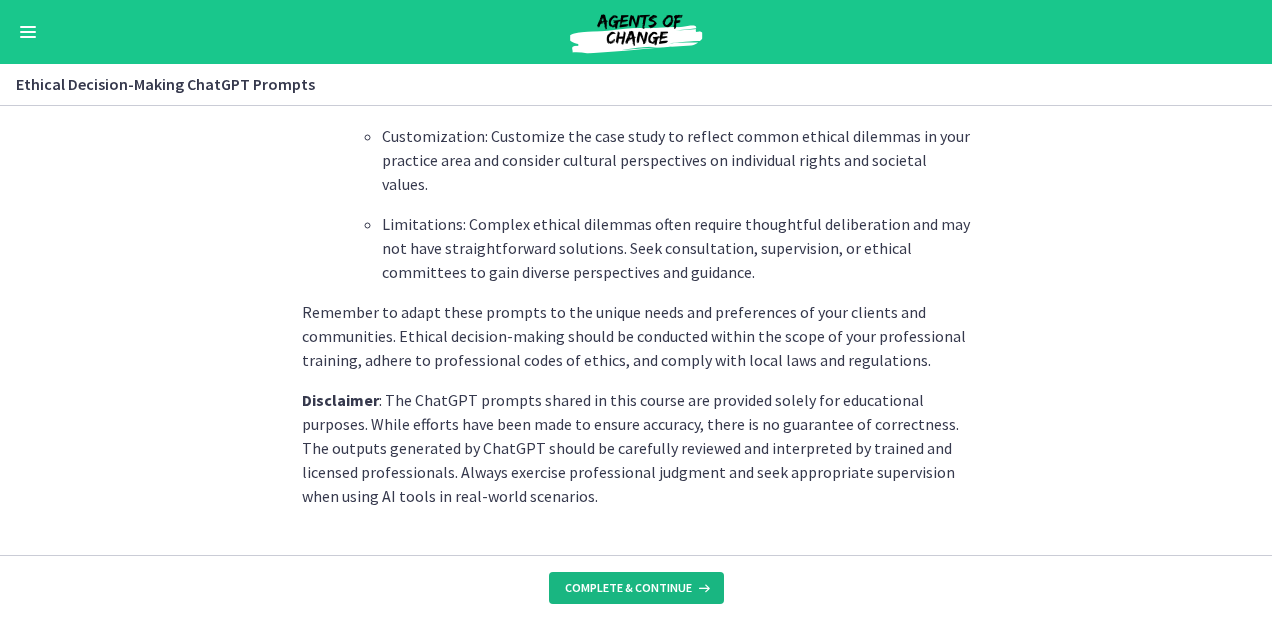 click on "Complete & continue" at bounding box center [628, 588] 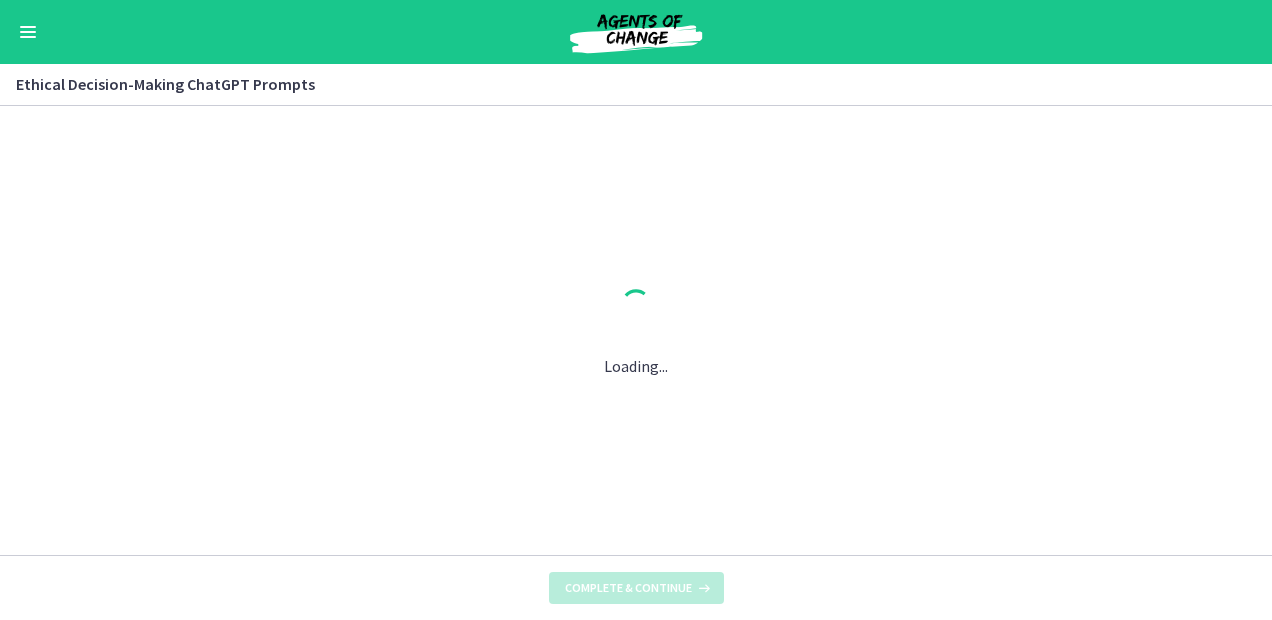 scroll, scrollTop: 0, scrollLeft: 0, axis: both 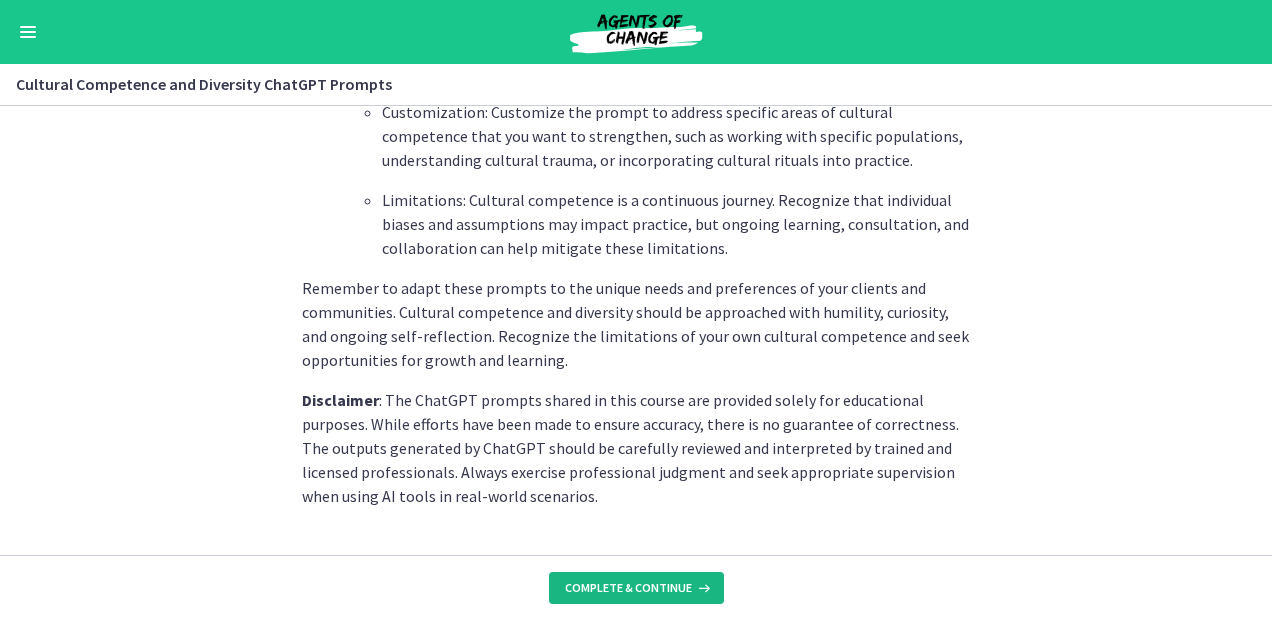 click on "Complete & continue" at bounding box center (628, 588) 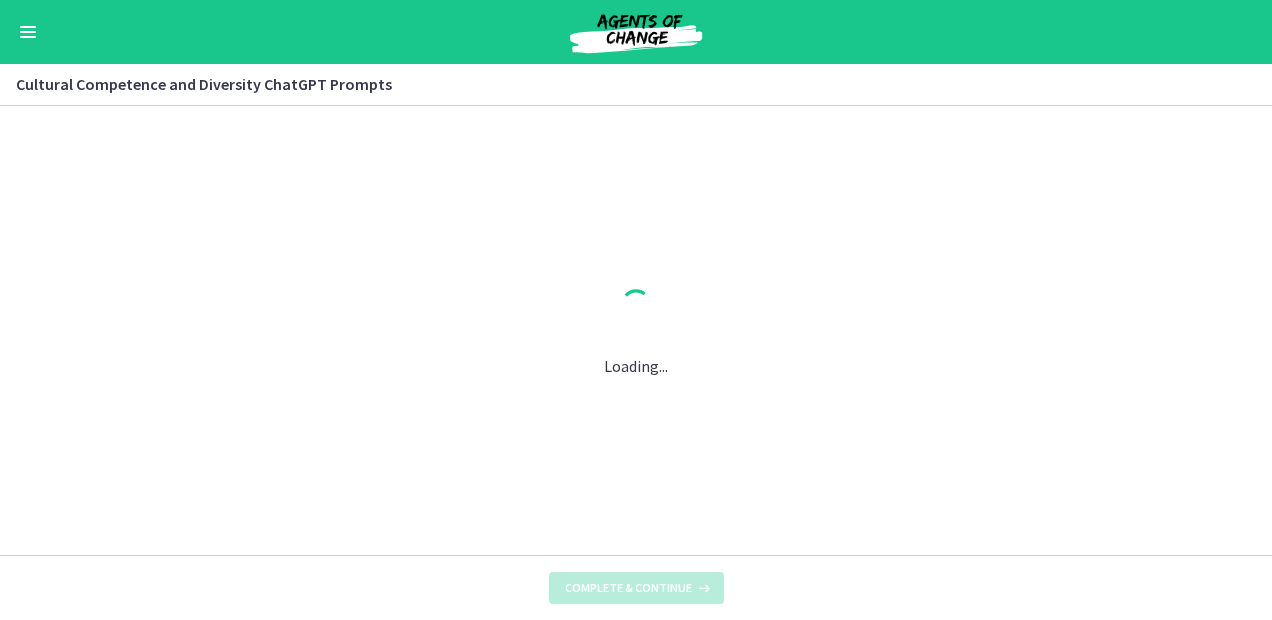 scroll, scrollTop: 0, scrollLeft: 0, axis: both 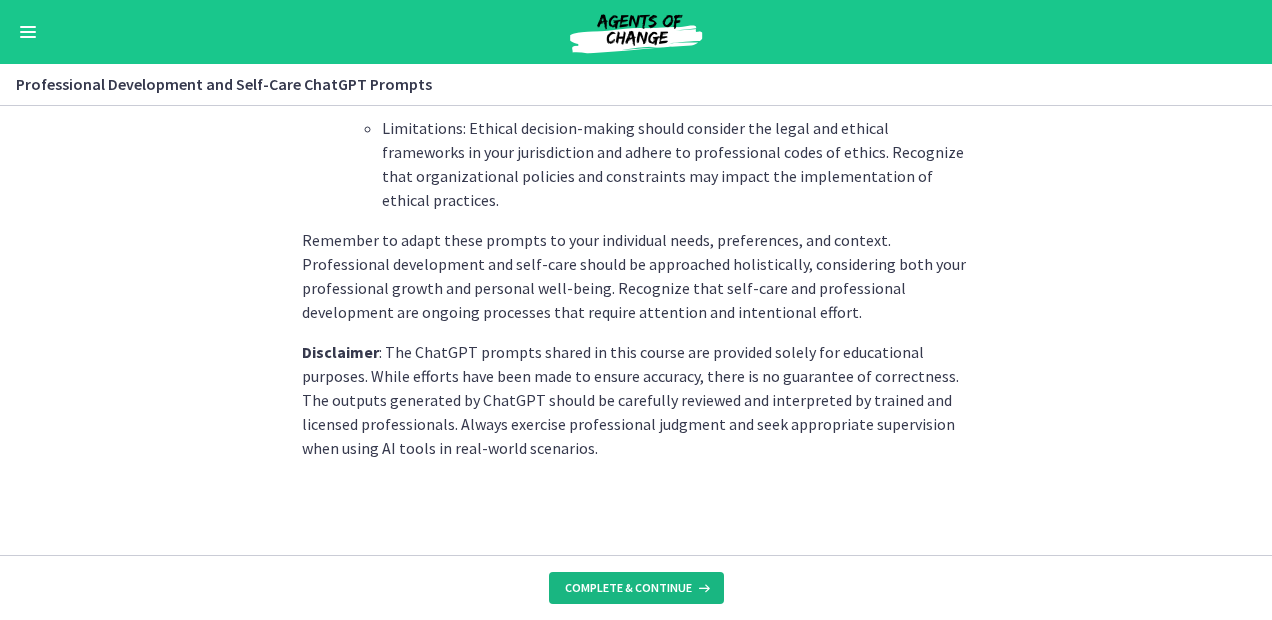 click on "Complete & continue" at bounding box center [636, 588] 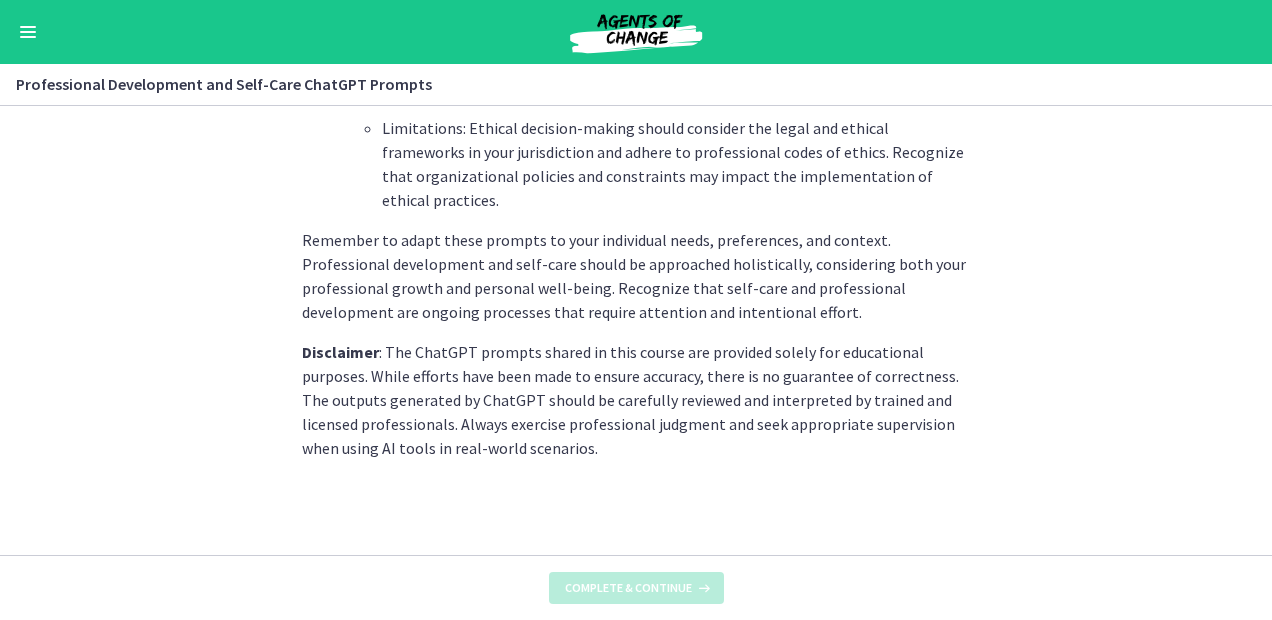 scroll, scrollTop: 0, scrollLeft: 0, axis: both 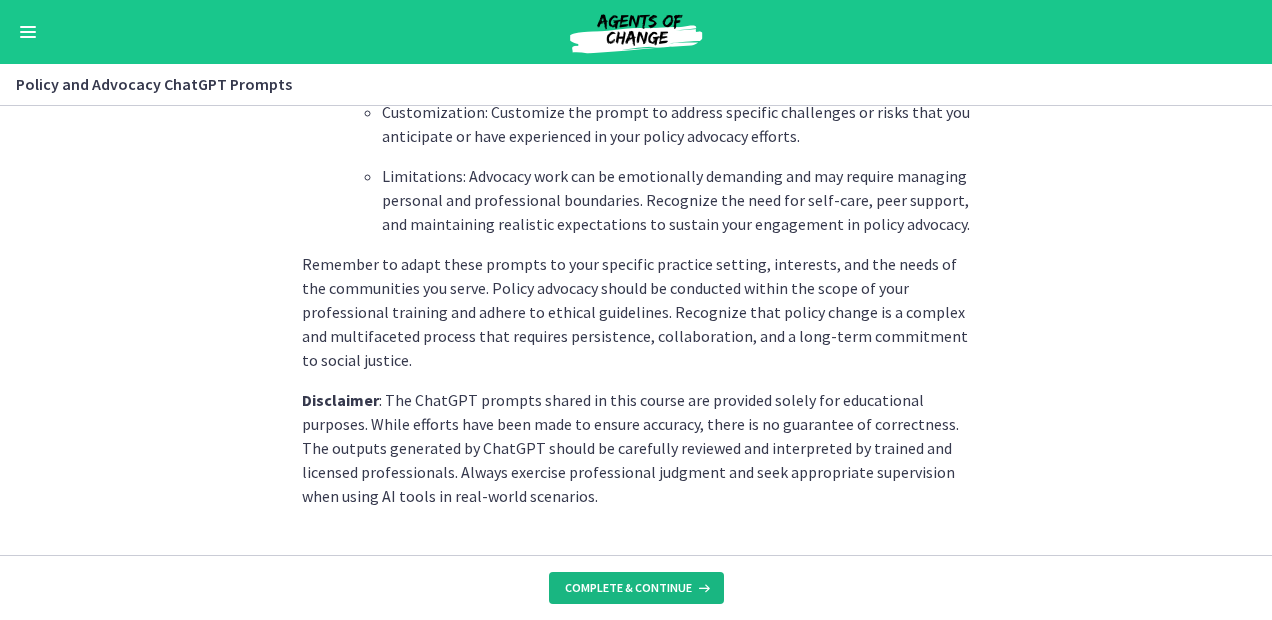 click on "Complete & continue" at bounding box center [628, 588] 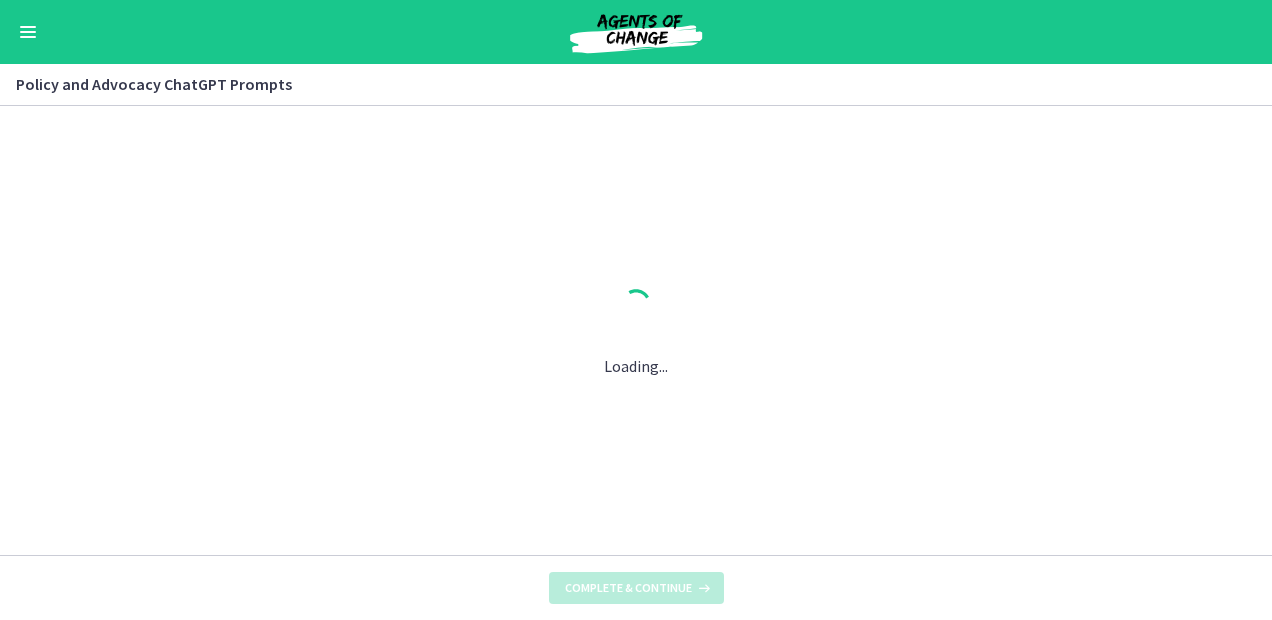 scroll, scrollTop: 0, scrollLeft: 0, axis: both 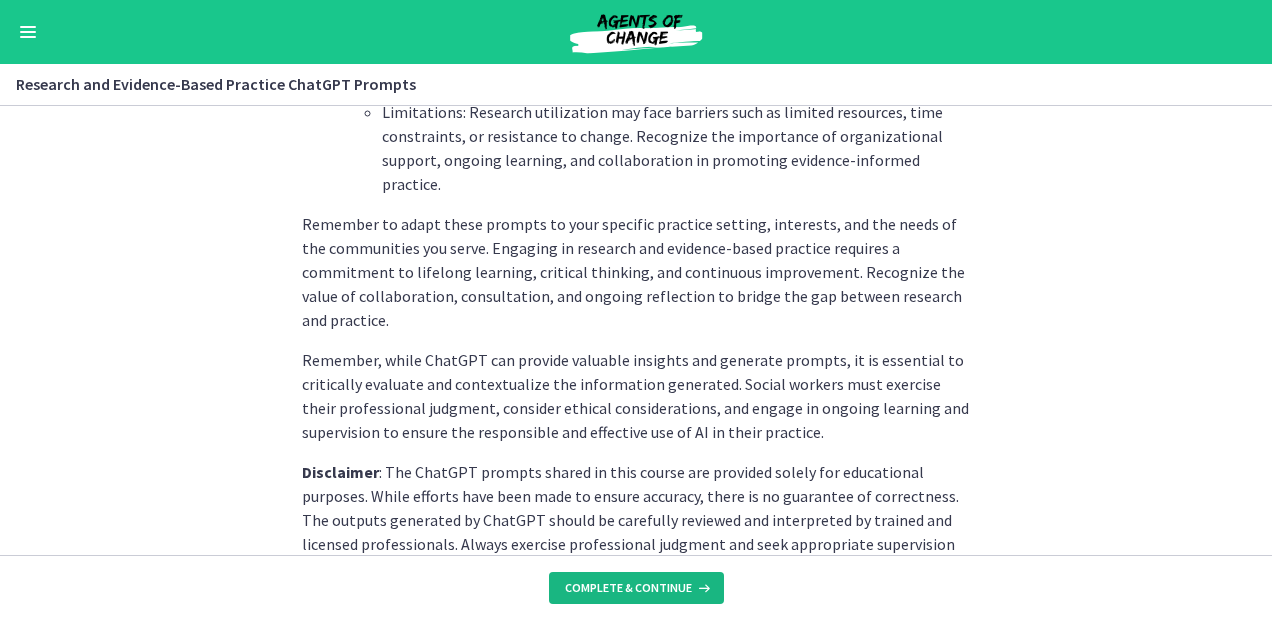 click on "Complete & continue" at bounding box center (628, 588) 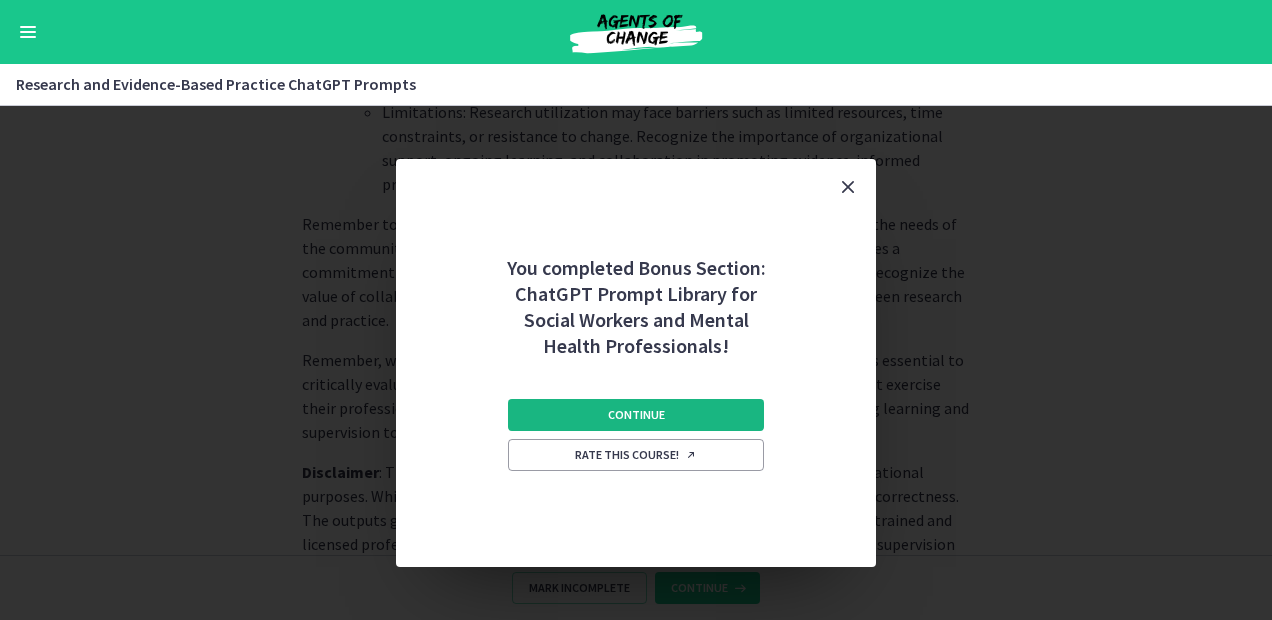 click on "Continue" at bounding box center [636, 415] 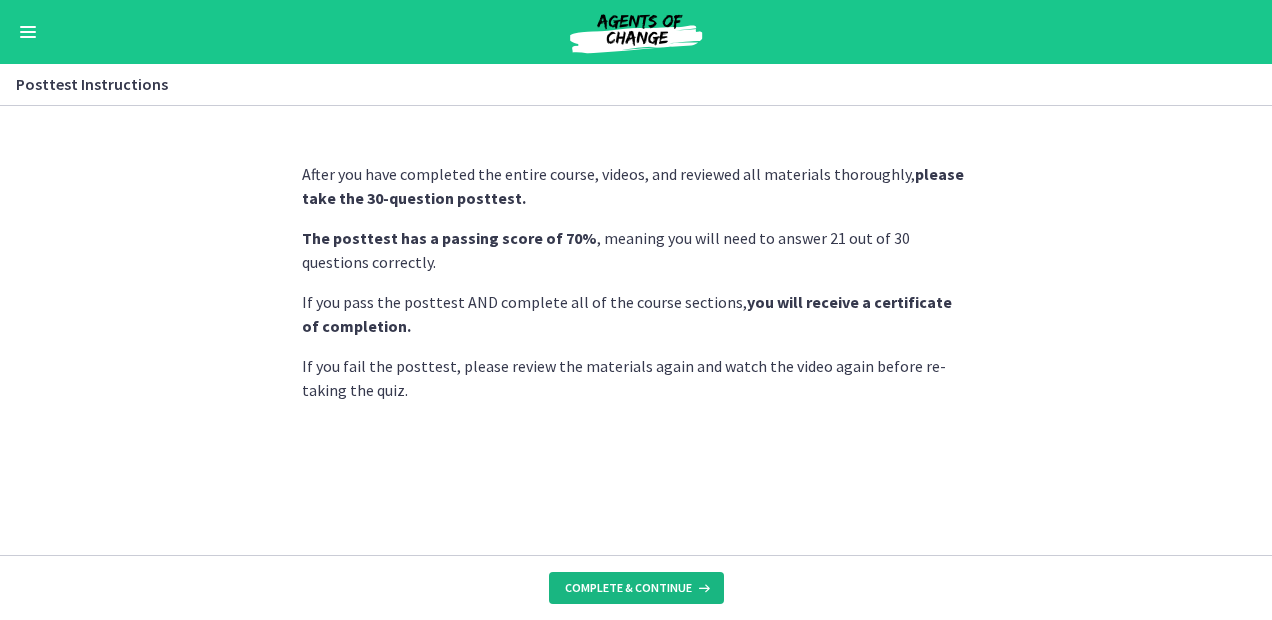 click on "Complete & continue" at bounding box center [628, 588] 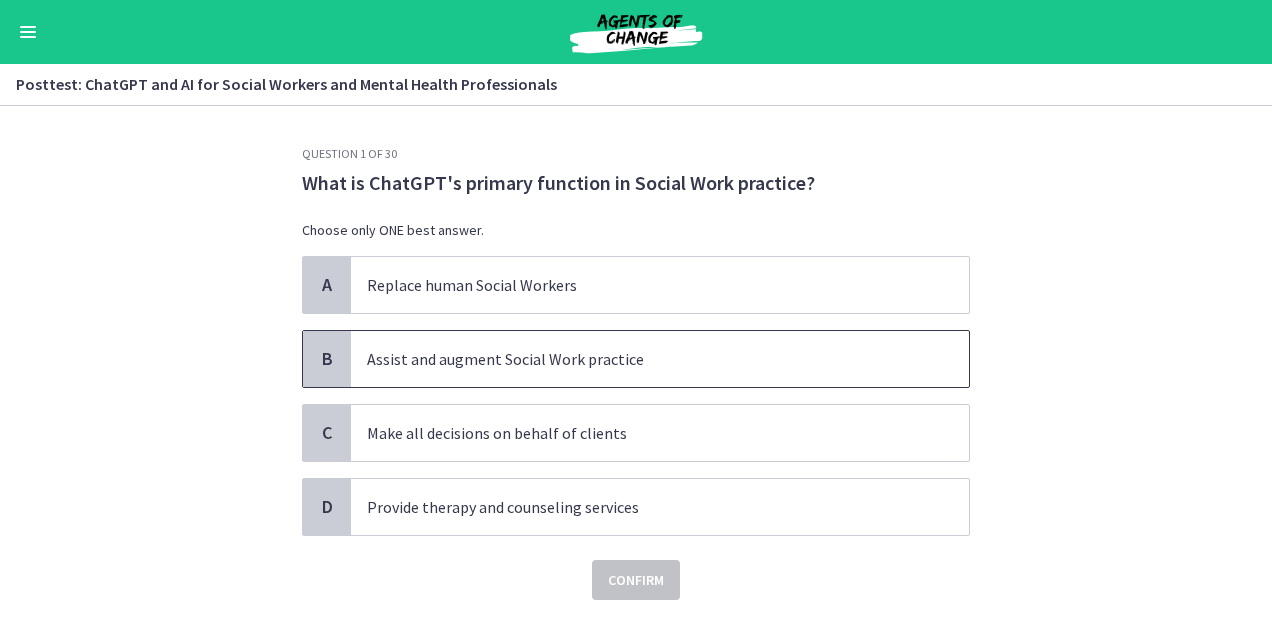 click on "Assist and augment Social Work practice" at bounding box center (660, 359) 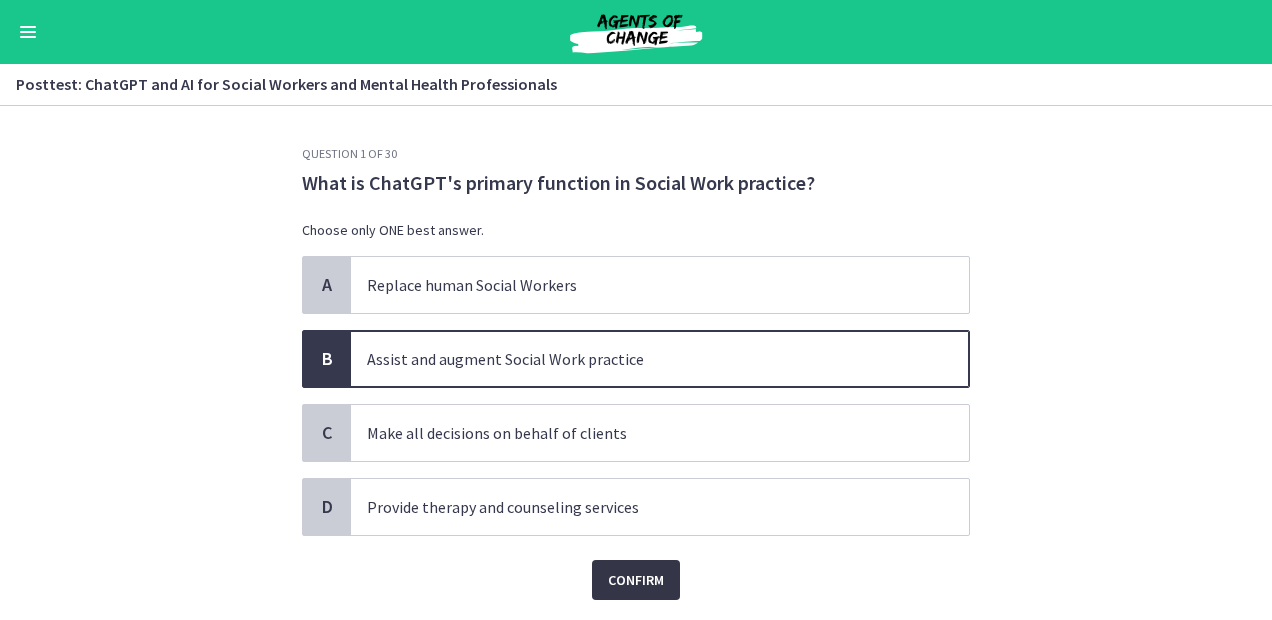 click on "Confirm" at bounding box center [636, 580] 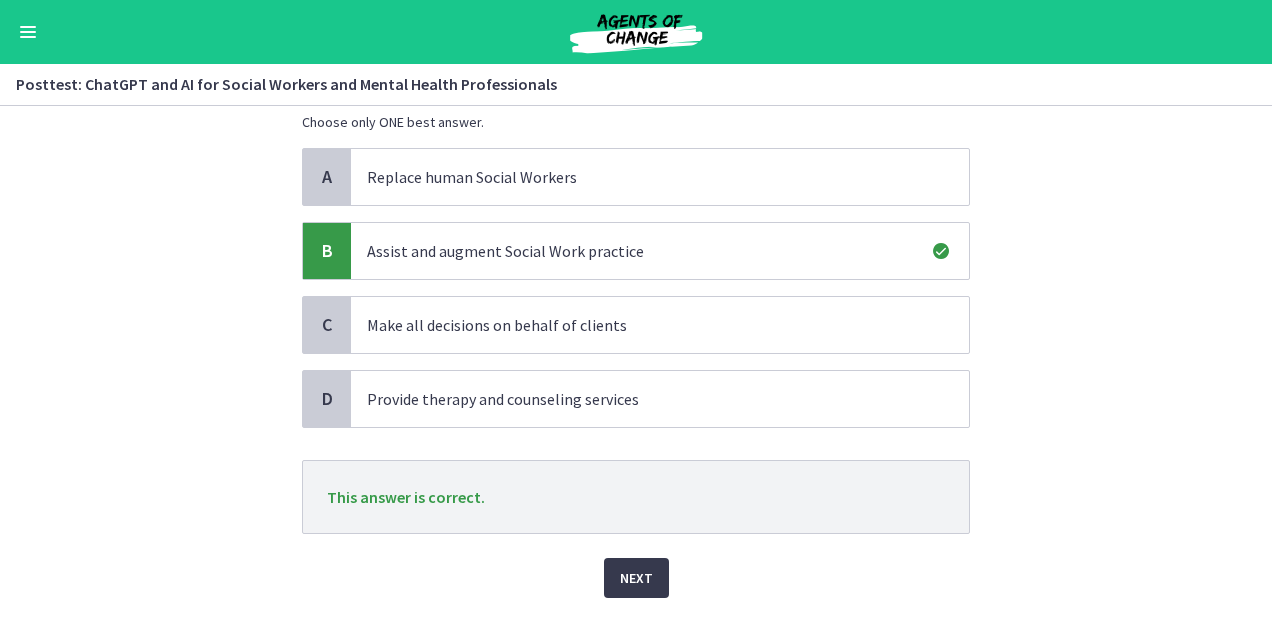scroll, scrollTop: 162, scrollLeft: 0, axis: vertical 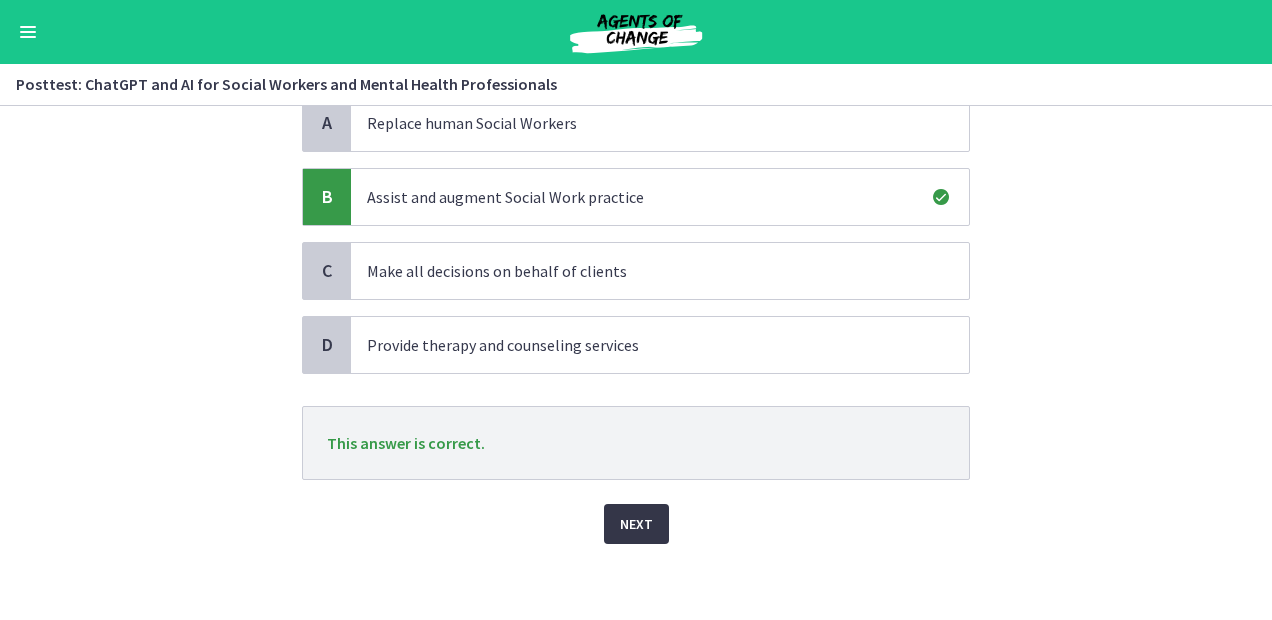 click on "Next" at bounding box center [636, 524] 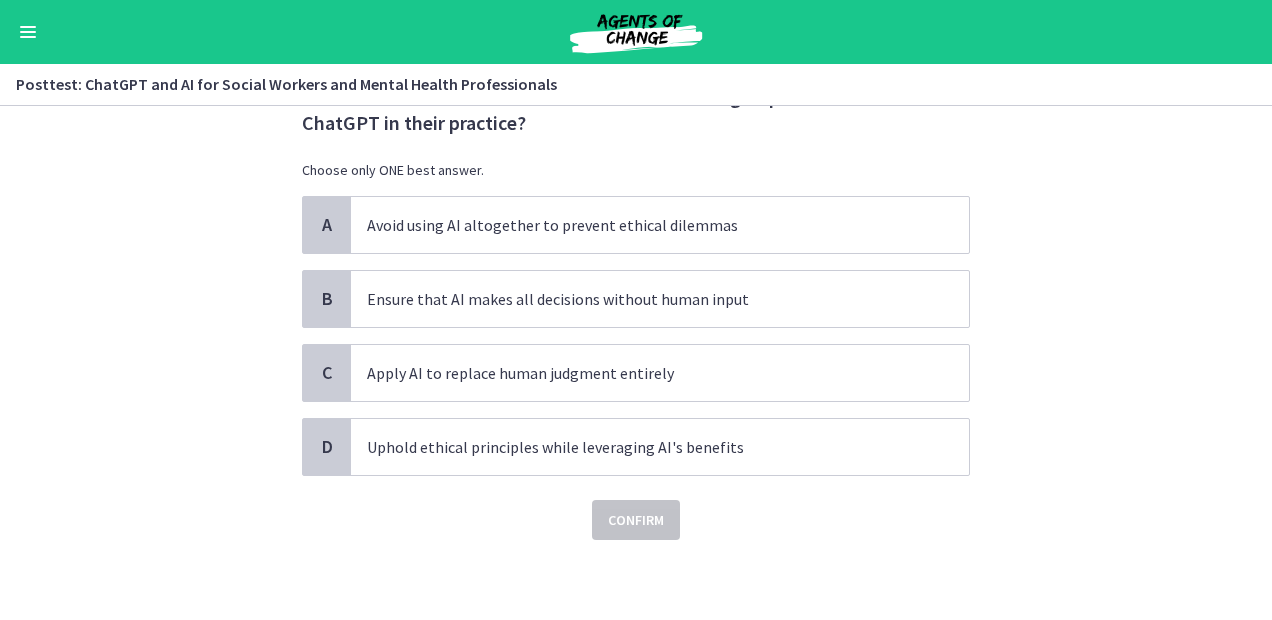 scroll, scrollTop: 0, scrollLeft: 0, axis: both 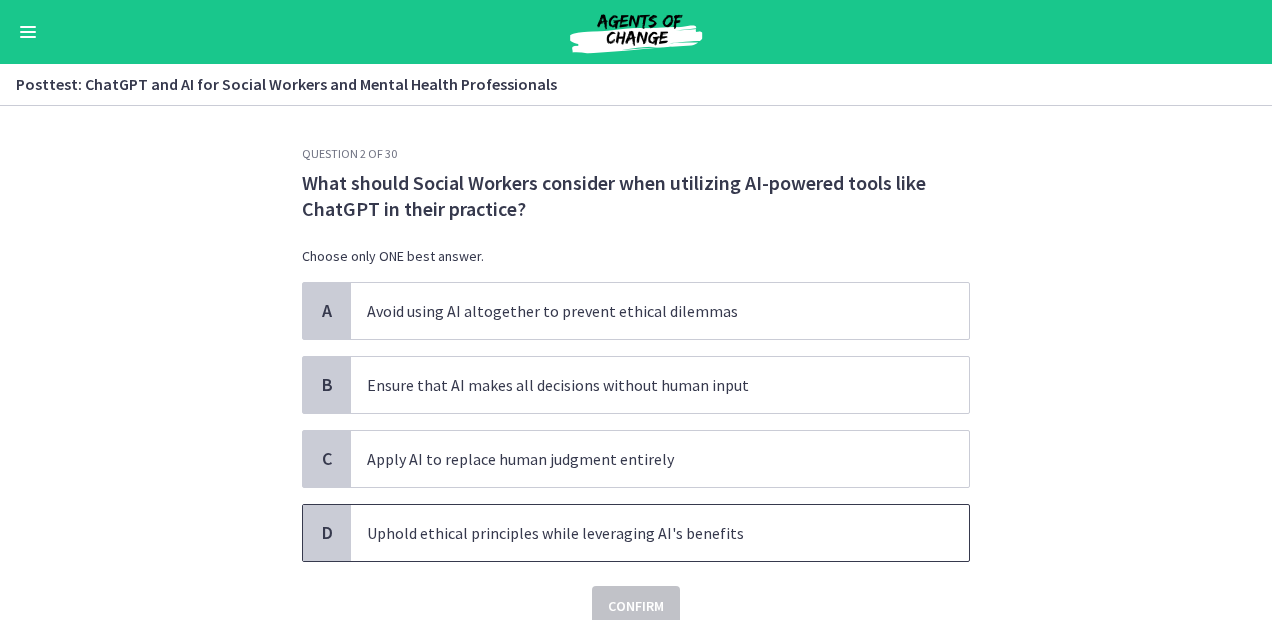 click on "Uphold ethical principles while leveraging AI's benefits" at bounding box center (640, 533) 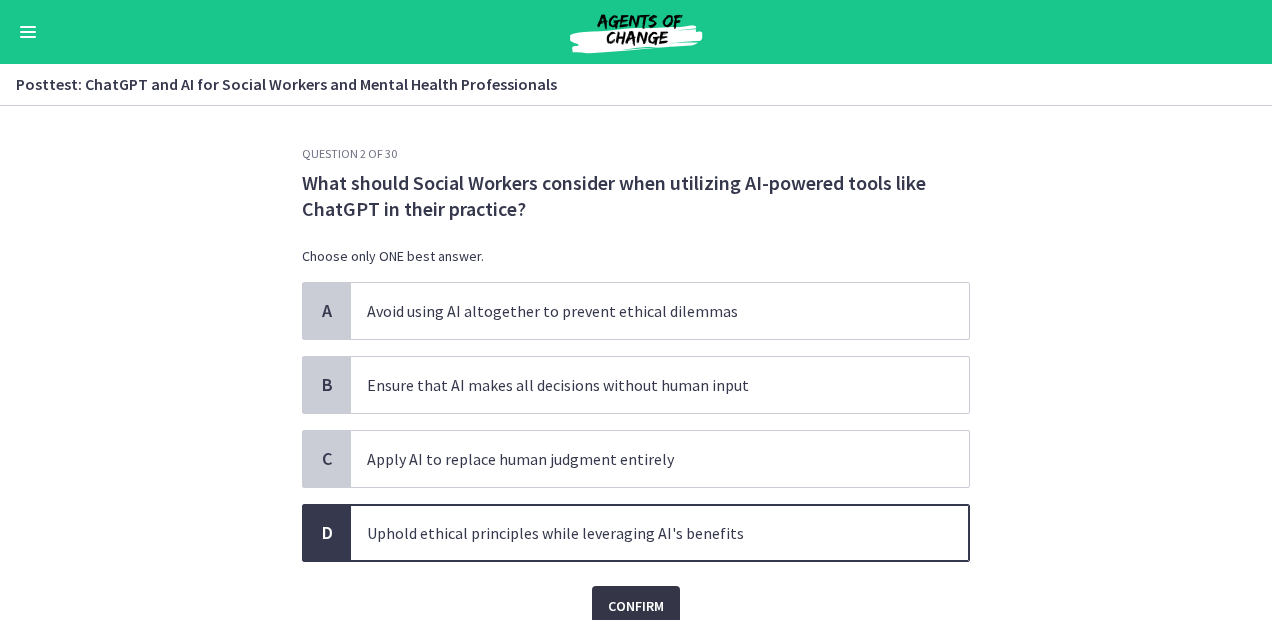 click on "Confirm" at bounding box center (636, 606) 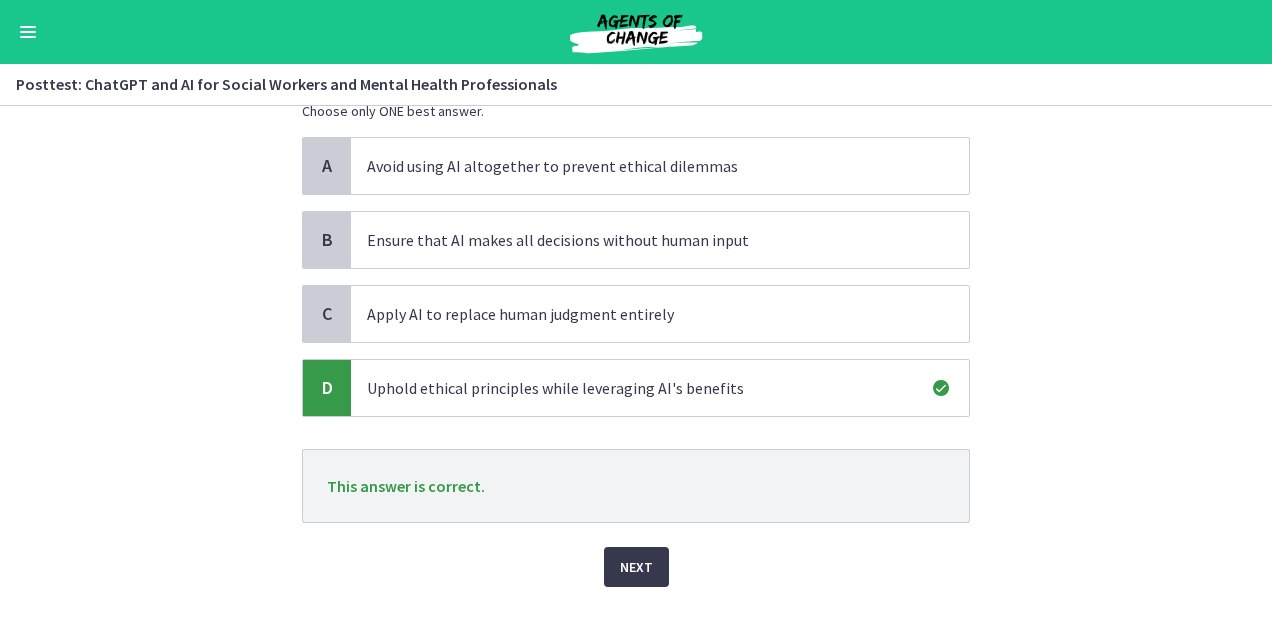 scroll, scrollTop: 188, scrollLeft: 0, axis: vertical 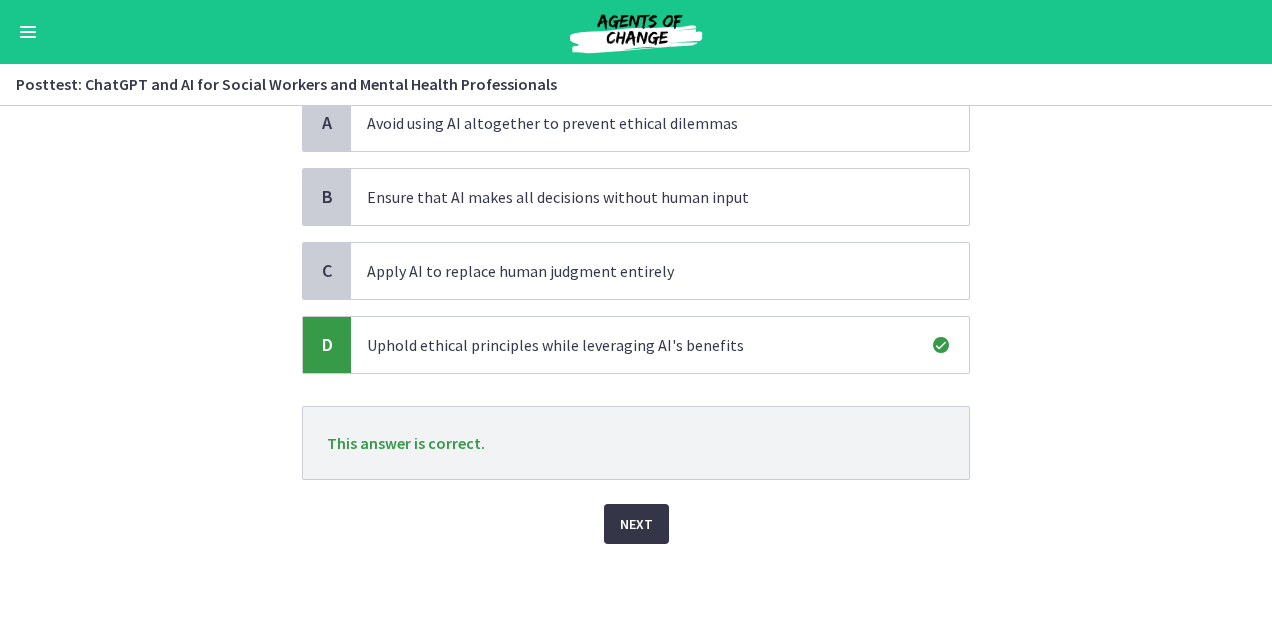 click on "Next" at bounding box center (636, 524) 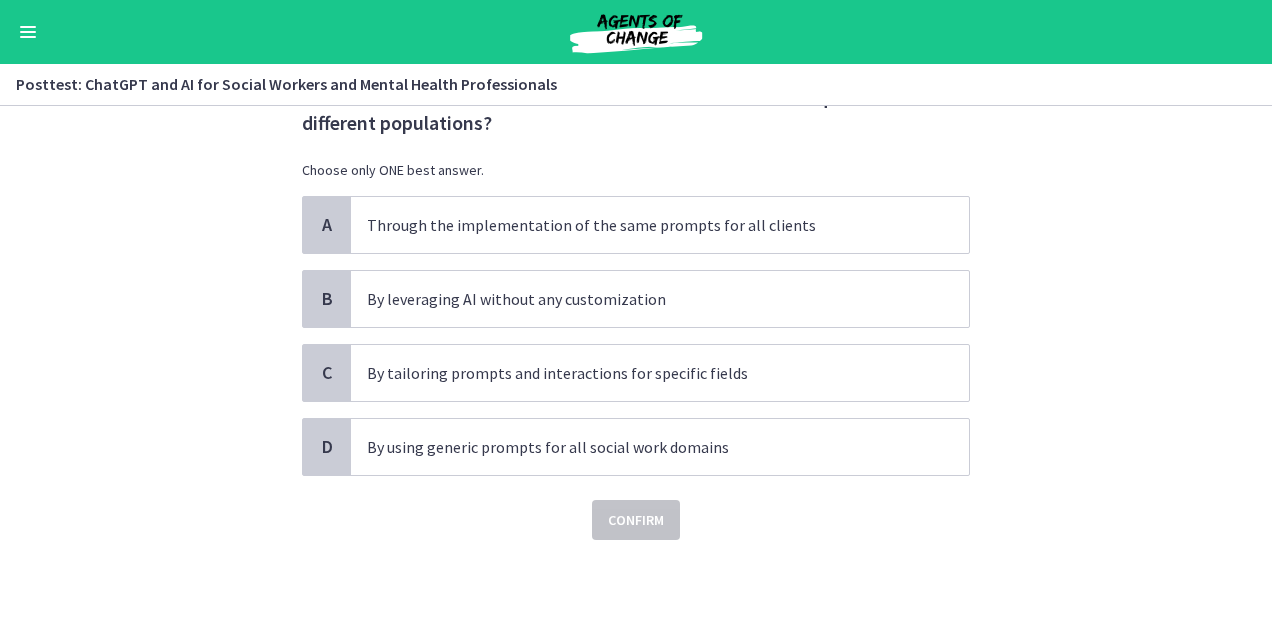 scroll, scrollTop: 0, scrollLeft: 0, axis: both 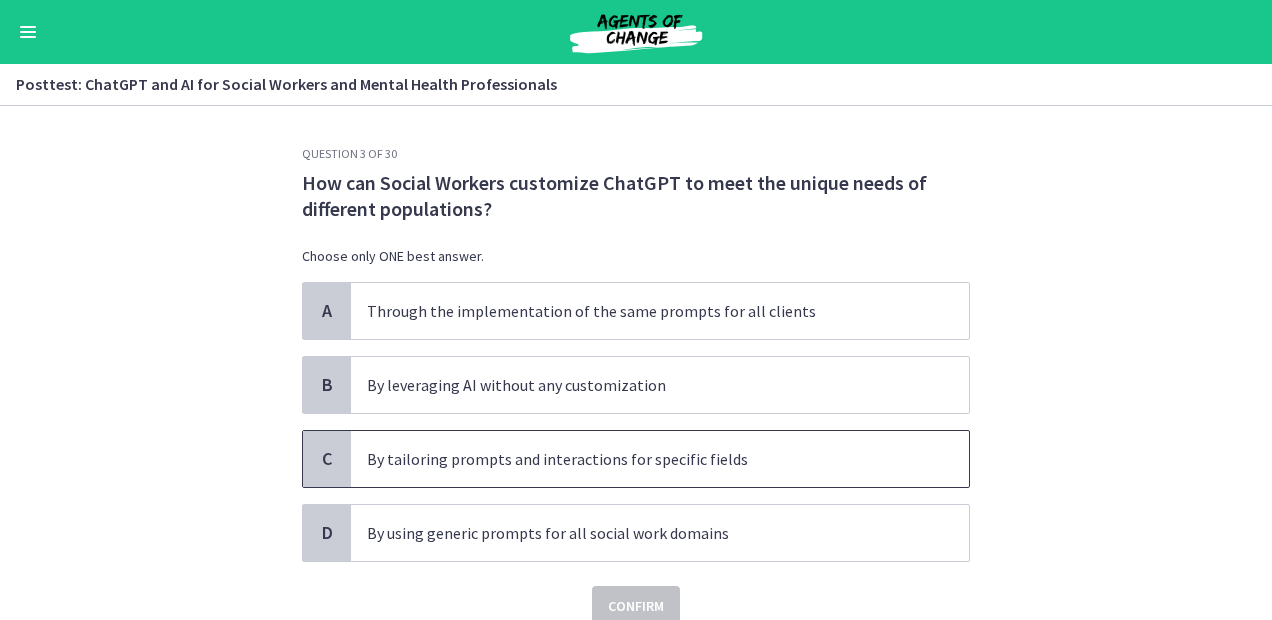 click on "By tailoring prompts and interactions for specific fields" at bounding box center [640, 459] 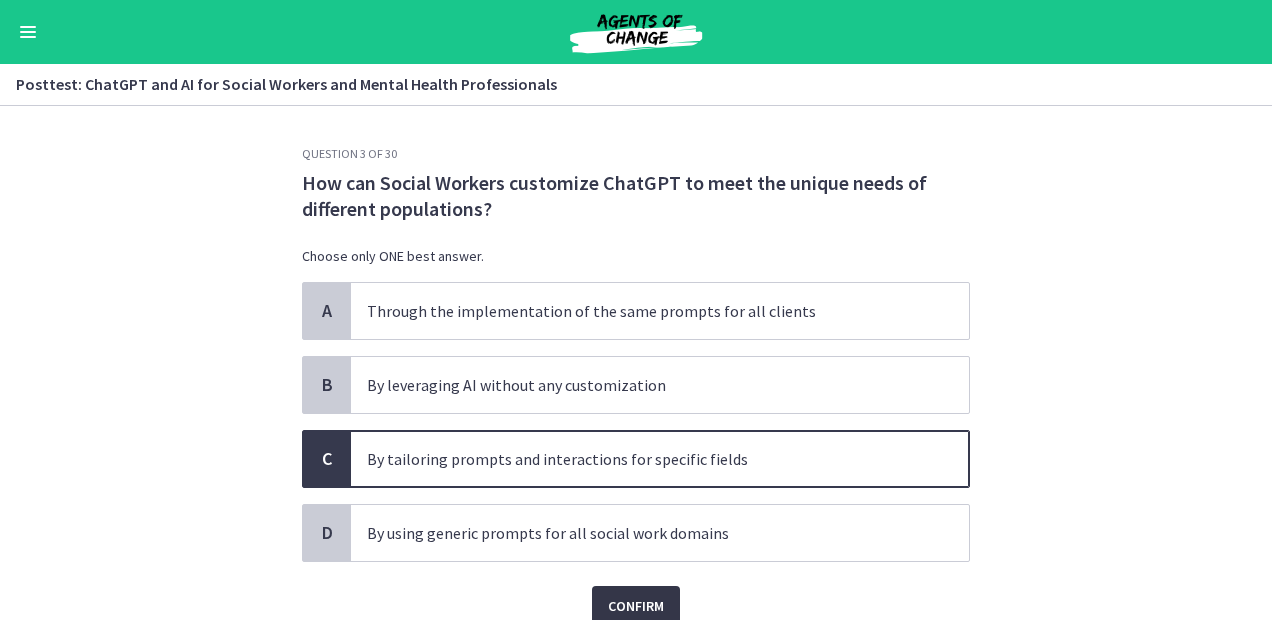 click on "Confirm" at bounding box center (636, 606) 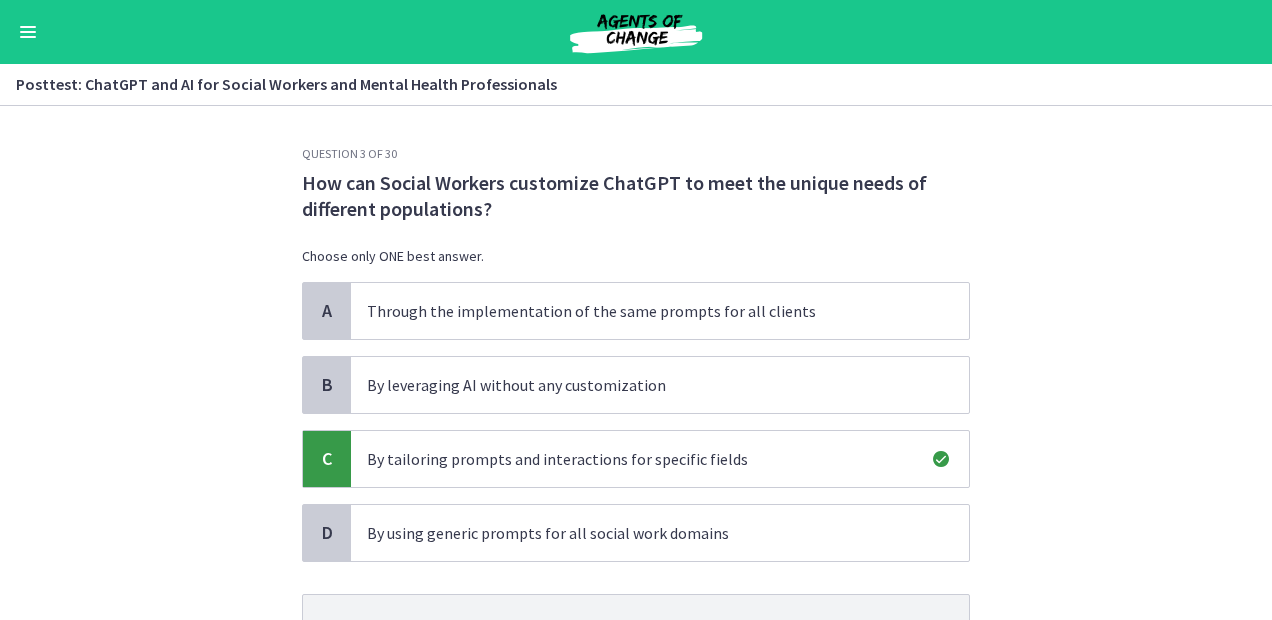 scroll, scrollTop: 188, scrollLeft: 0, axis: vertical 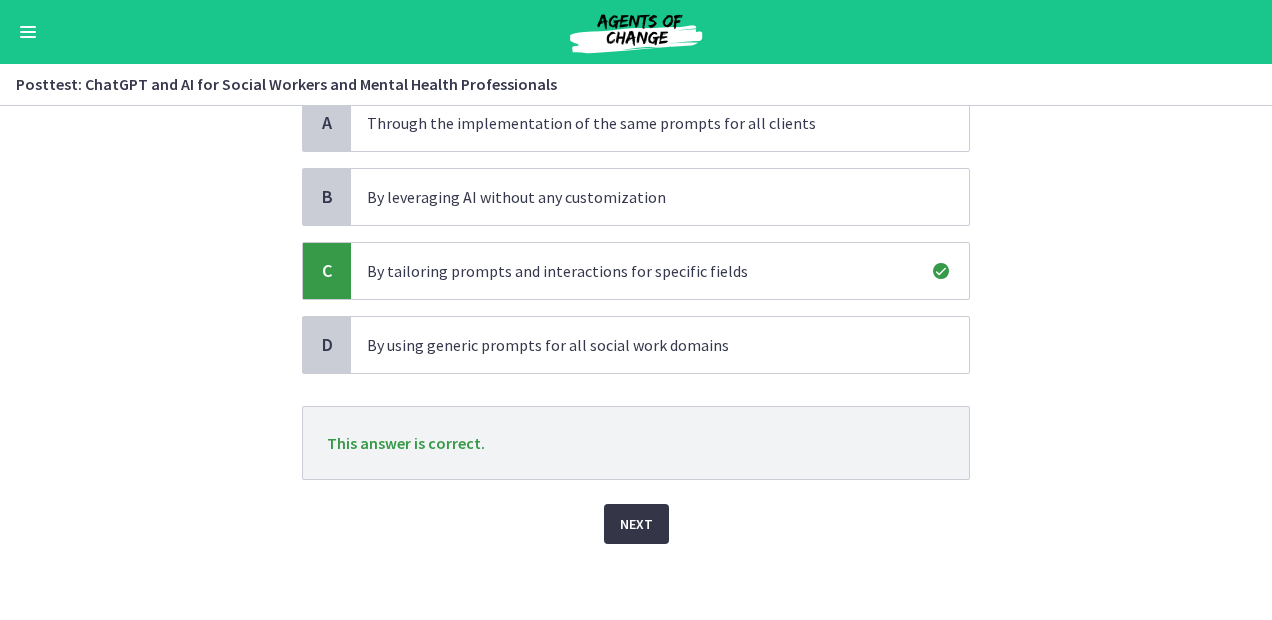 click on "Next" at bounding box center (636, 524) 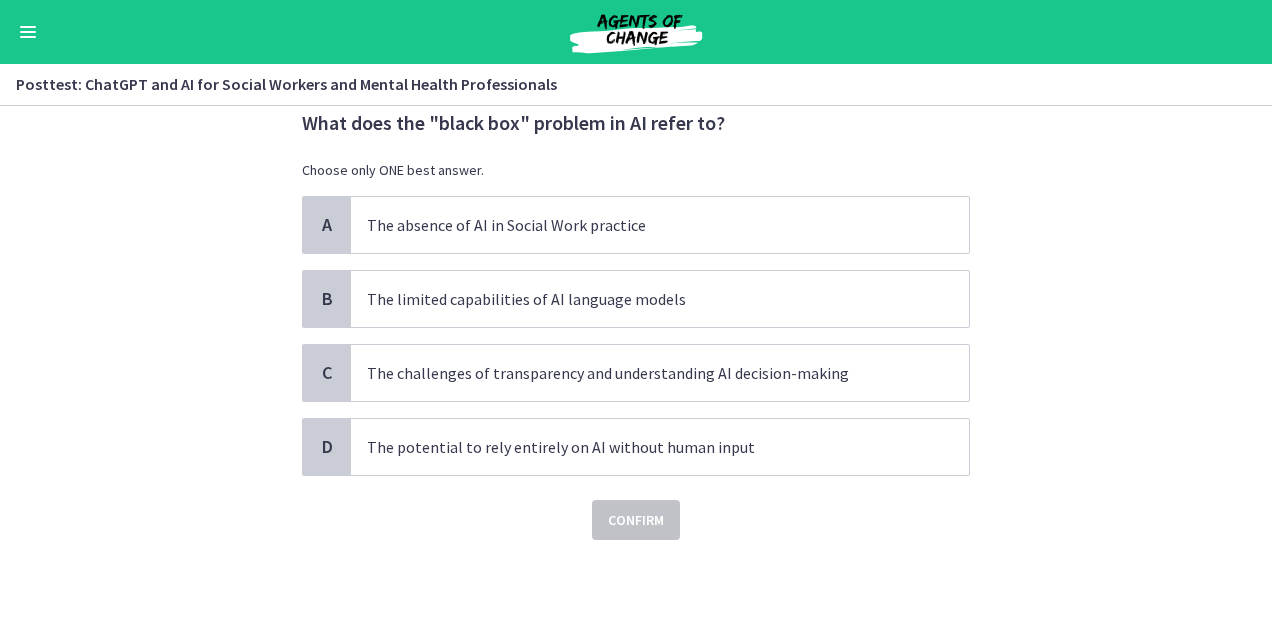scroll, scrollTop: 0, scrollLeft: 0, axis: both 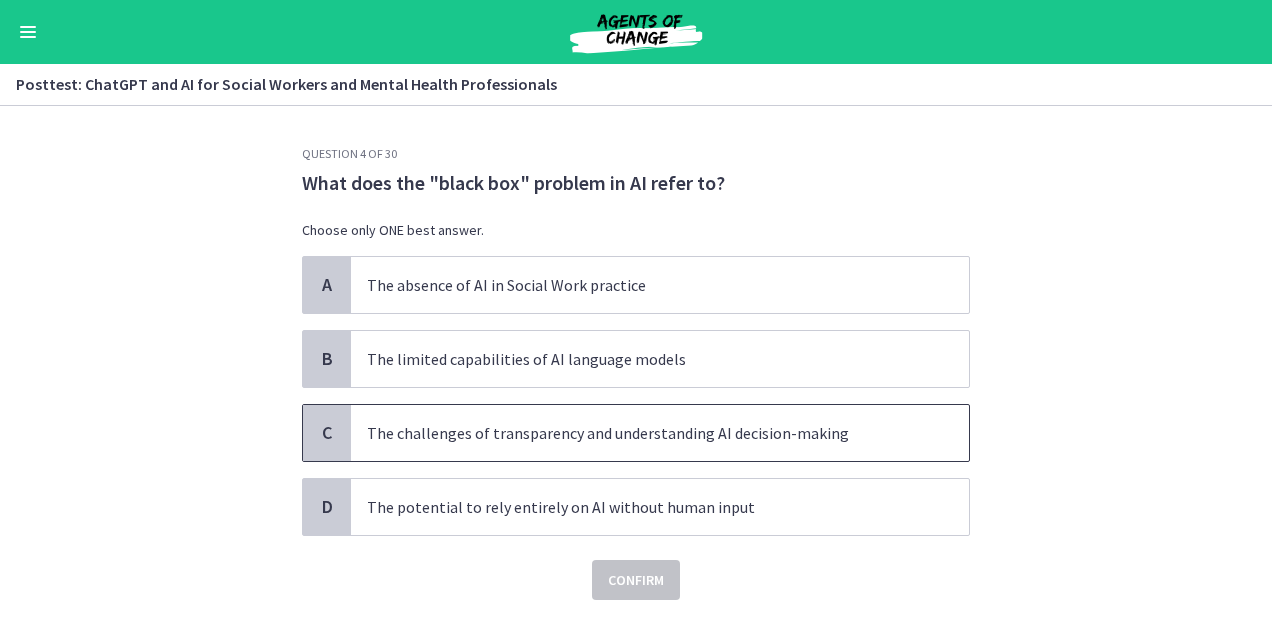 click on "The challenges of transparency and understanding AI decision-making" at bounding box center (640, 433) 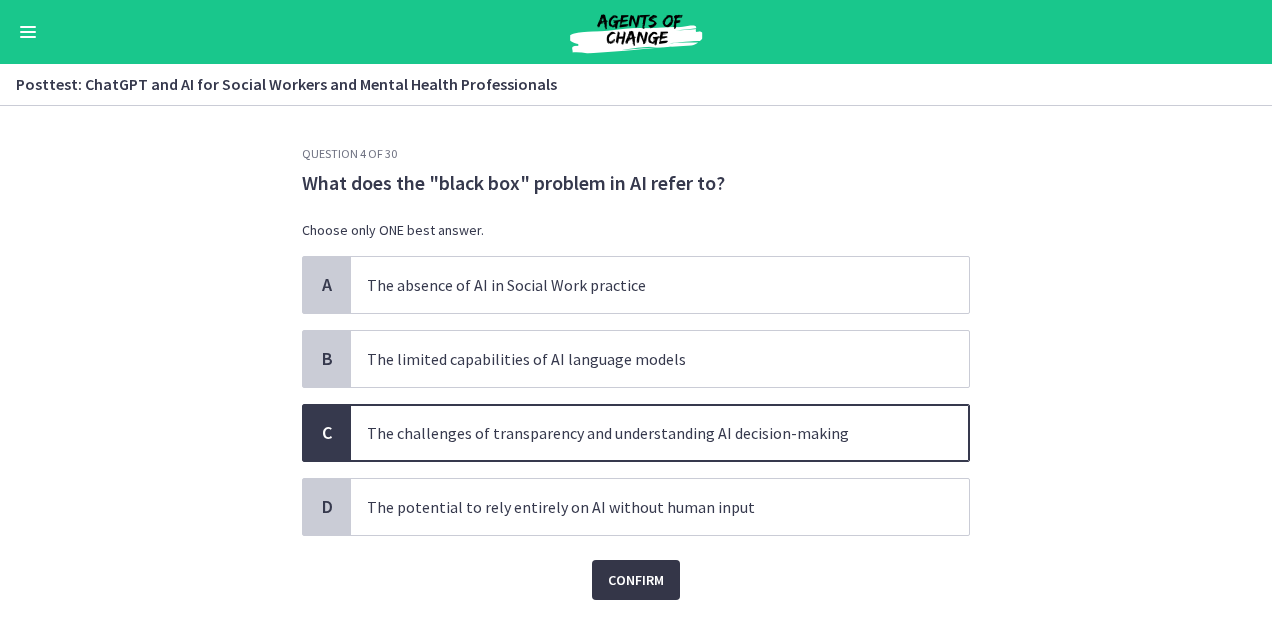 click on "Confirm" at bounding box center [636, 580] 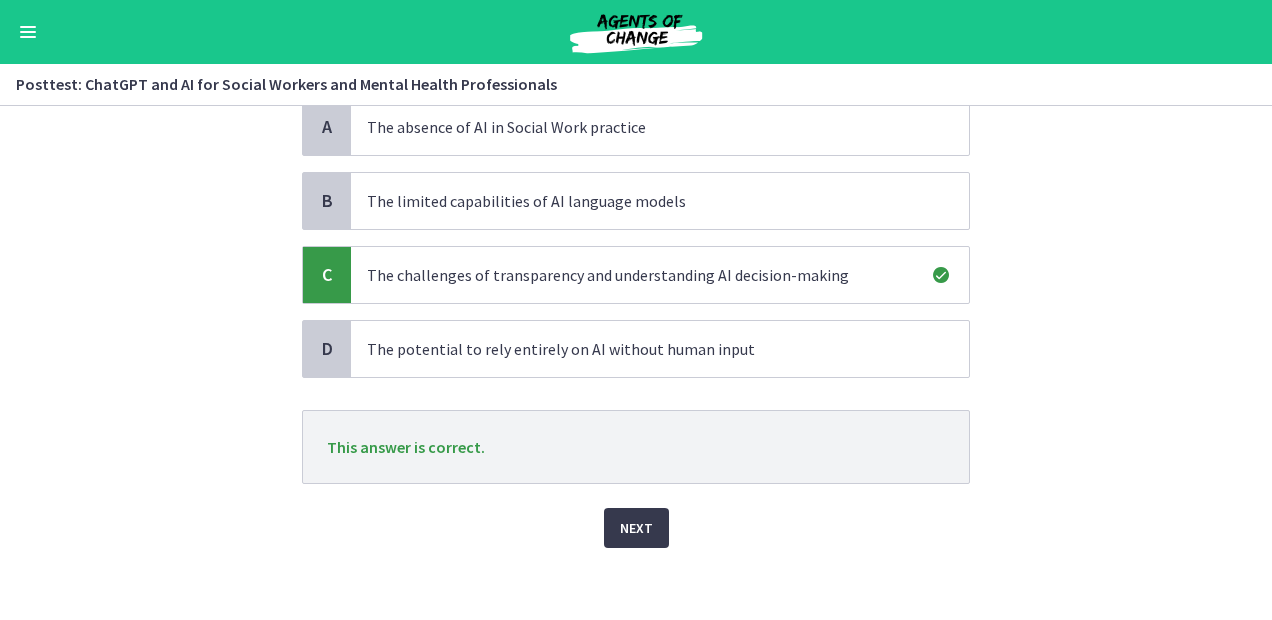 scroll, scrollTop: 162, scrollLeft: 0, axis: vertical 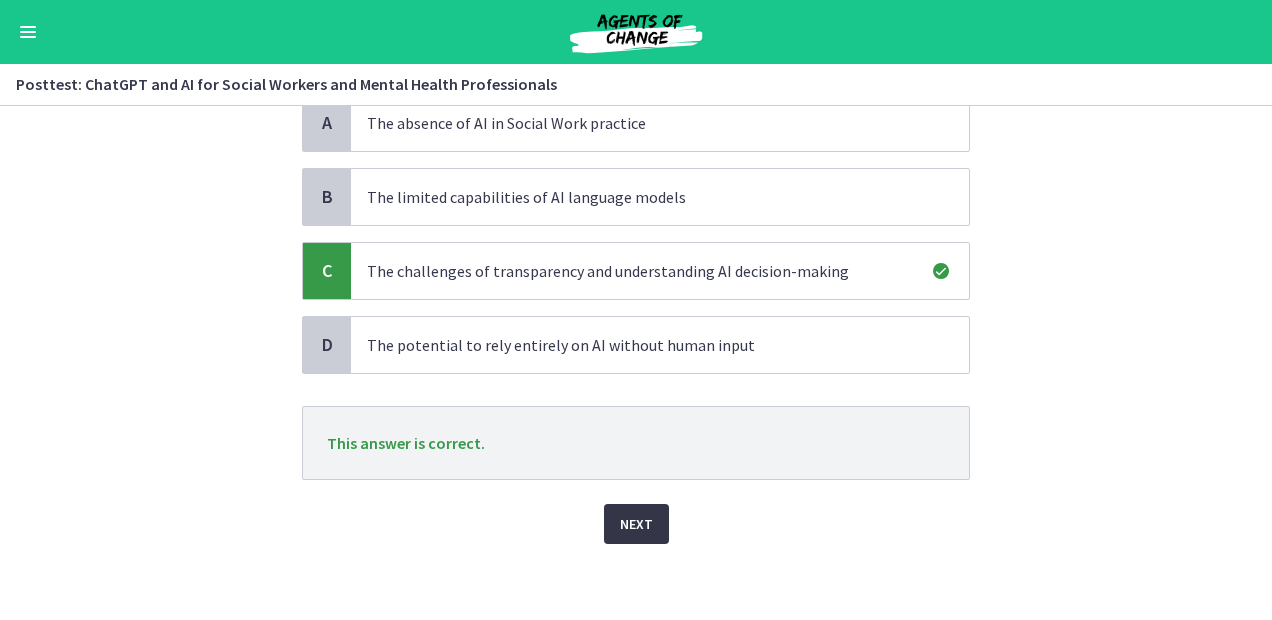 click on "Next" at bounding box center [636, 524] 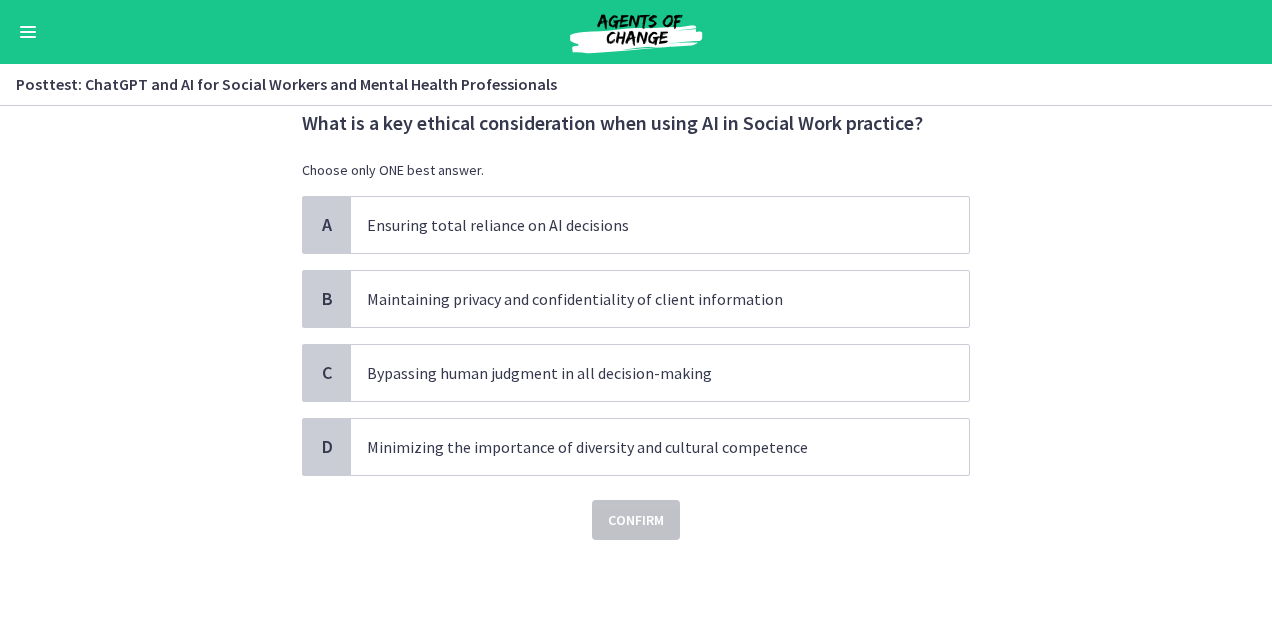 scroll, scrollTop: 0, scrollLeft: 0, axis: both 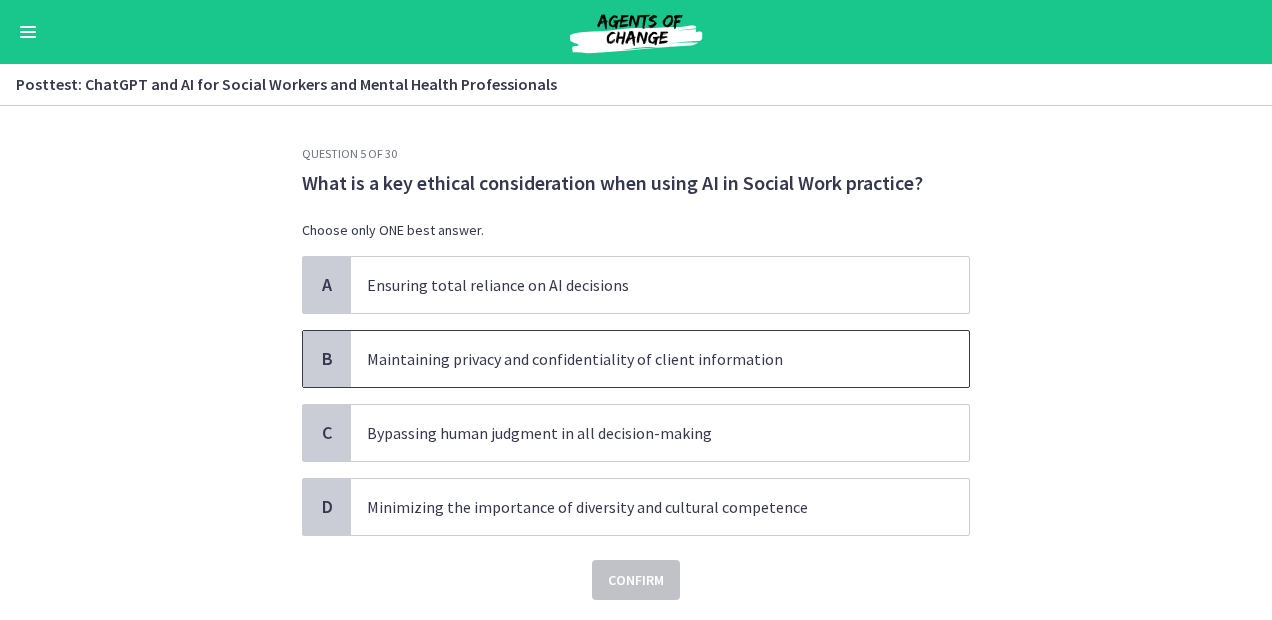 click on "Maintaining privacy and confidentiality of client information" at bounding box center [660, 359] 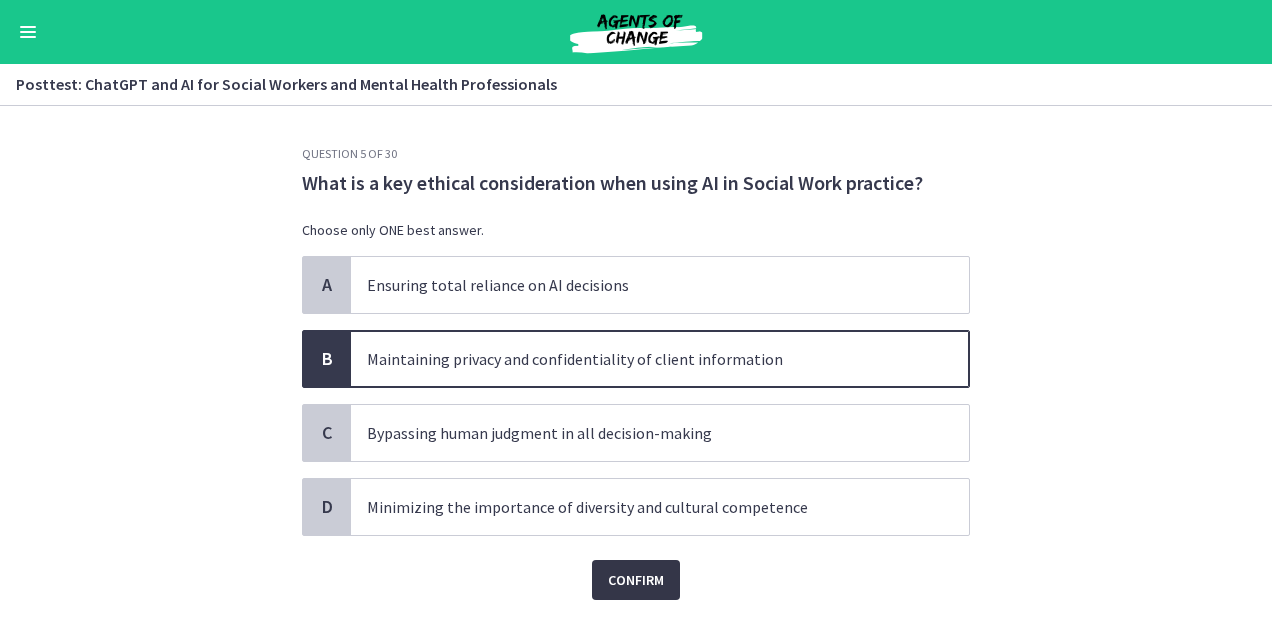 click on "Confirm" at bounding box center [636, 580] 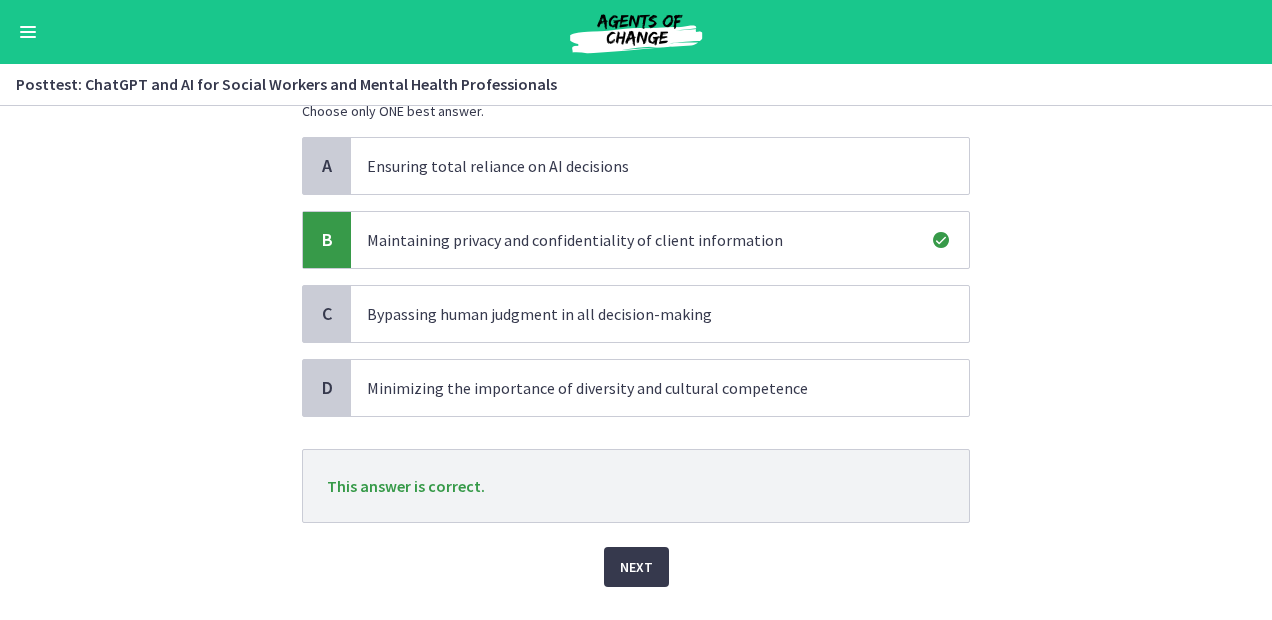 scroll, scrollTop: 128, scrollLeft: 0, axis: vertical 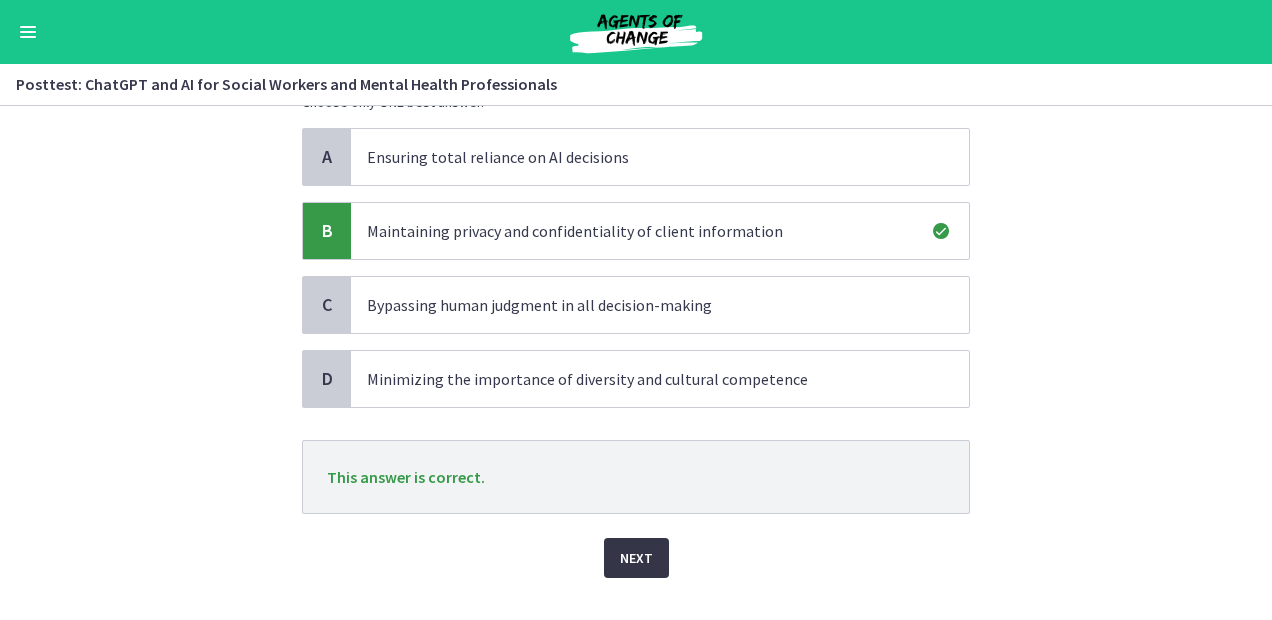 click on "Next" at bounding box center [636, 558] 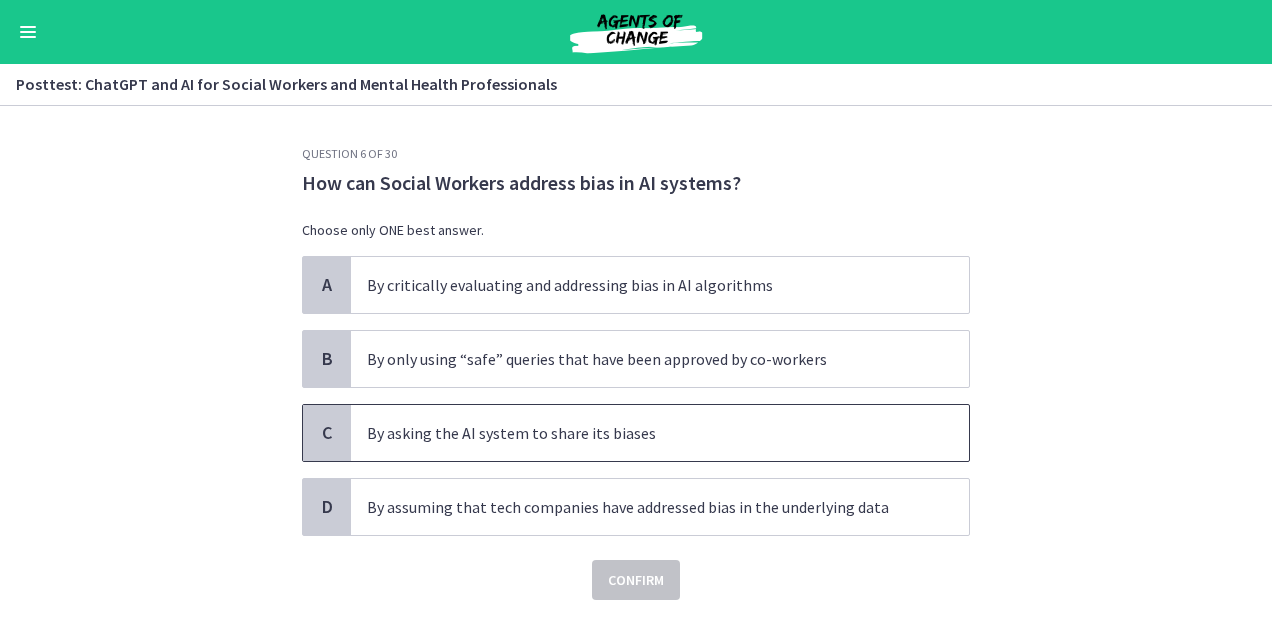 click on "By asking the AI system to share its biases" at bounding box center [660, 433] 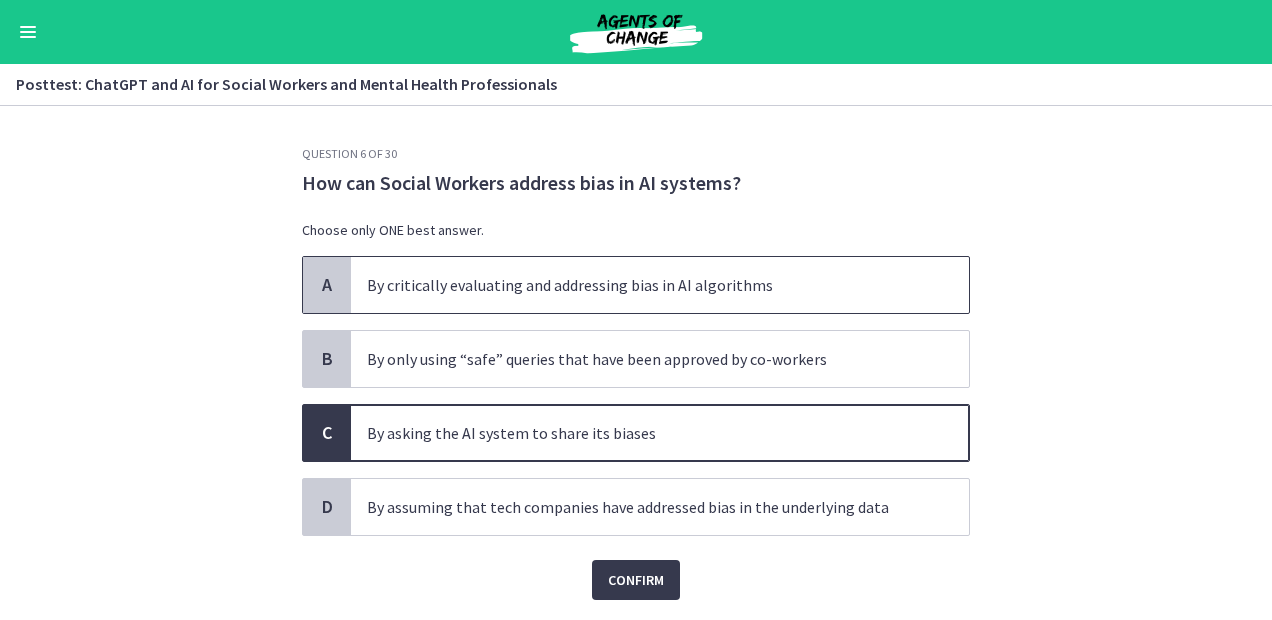 click on "By critically evaluating and addressing bias in AI algorithms" at bounding box center (660, 285) 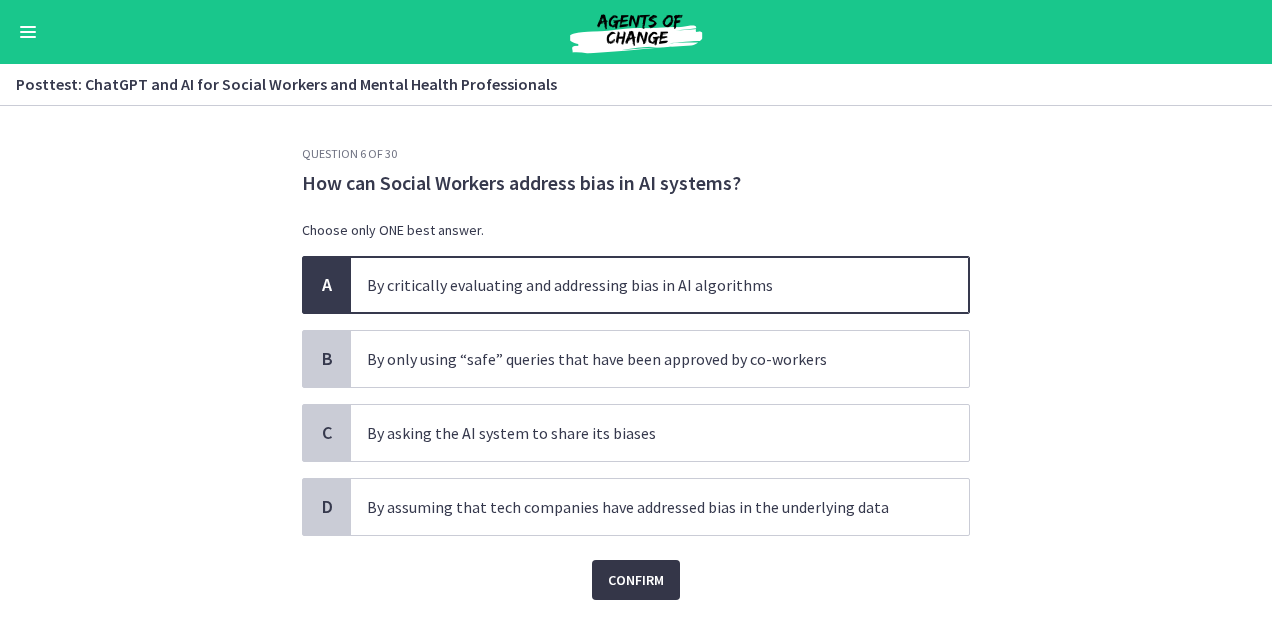 click on "Confirm" at bounding box center (636, 580) 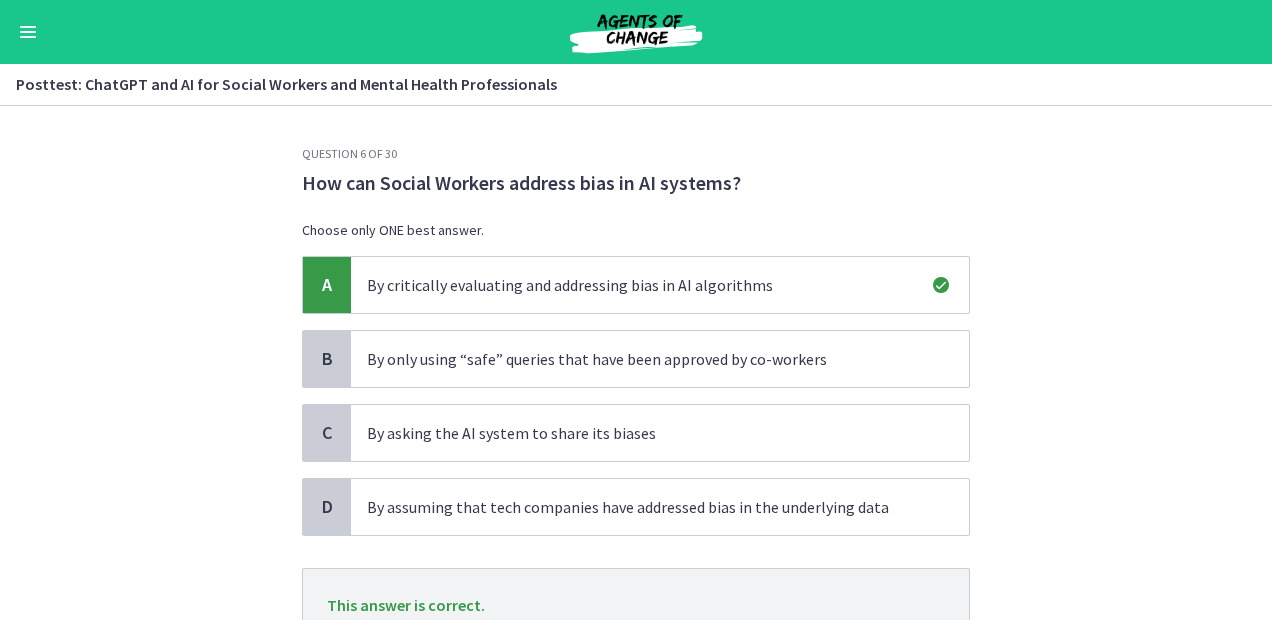 scroll, scrollTop: 162, scrollLeft: 0, axis: vertical 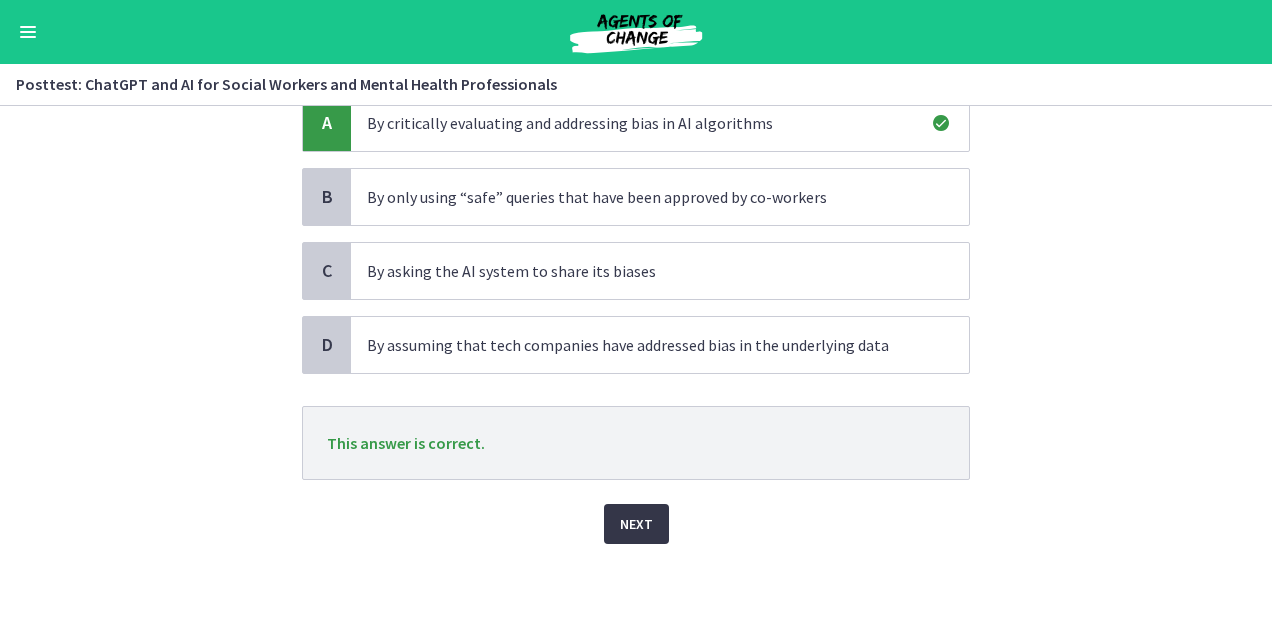 click on "Next" at bounding box center (636, 524) 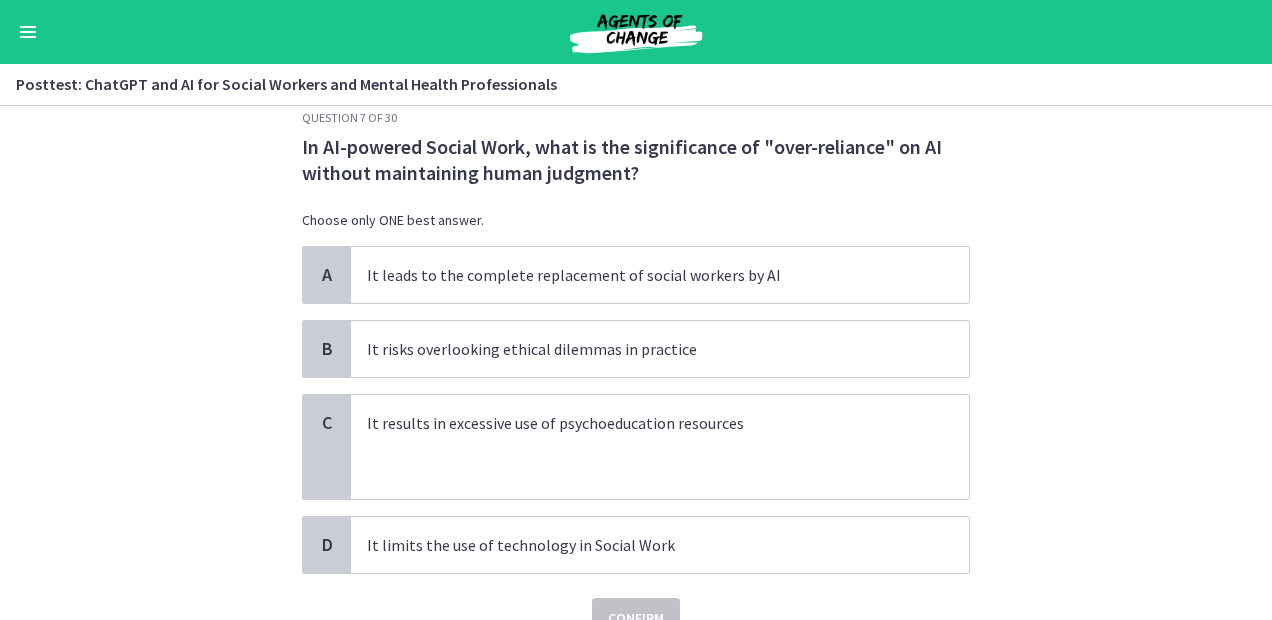 scroll, scrollTop: 39, scrollLeft: 0, axis: vertical 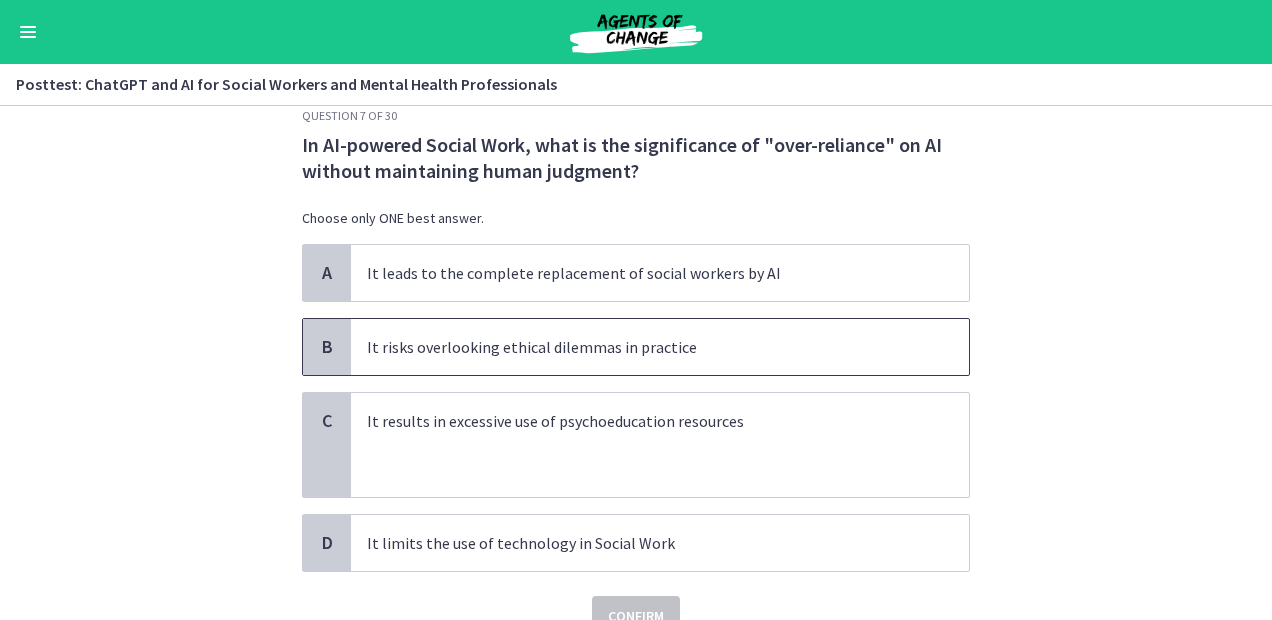 click on "It risks overlooking ethical dilemmas in practice" at bounding box center (640, 347) 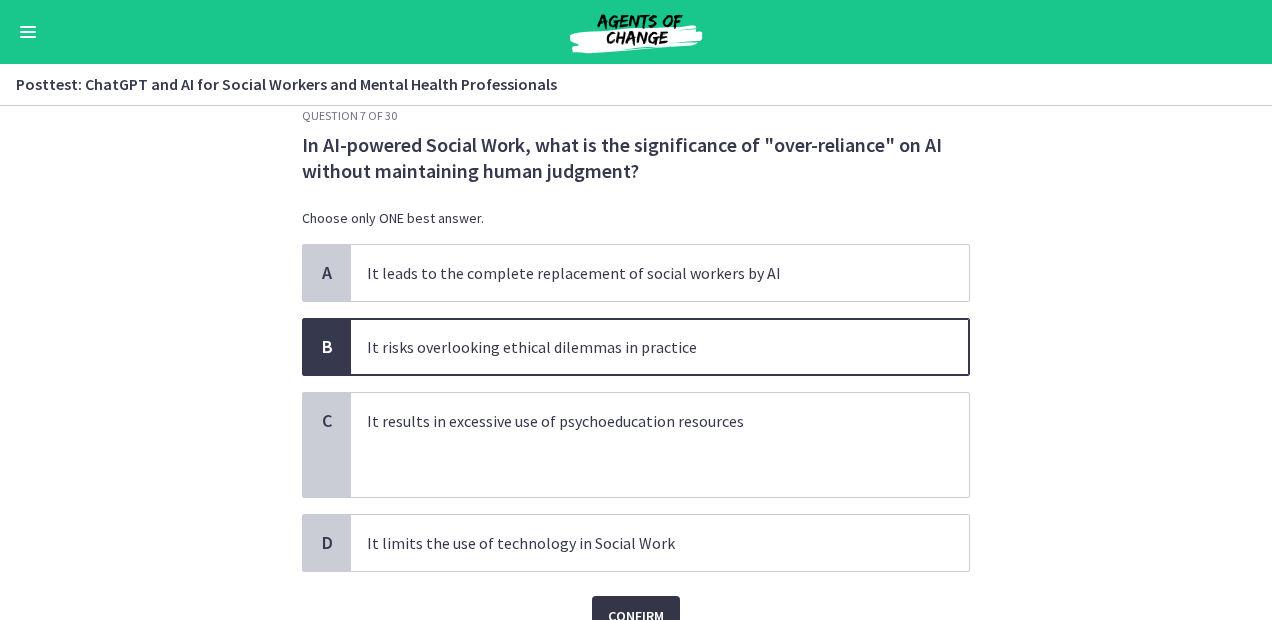 click on "Confirm" at bounding box center (636, 616) 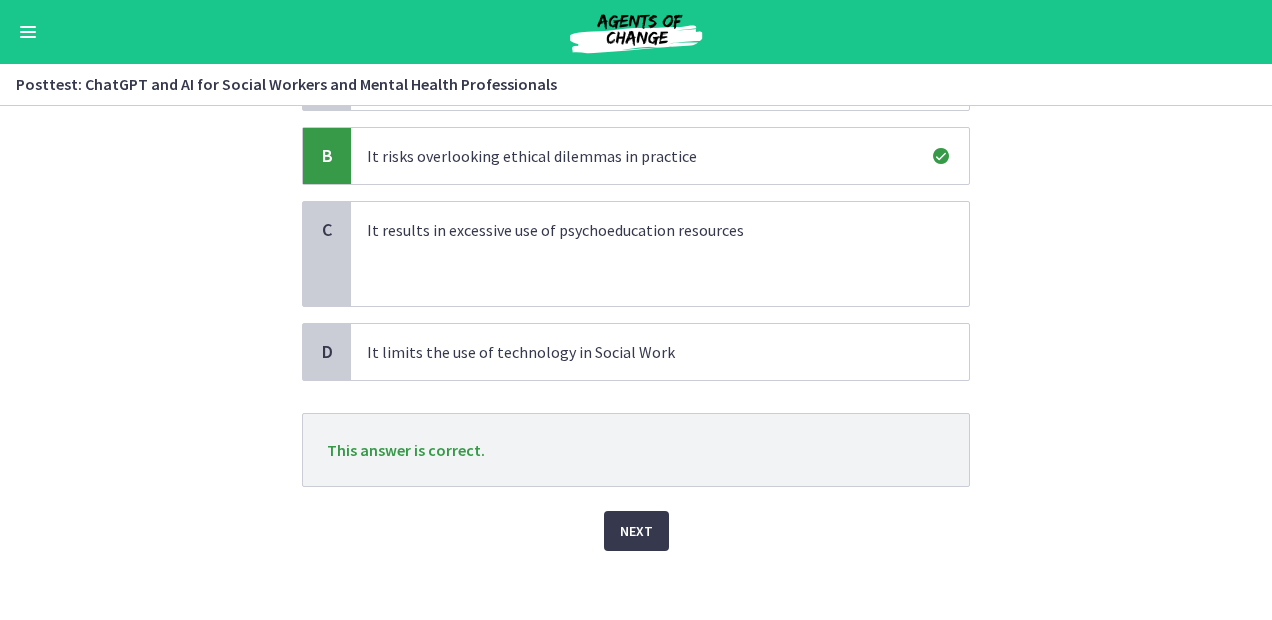 scroll, scrollTop: 236, scrollLeft: 0, axis: vertical 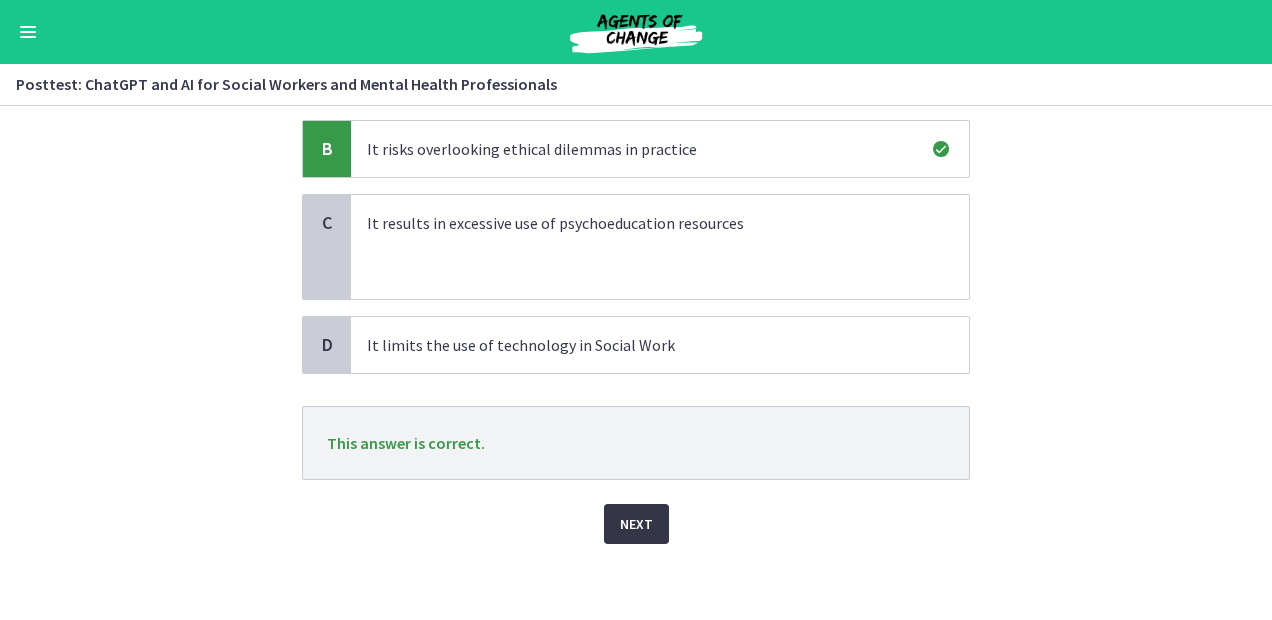 click on "Next" at bounding box center (636, 524) 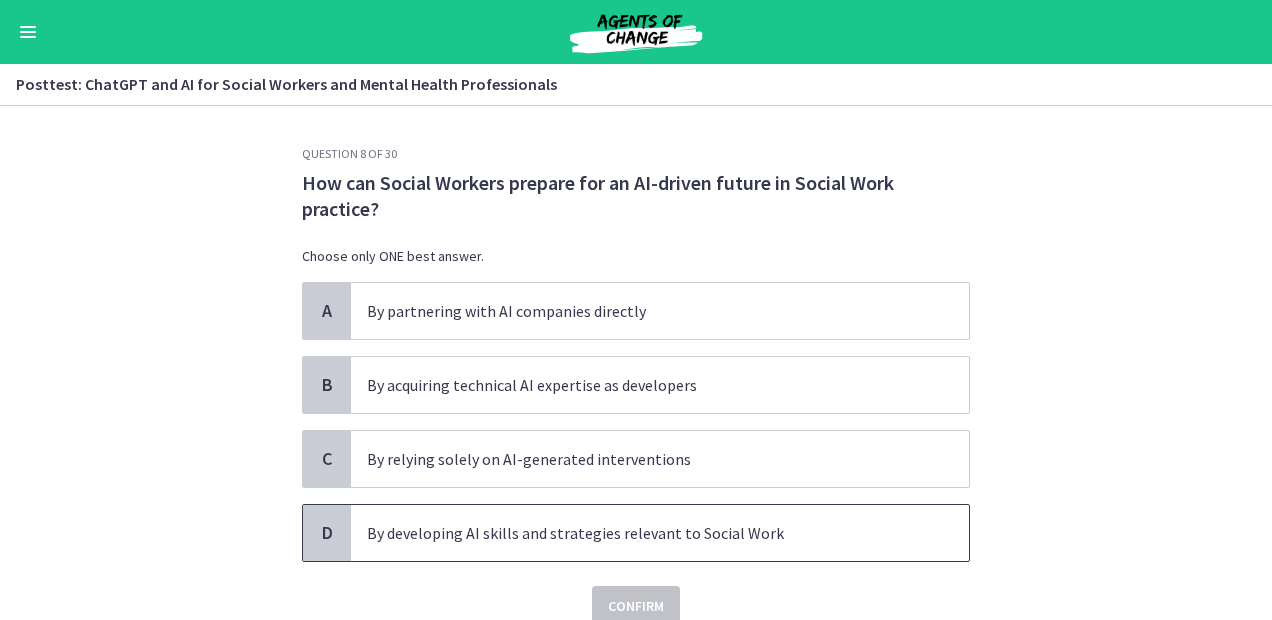 click on "By developing AI skills and strategies relevant to Social Work" at bounding box center (640, 533) 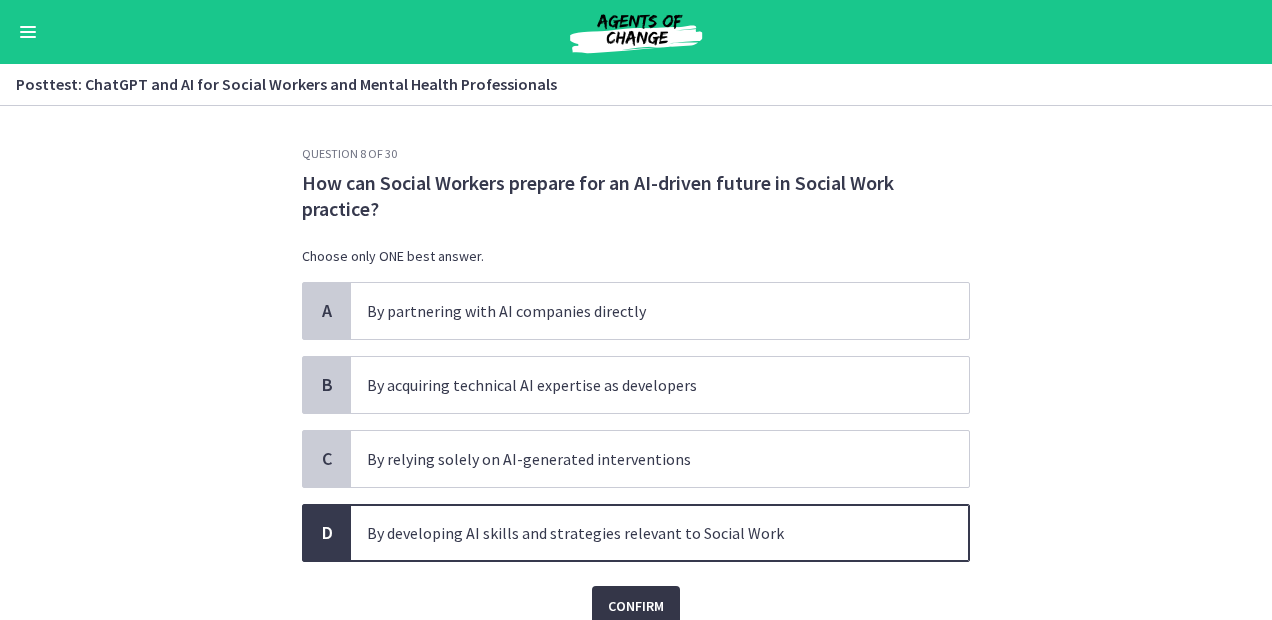 click on "Confirm" at bounding box center [636, 606] 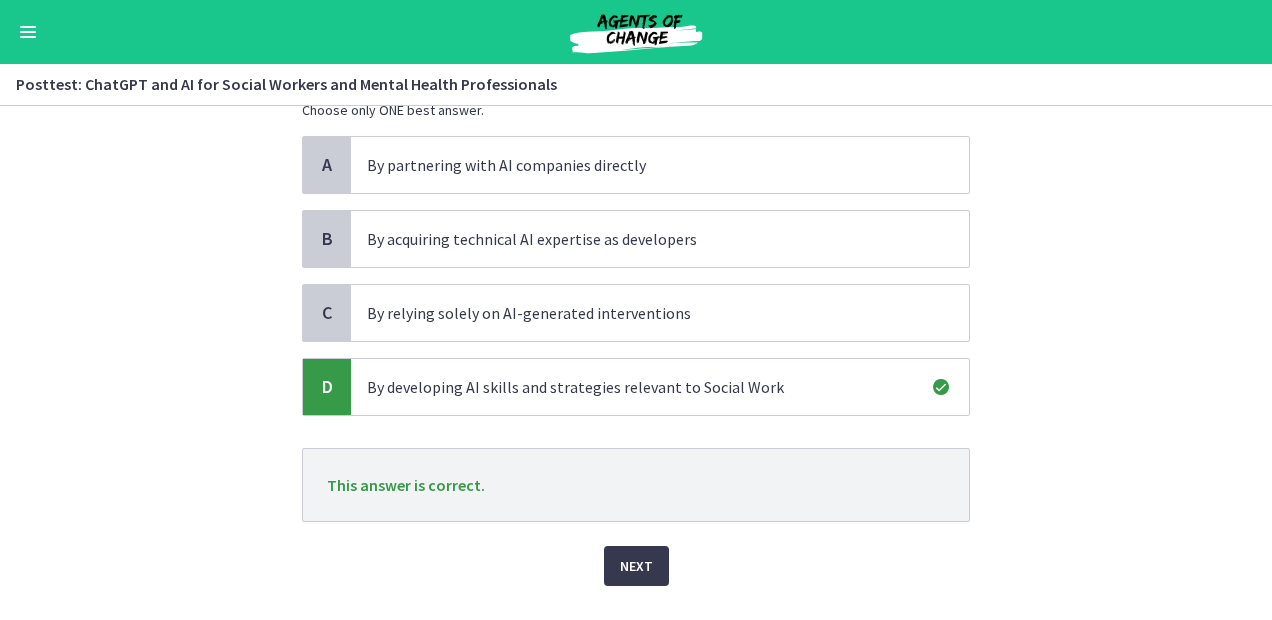 scroll, scrollTop: 157, scrollLeft: 0, axis: vertical 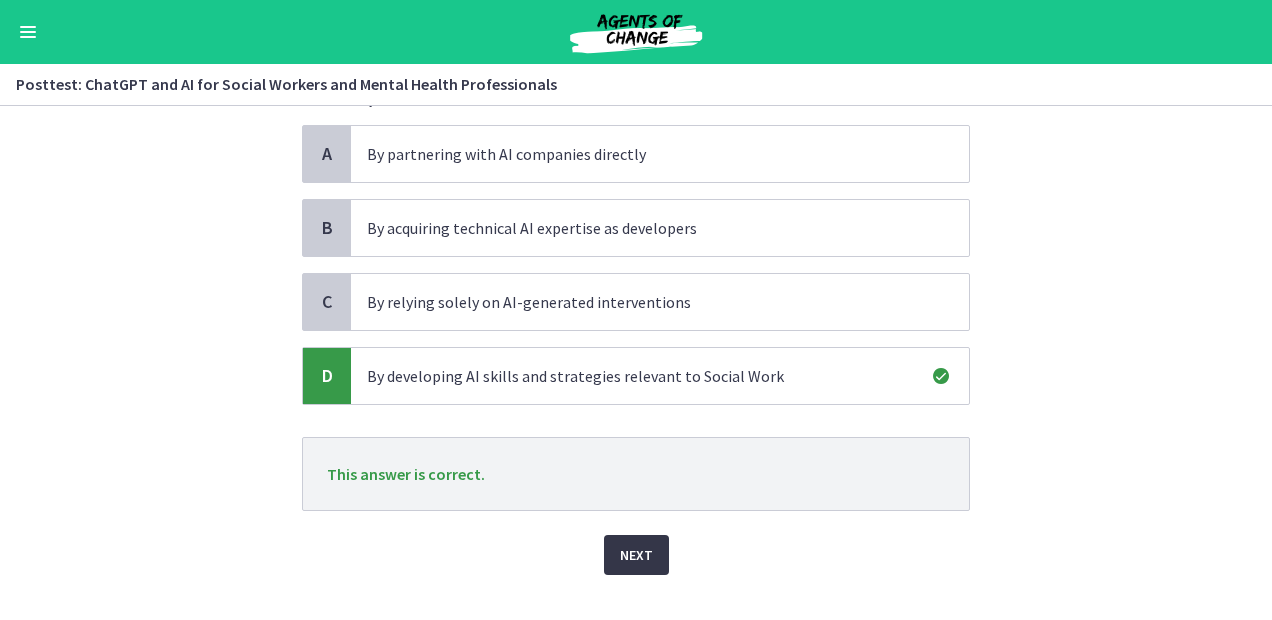click on "Next" at bounding box center (636, 555) 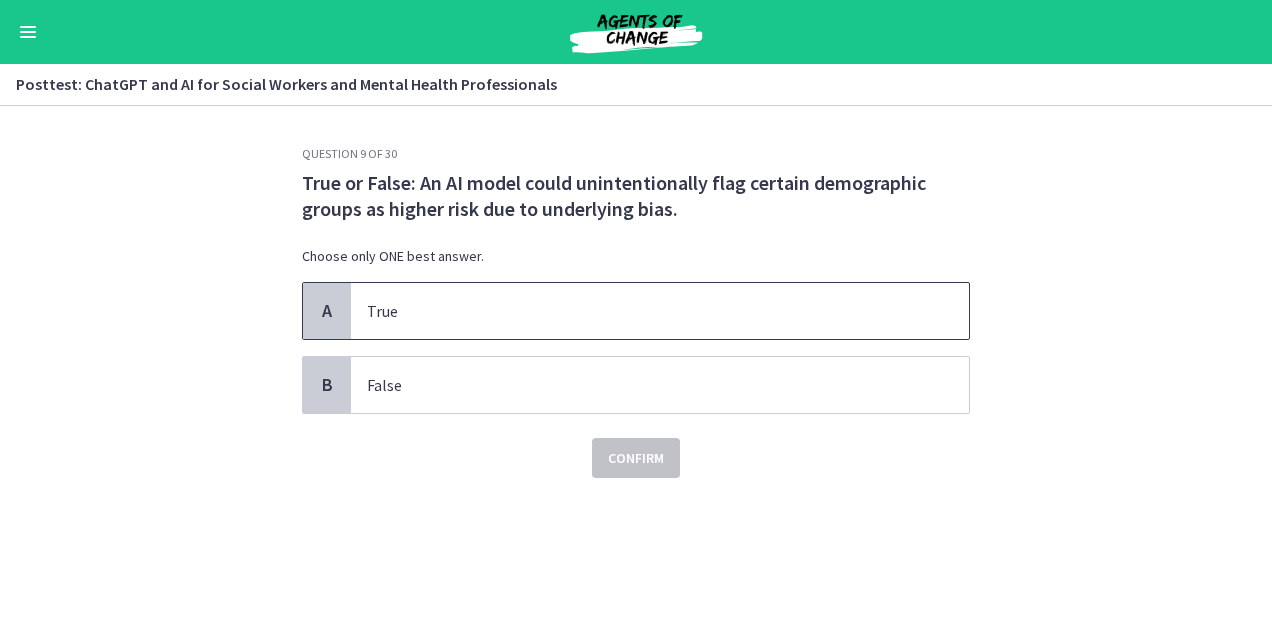 click on "True" at bounding box center (640, 311) 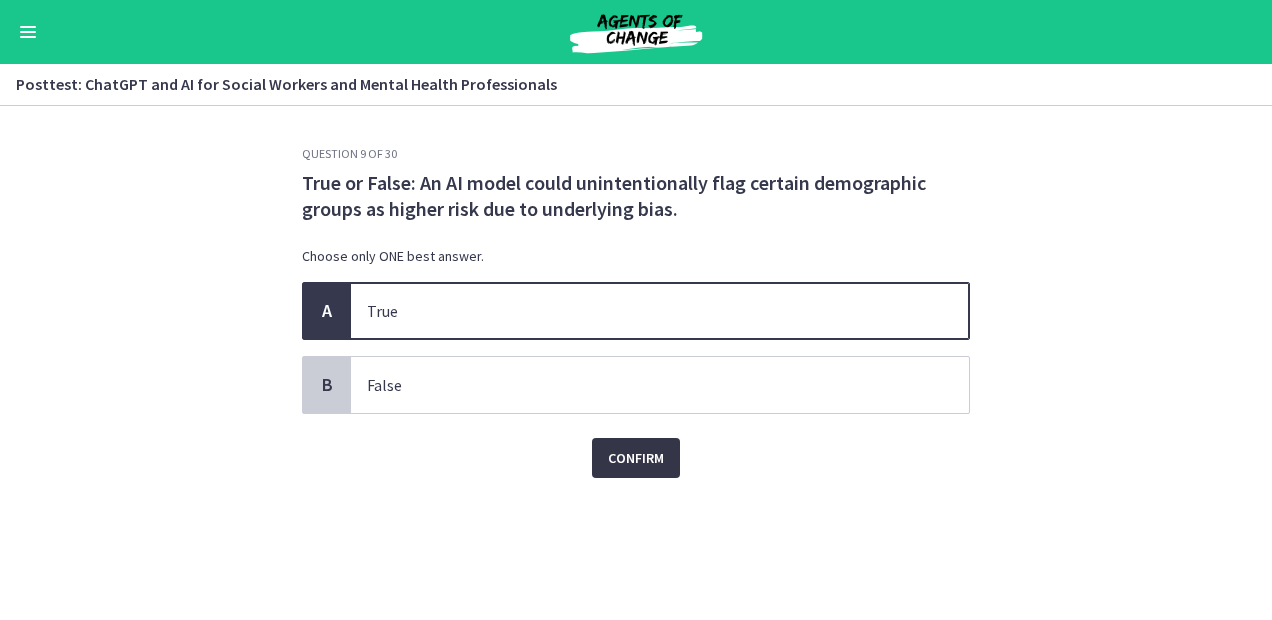 click on "Confirm" at bounding box center (636, 458) 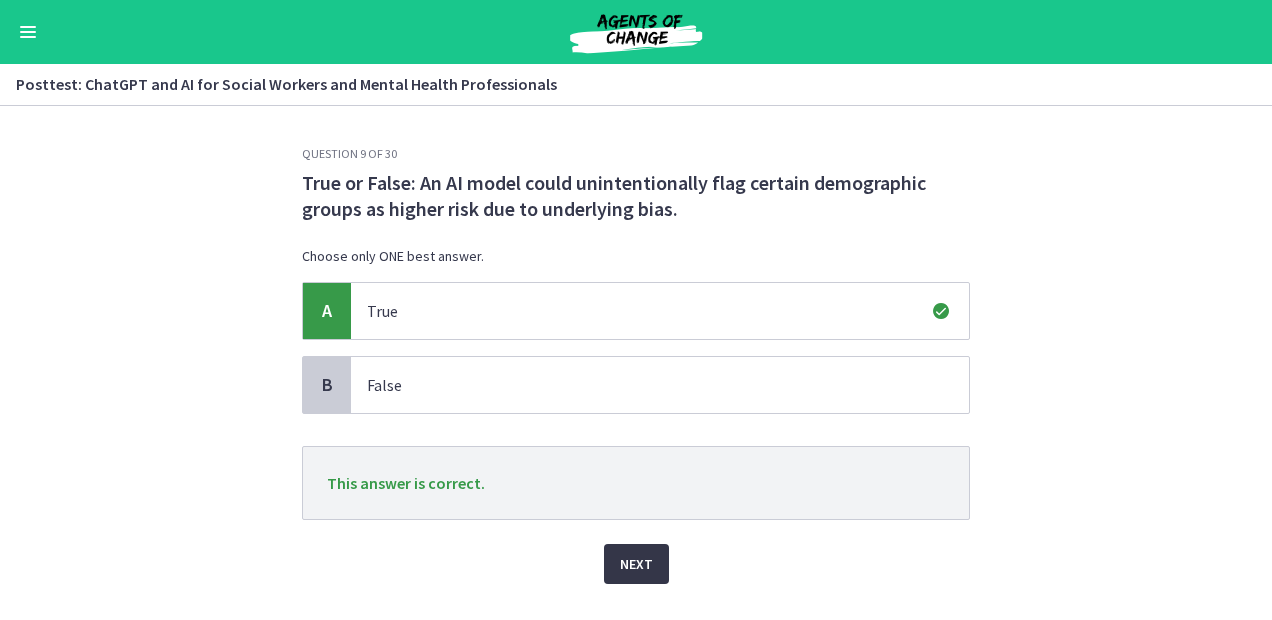 click on "Next" at bounding box center (636, 564) 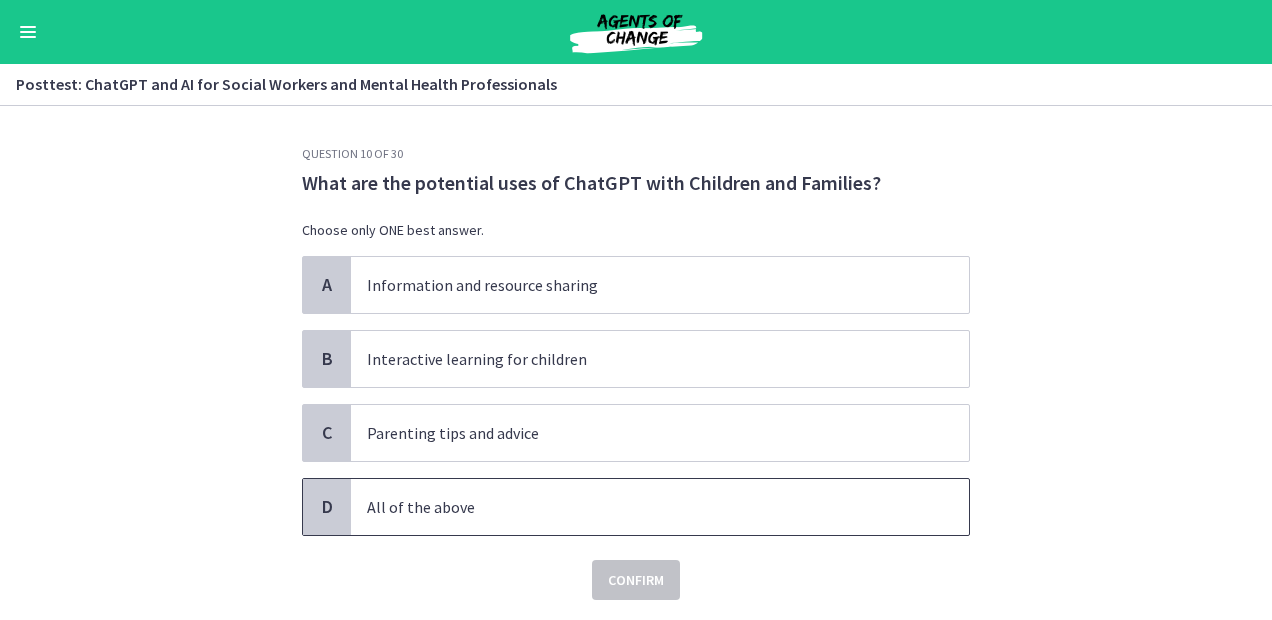 click on "All of the above" at bounding box center (640, 507) 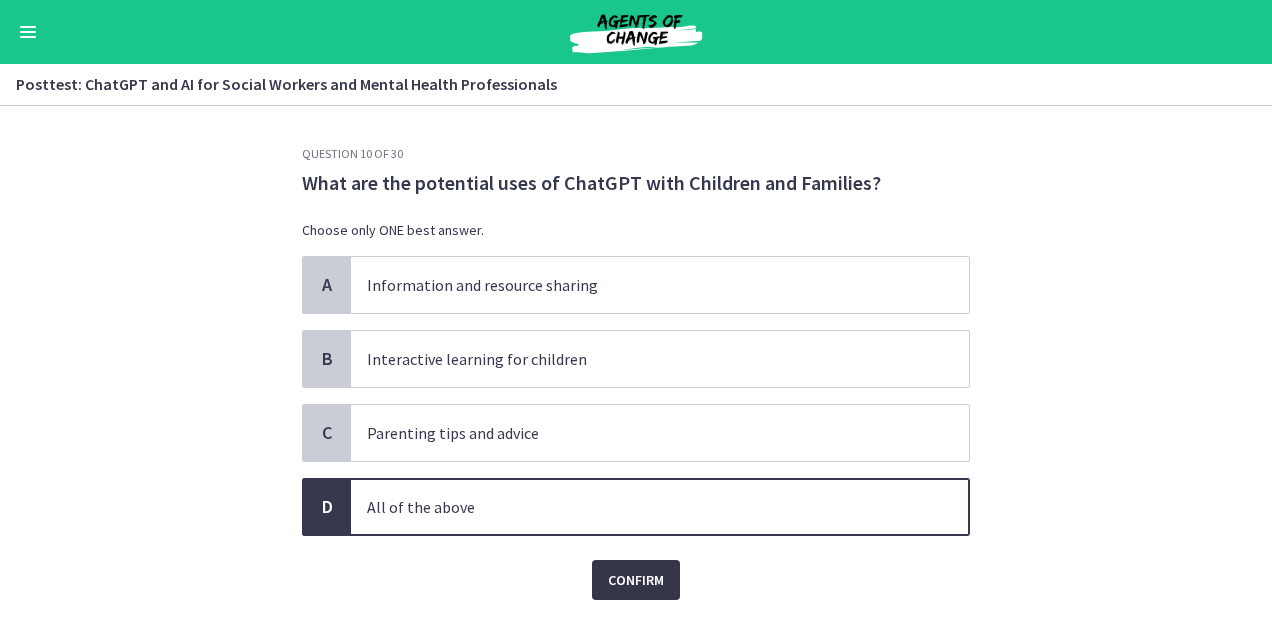 click on "Confirm" at bounding box center [636, 580] 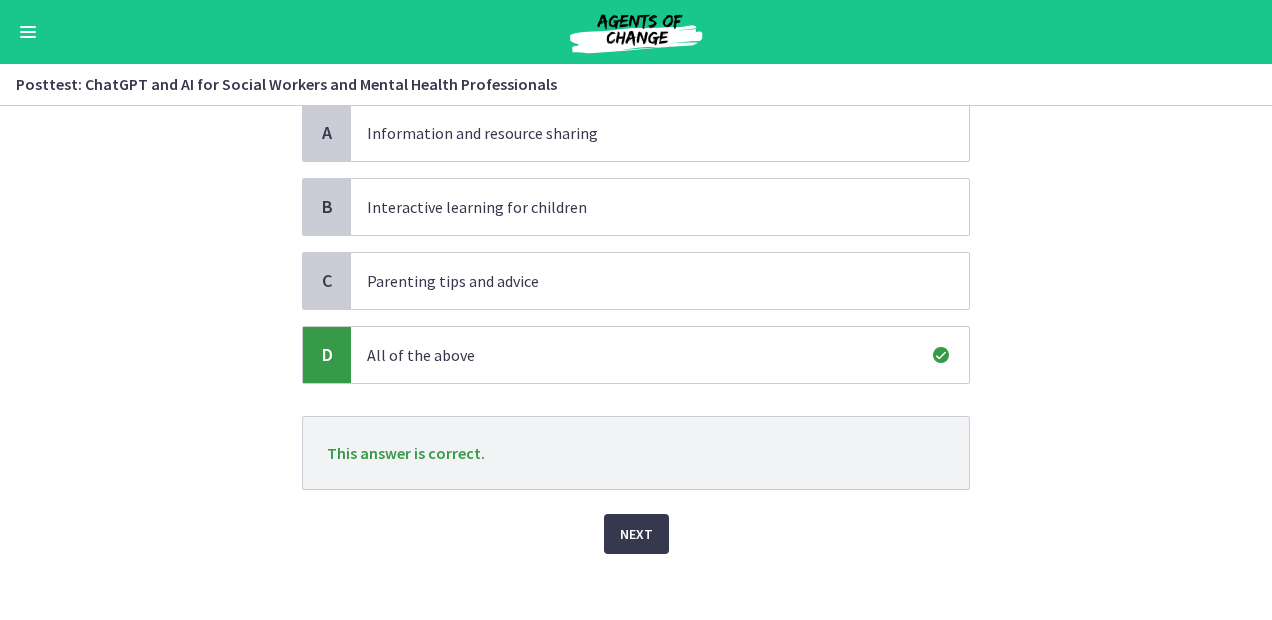 scroll, scrollTop: 162, scrollLeft: 0, axis: vertical 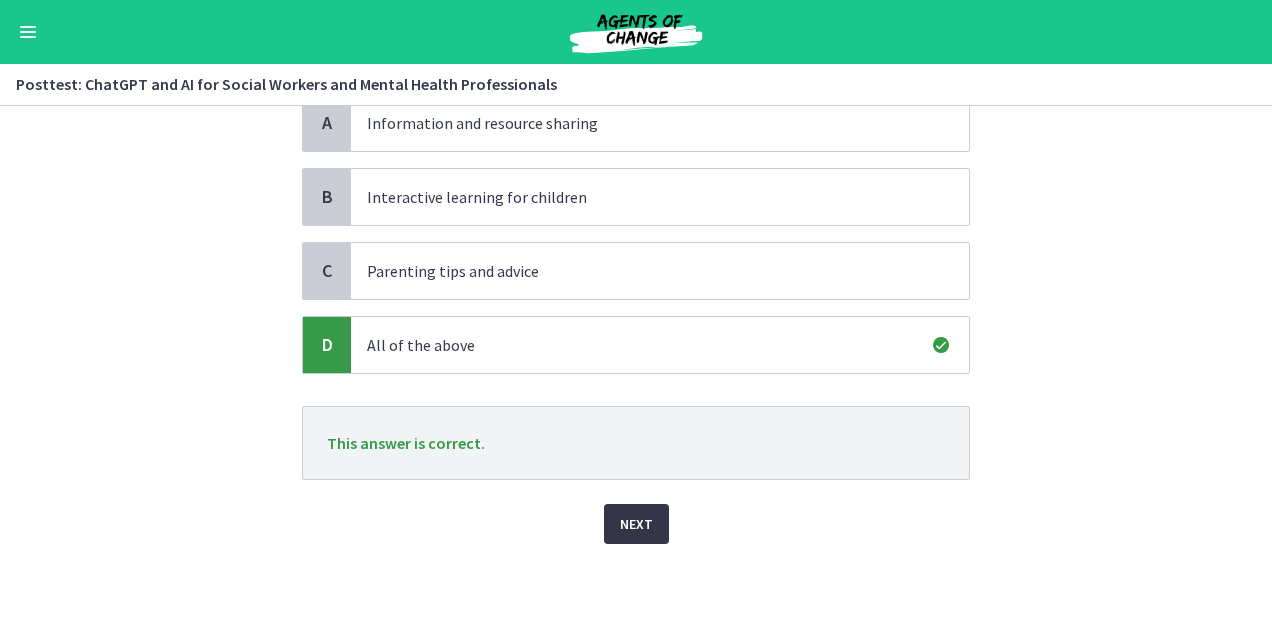 click on "Next" at bounding box center (636, 524) 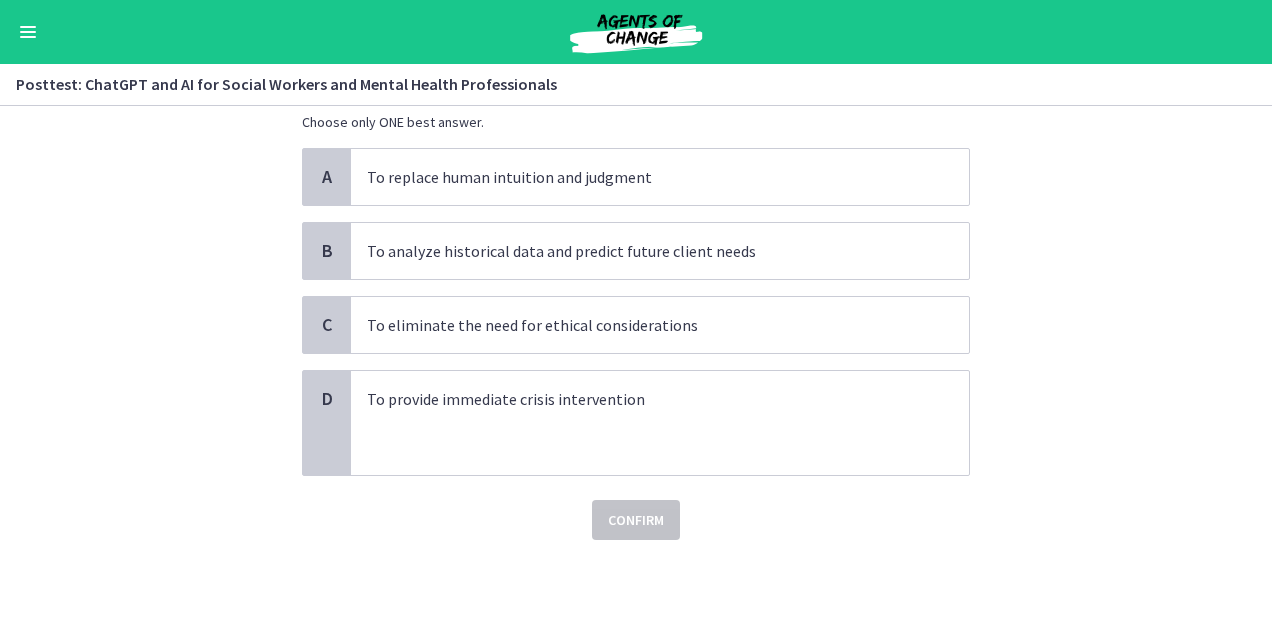 scroll, scrollTop: 0, scrollLeft: 0, axis: both 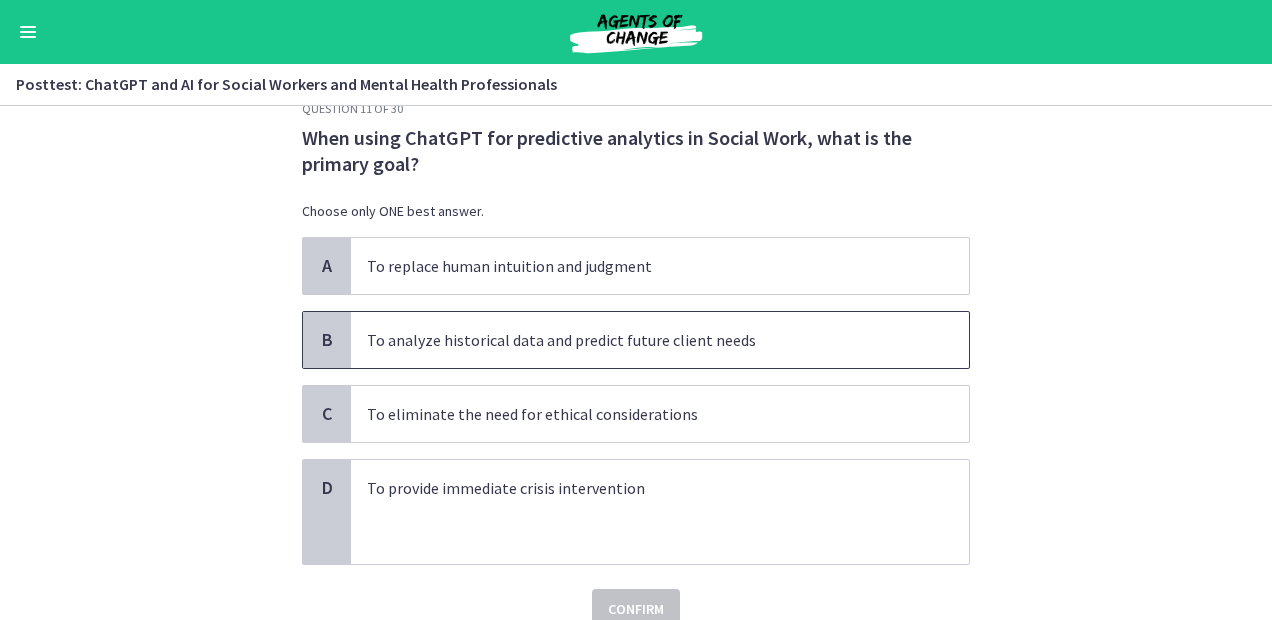 click on "To analyze historical data and predict future client needs" at bounding box center [640, 340] 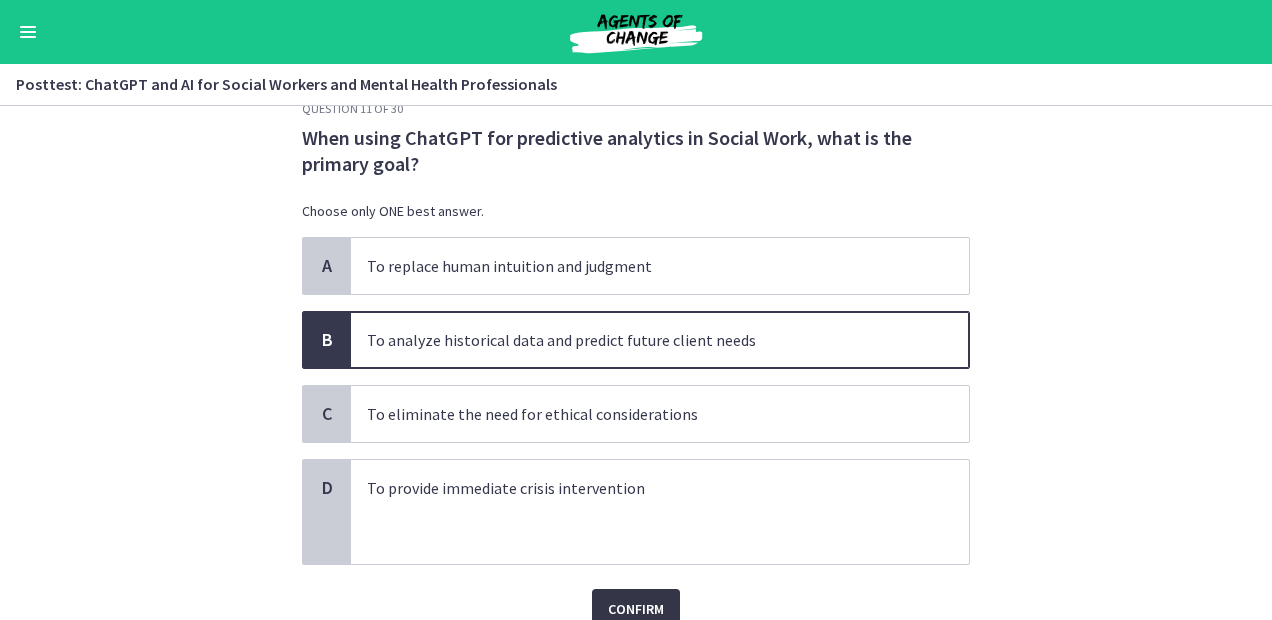 click on "Confirm" at bounding box center (636, 609) 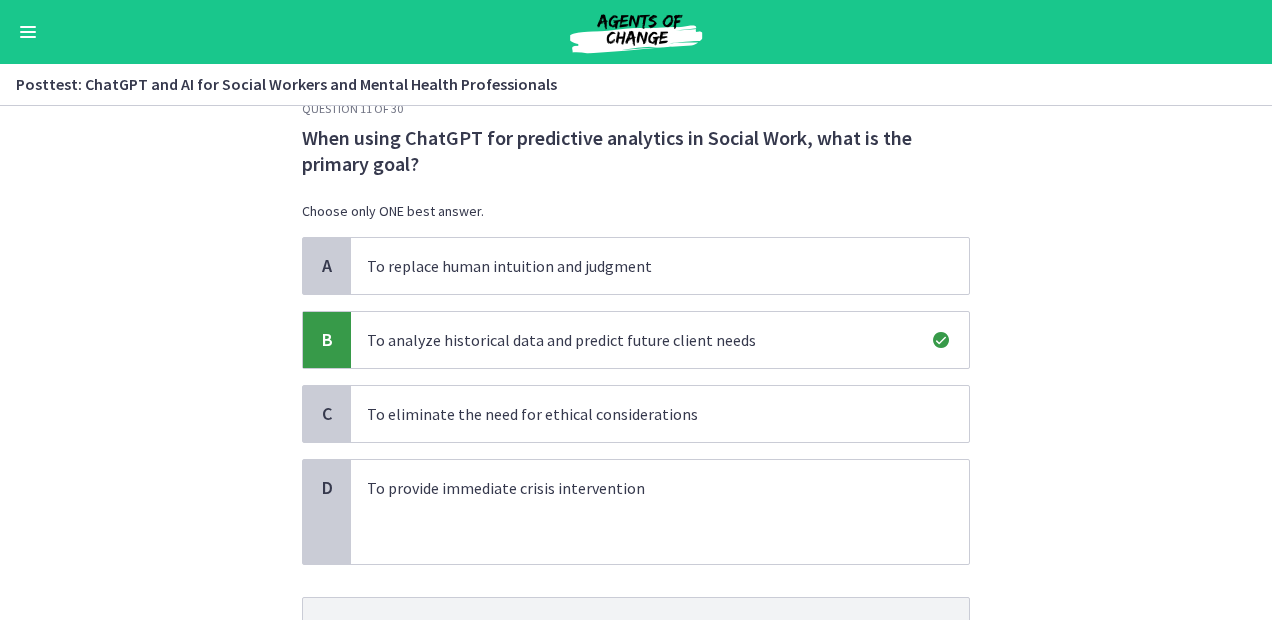 scroll, scrollTop: 236, scrollLeft: 0, axis: vertical 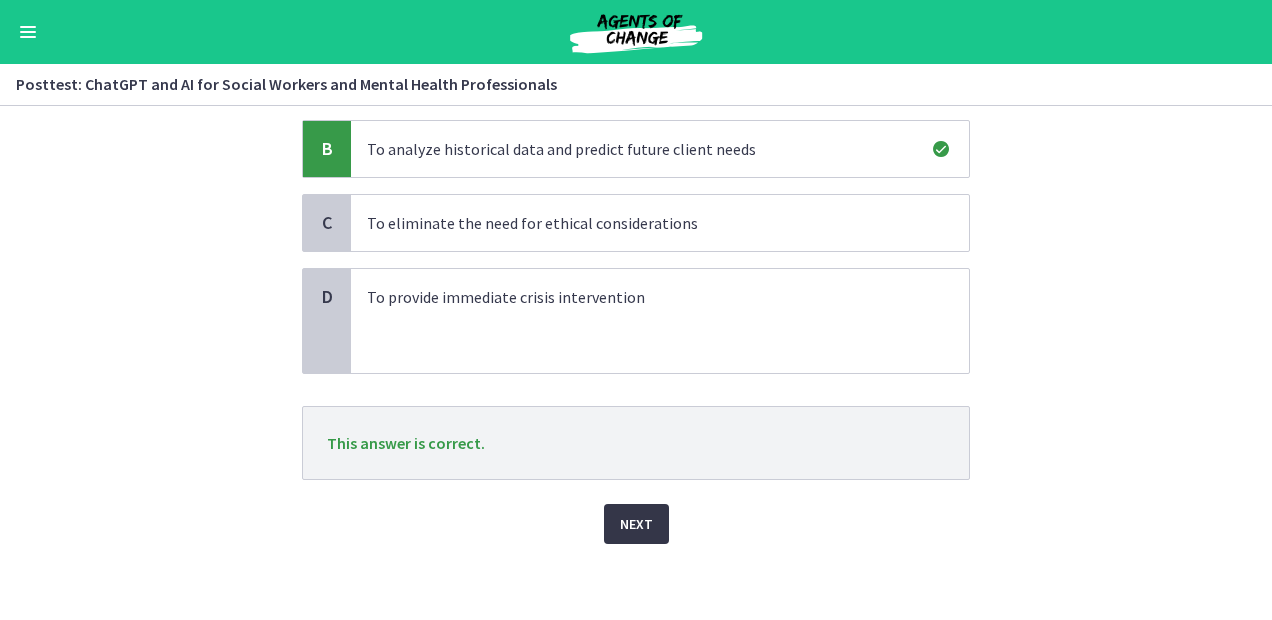 click on "Next" at bounding box center [636, 524] 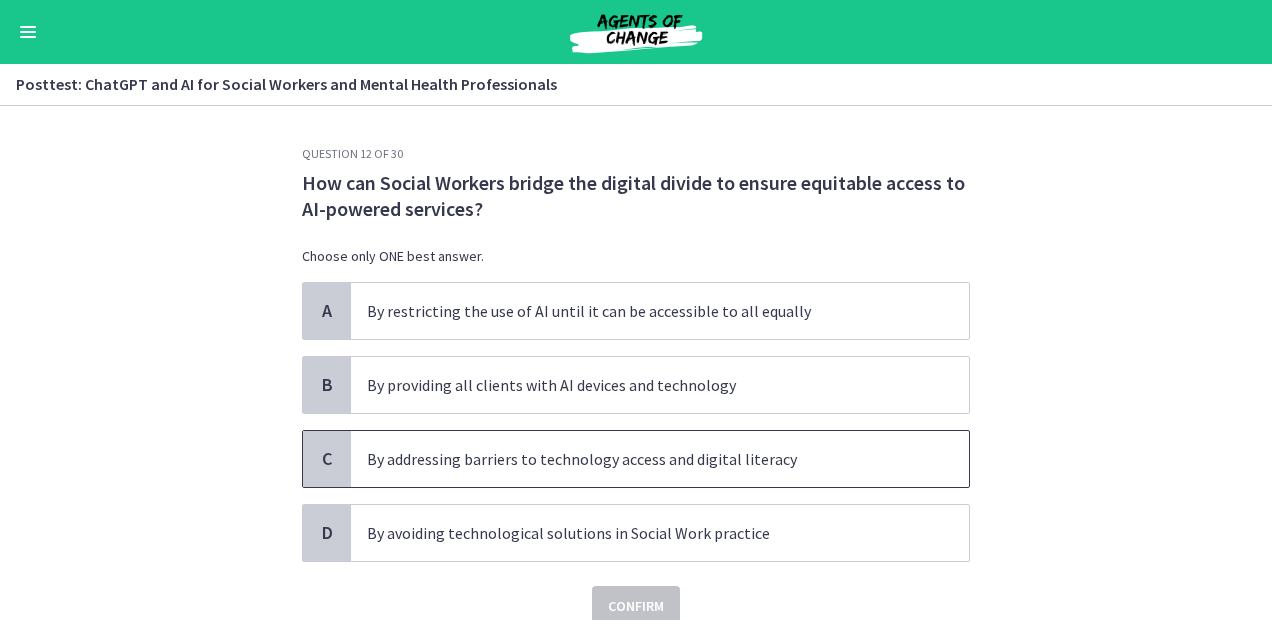 click on "By addressing barriers to technology access and digital literacy" at bounding box center [660, 459] 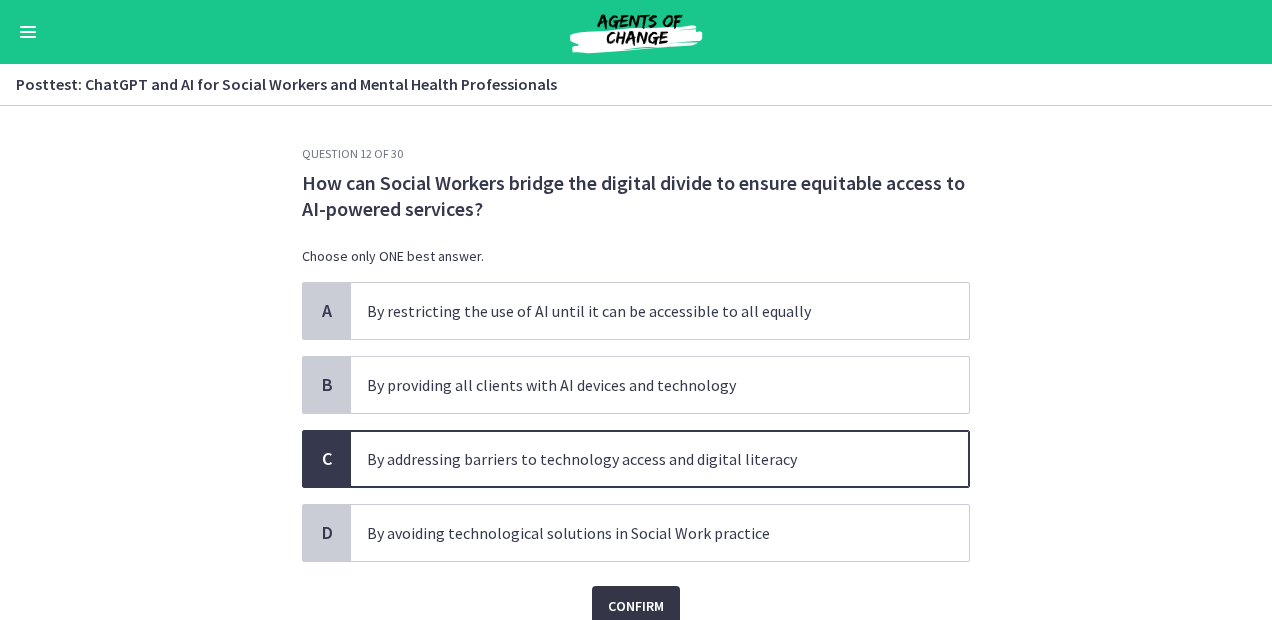 click on "Confirm" at bounding box center (636, 606) 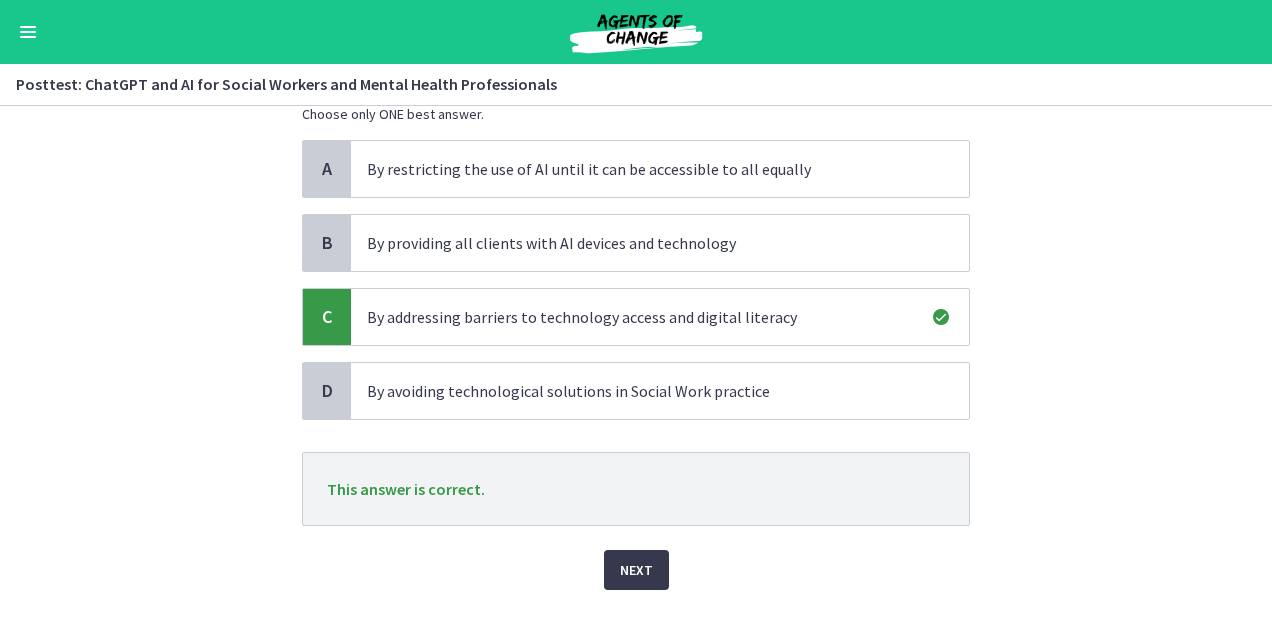 scroll, scrollTop: 188, scrollLeft: 0, axis: vertical 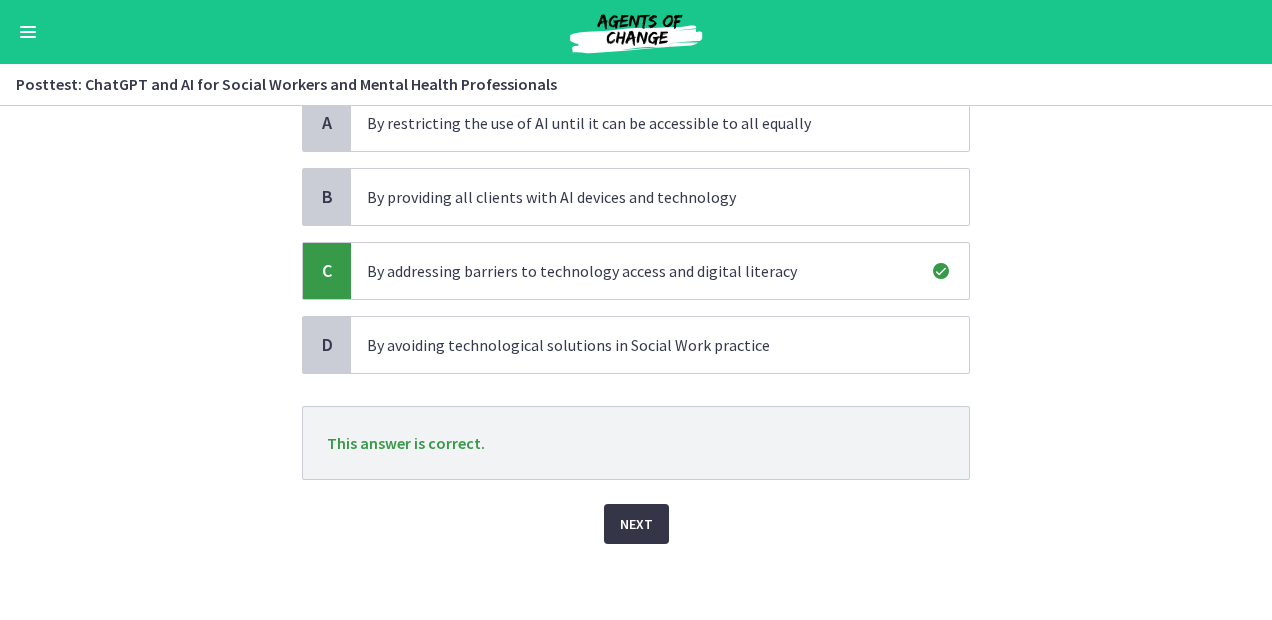 click on "Next" at bounding box center [636, 524] 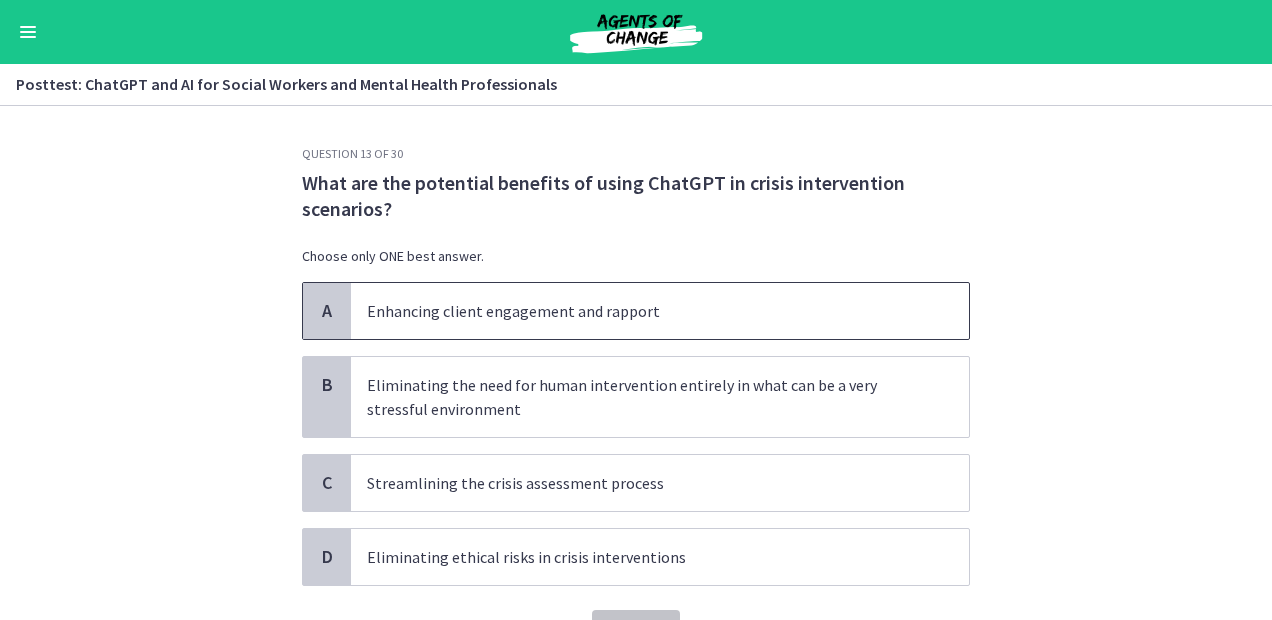 click on "Enhancing client engagement and rapport" at bounding box center [640, 311] 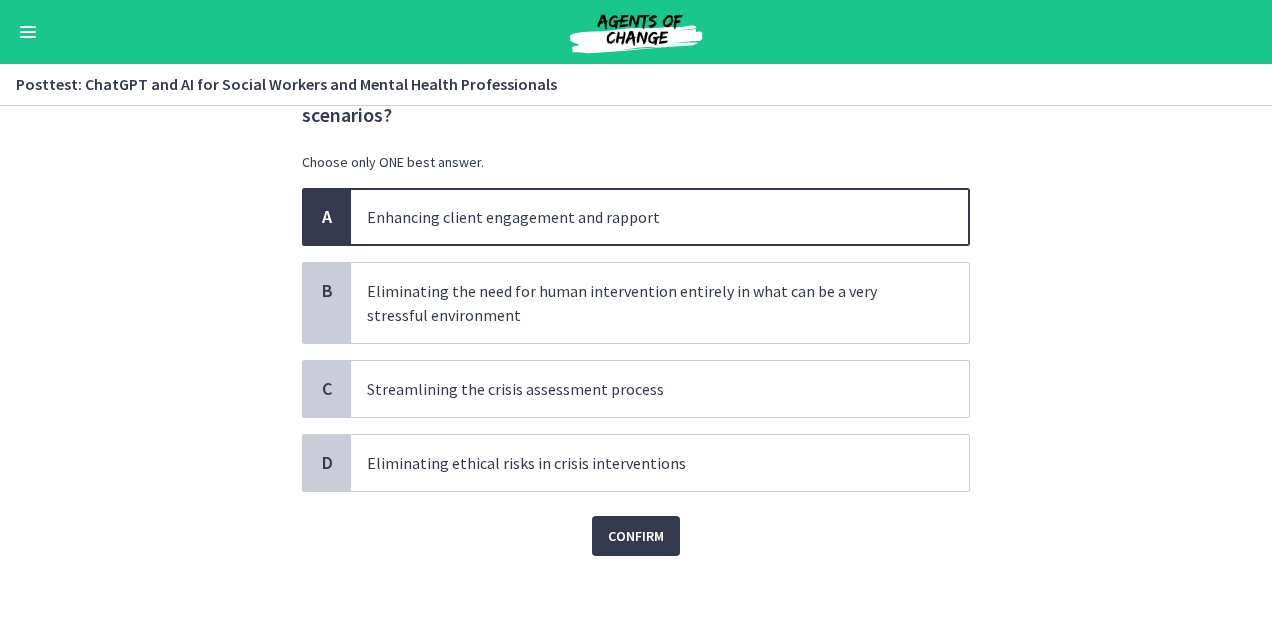 scroll, scrollTop: 107, scrollLeft: 0, axis: vertical 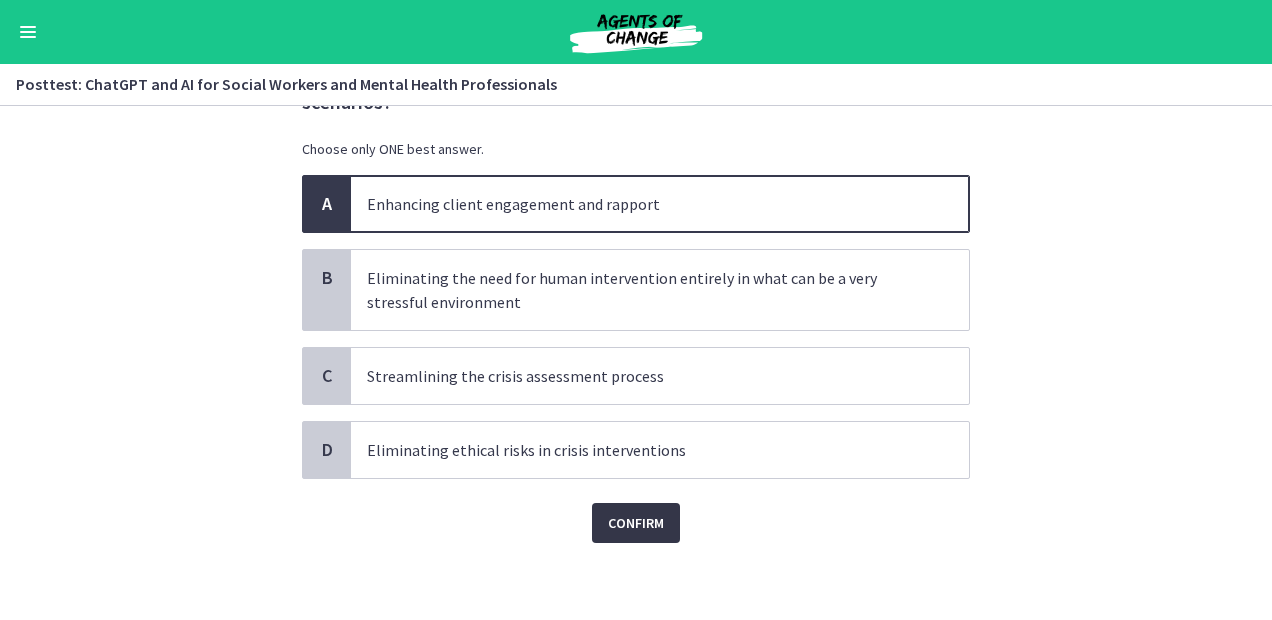 click on "Confirm" at bounding box center (636, 523) 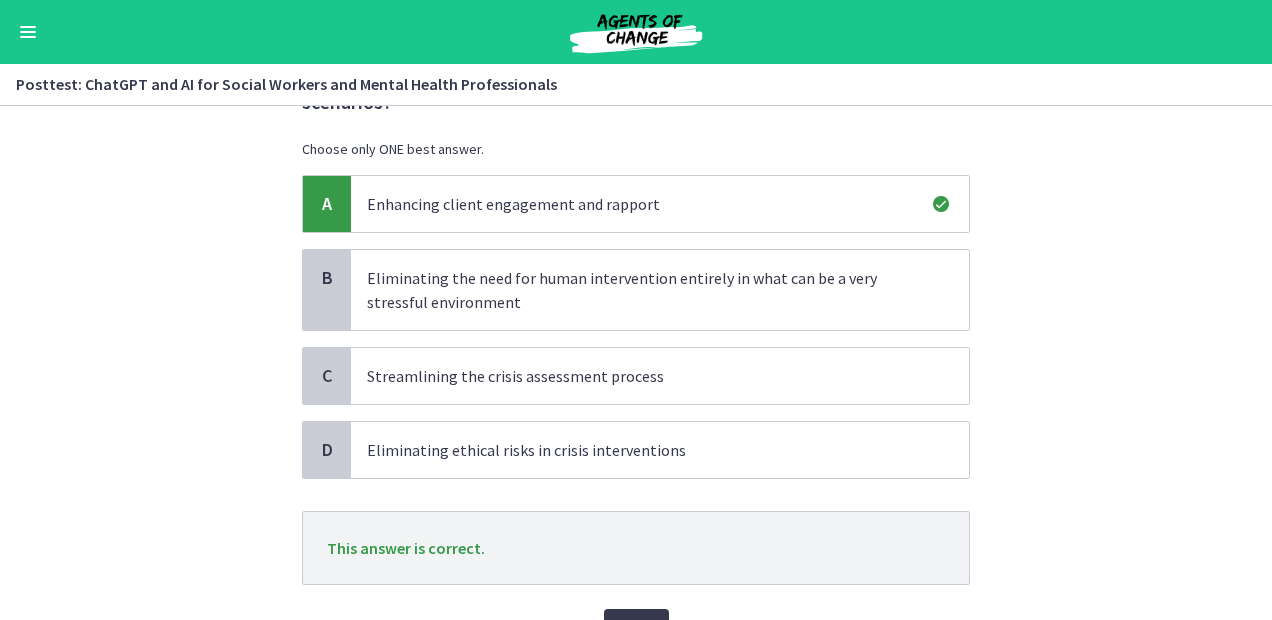 scroll, scrollTop: 212, scrollLeft: 0, axis: vertical 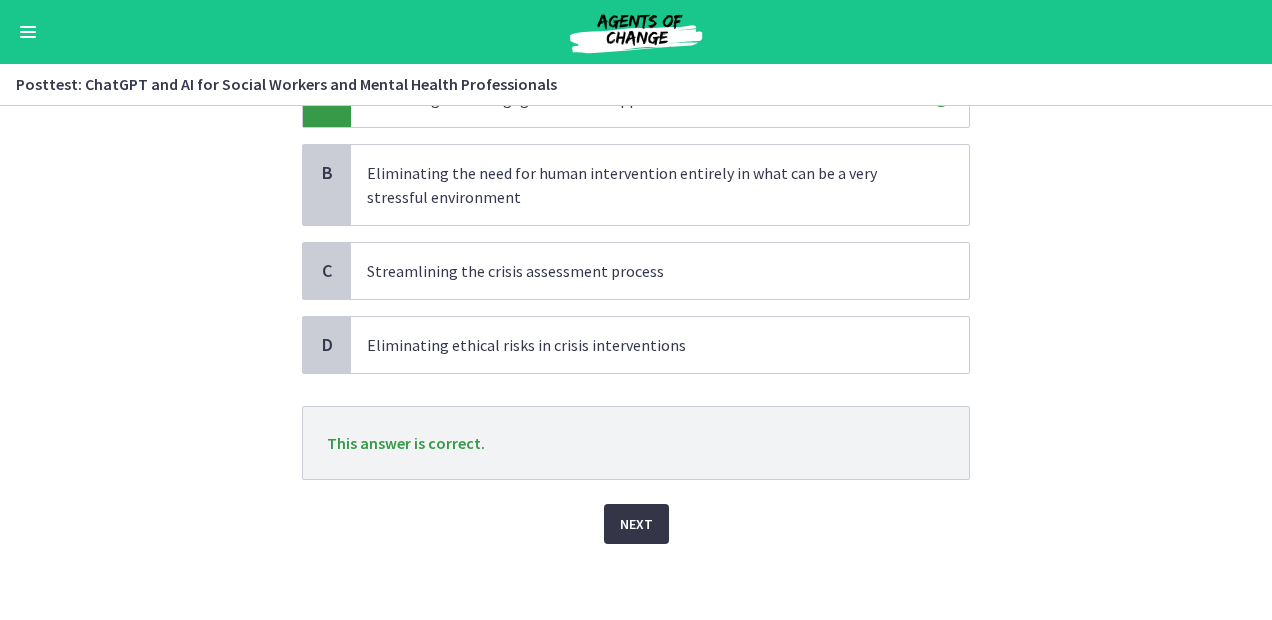 click on "Next" at bounding box center (636, 524) 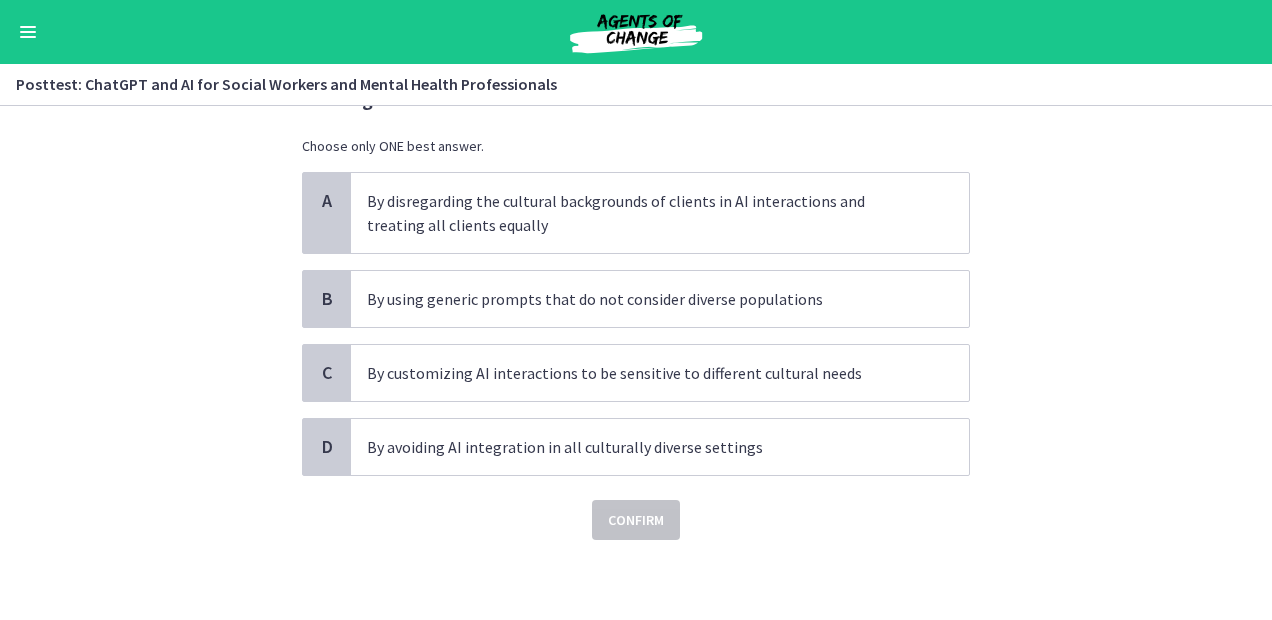 scroll, scrollTop: 0, scrollLeft: 0, axis: both 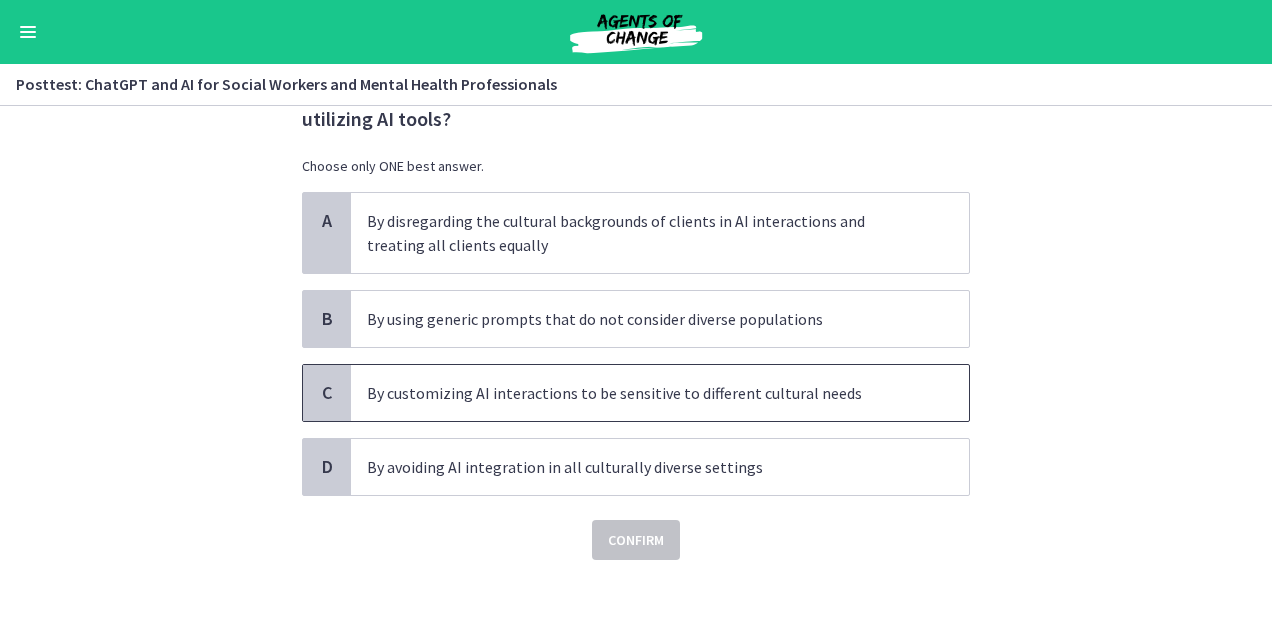 click on "By customizing AI interactions to be sensitive to different cultural needs" at bounding box center (640, 393) 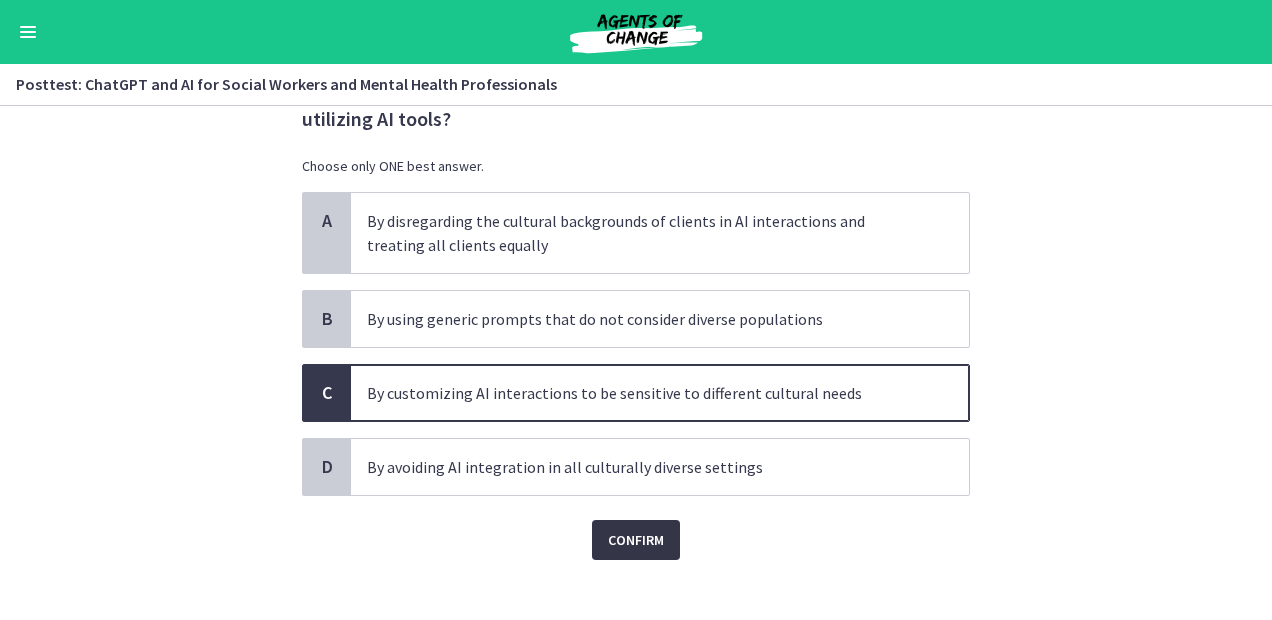 click on "Confirm" at bounding box center (636, 540) 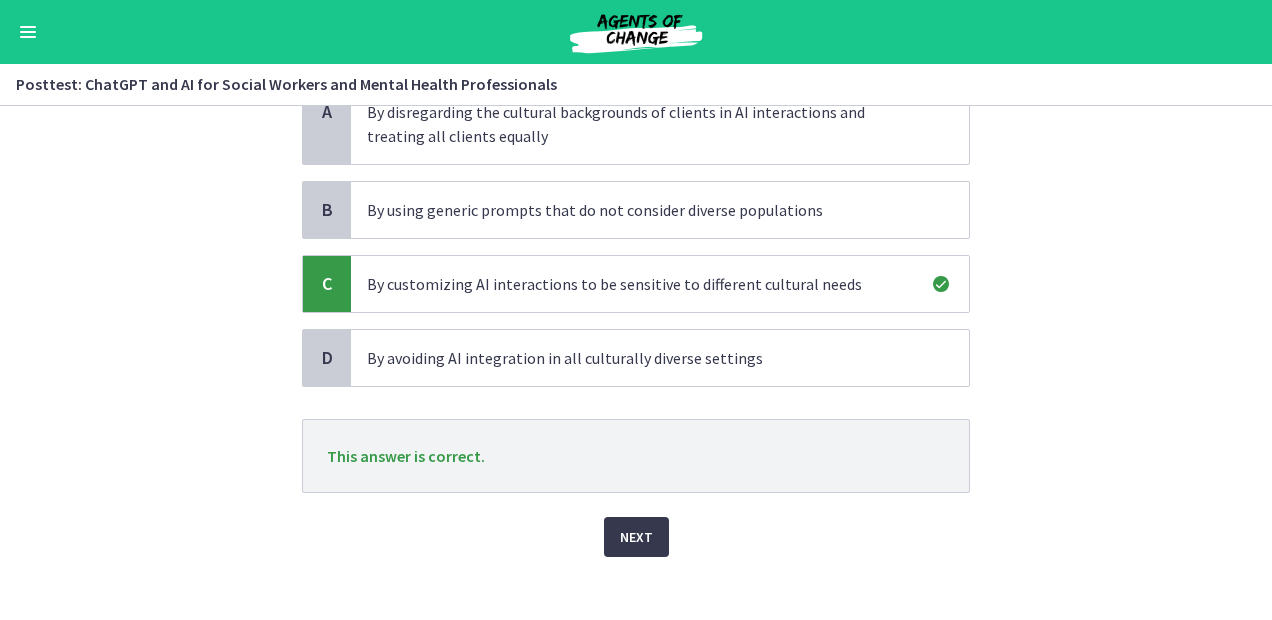 scroll, scrollTop: 212, scrollLeft: 0, axis: vertical 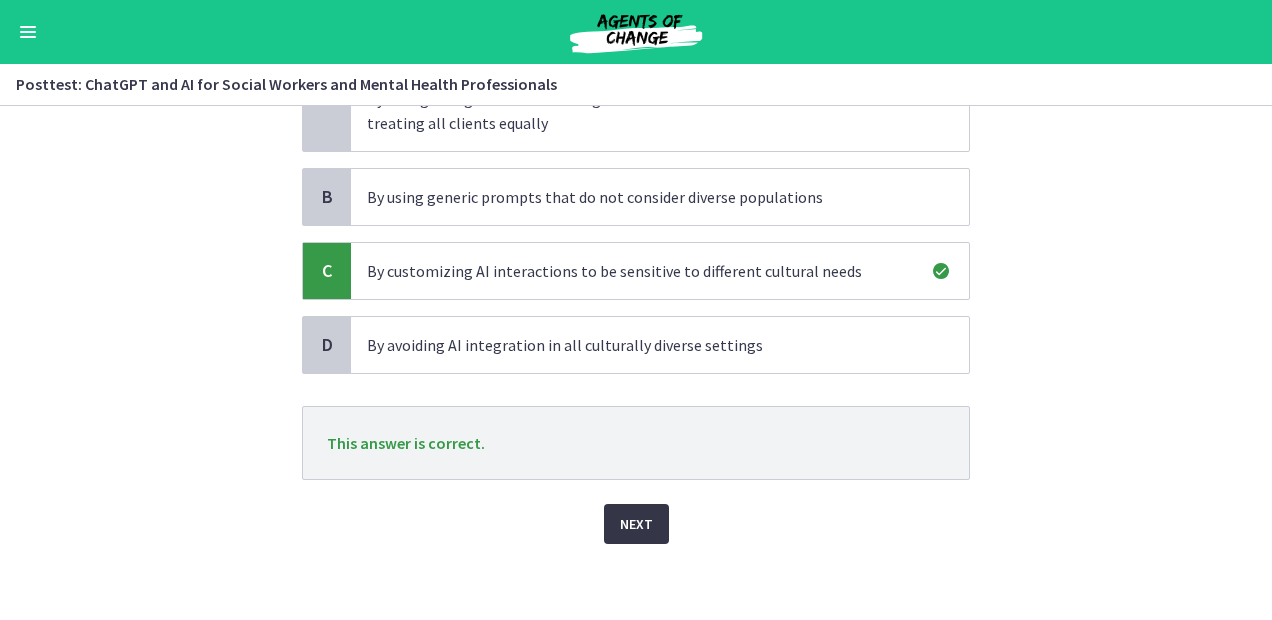 click on "Next" at bounding box center (636, 524) 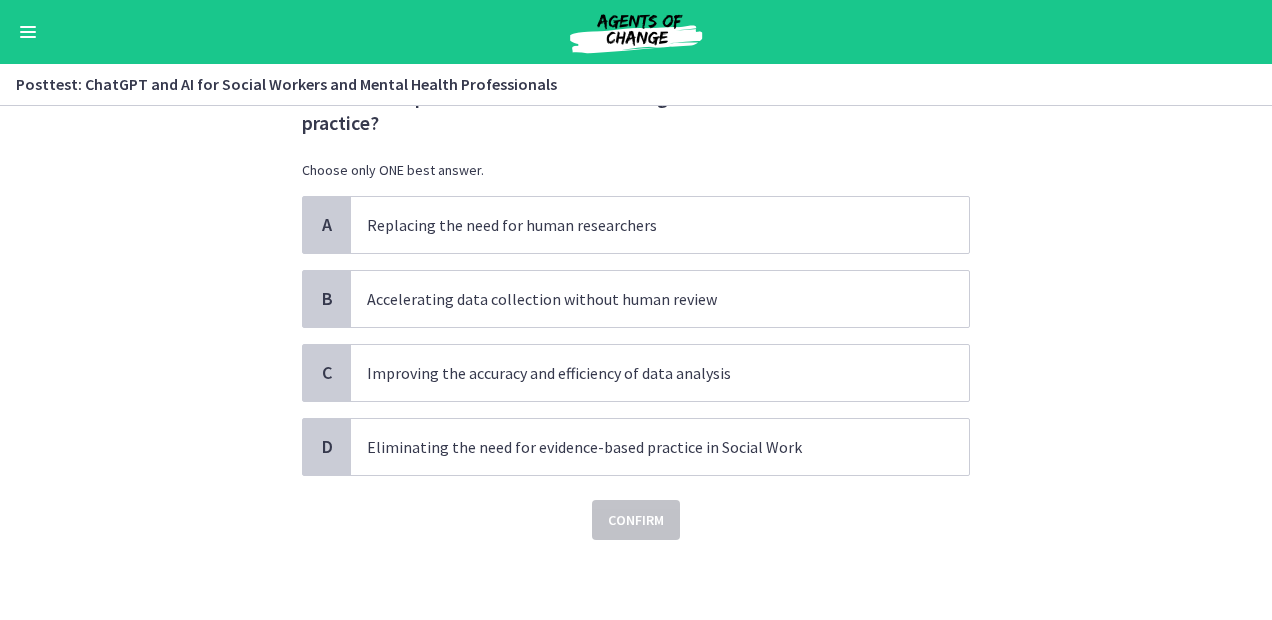 scroll, scrollTop: 0, scrollLeft: 0, axis: both 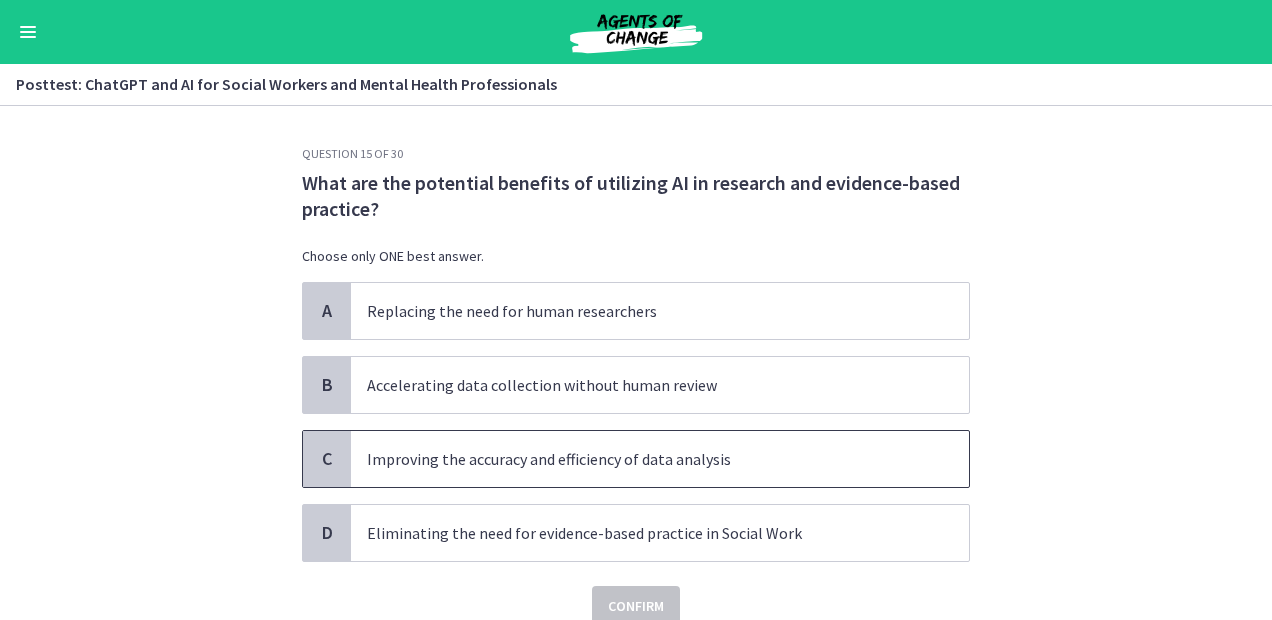click on "Improving the accuracy and efficiency of data analysis" at bounding box center (640, 459) 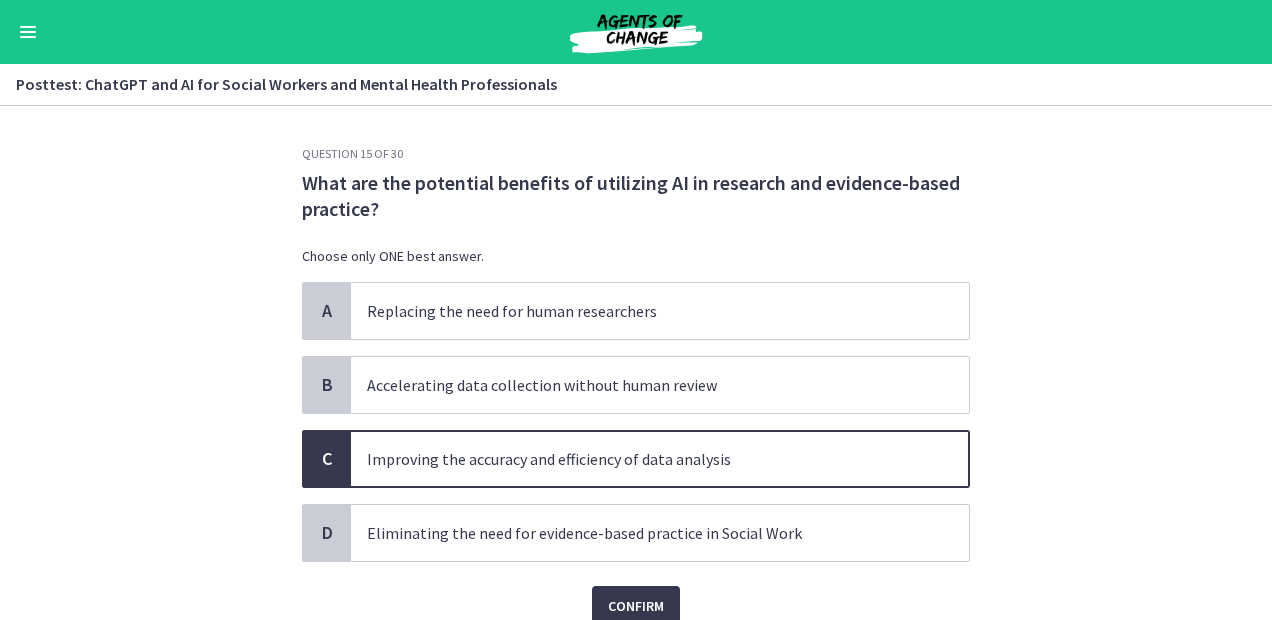 click on "Improving the accuracy and efficiency of data analysis" at bounding box center (640, 459) 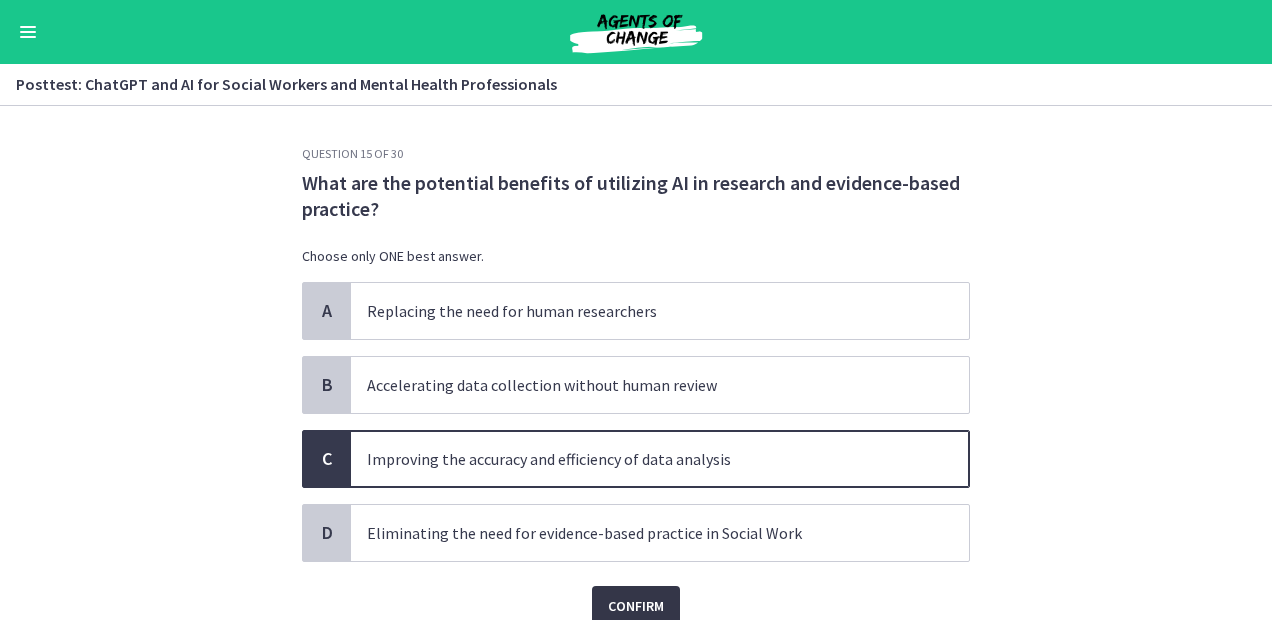 click on "Confirm" at bounding box center (636, 606) 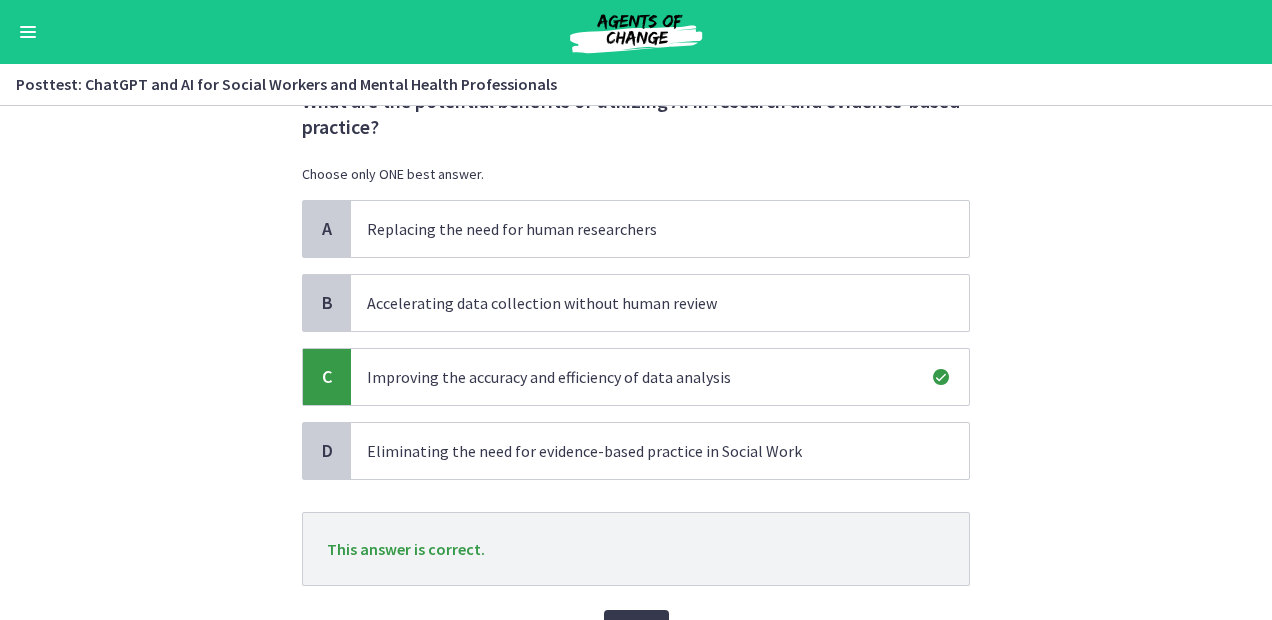 scroll, scrollTop: 188, scrollLeft: 0, axis: vertical 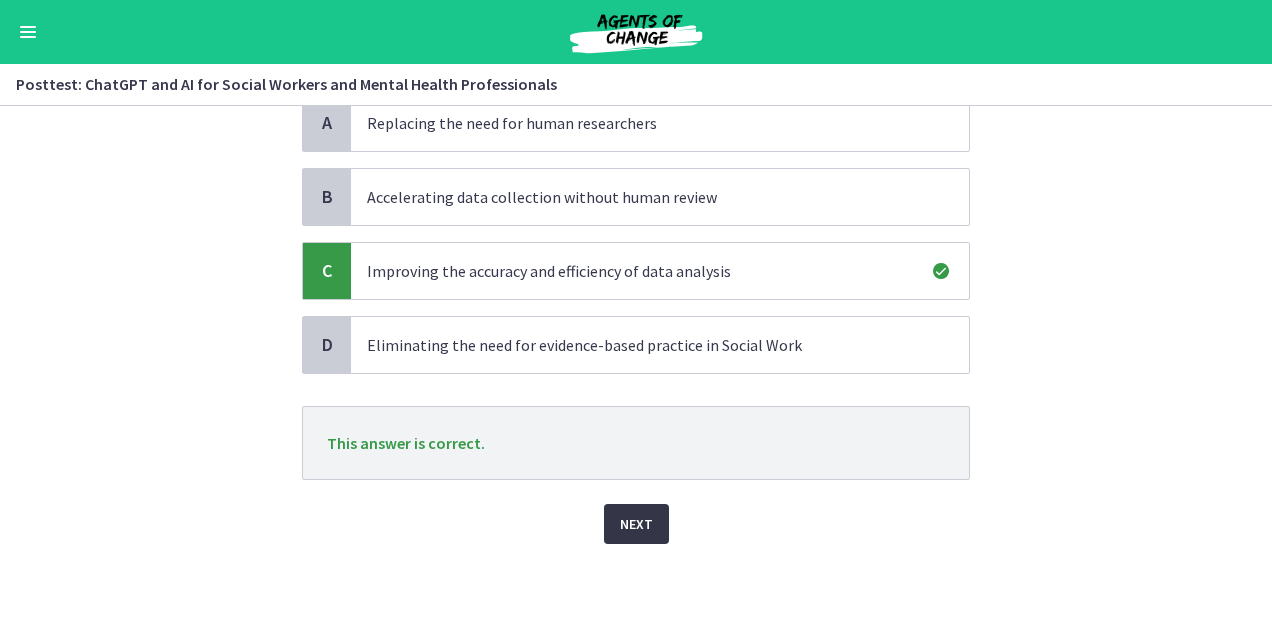 click on "Next" at bounding box center [636, 524] 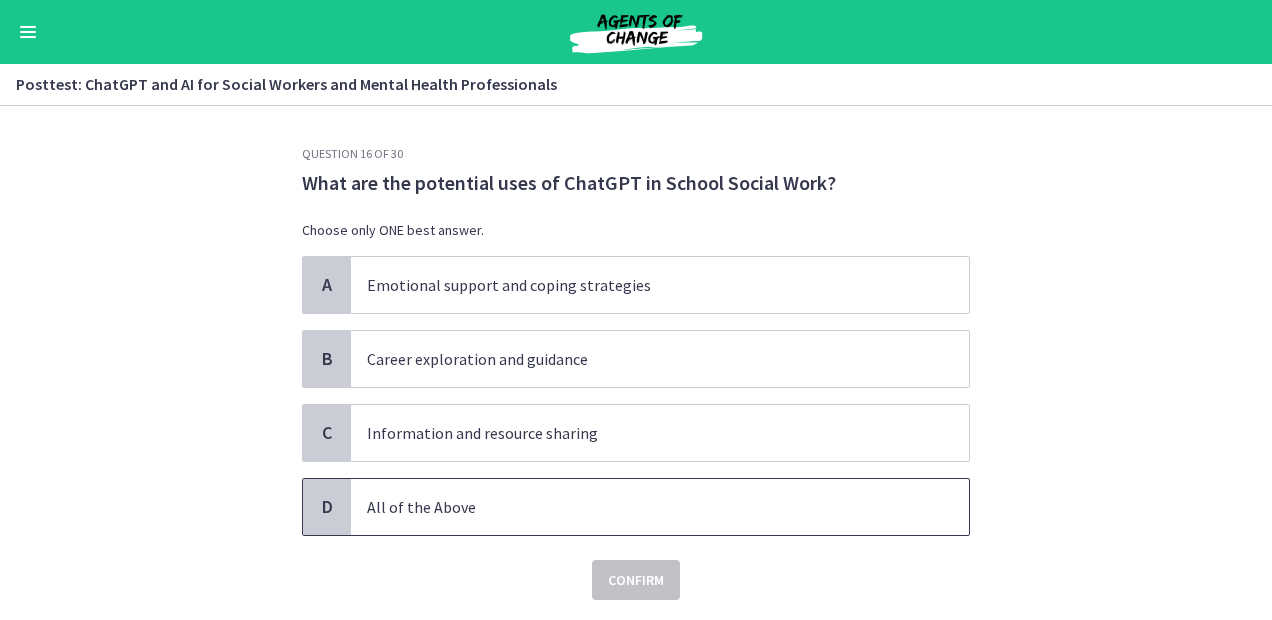 click on "All of the Above" at bounding box center [660, 507] 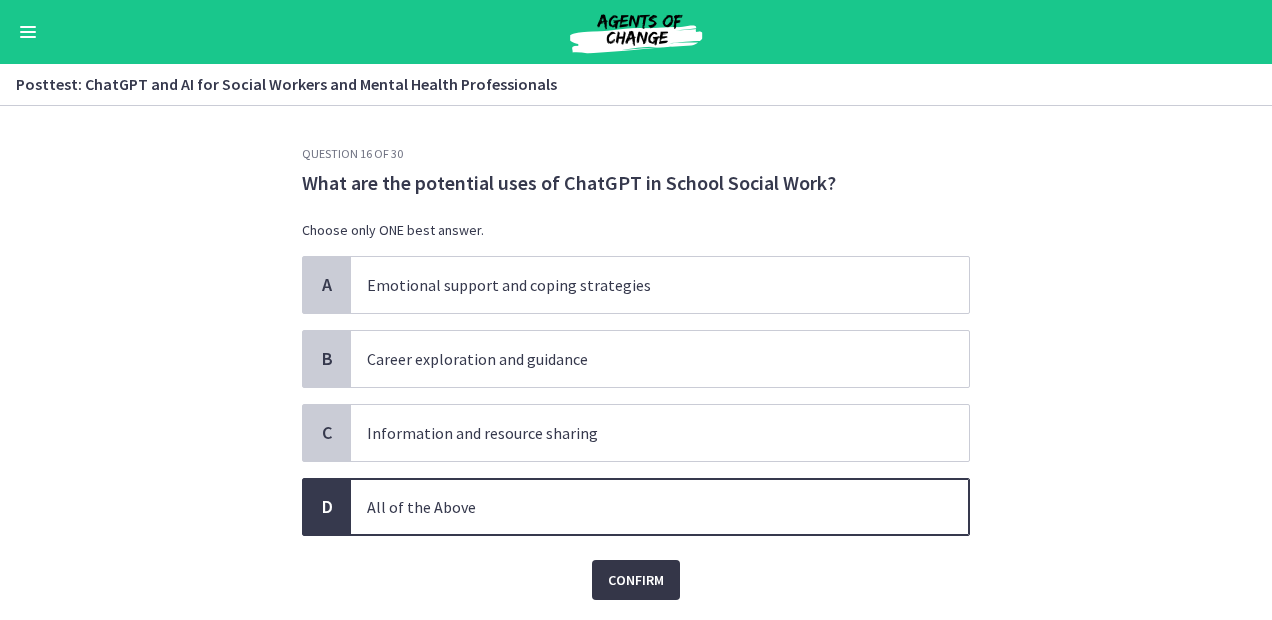 click on "Confirm" at bounding box center (636, 580) 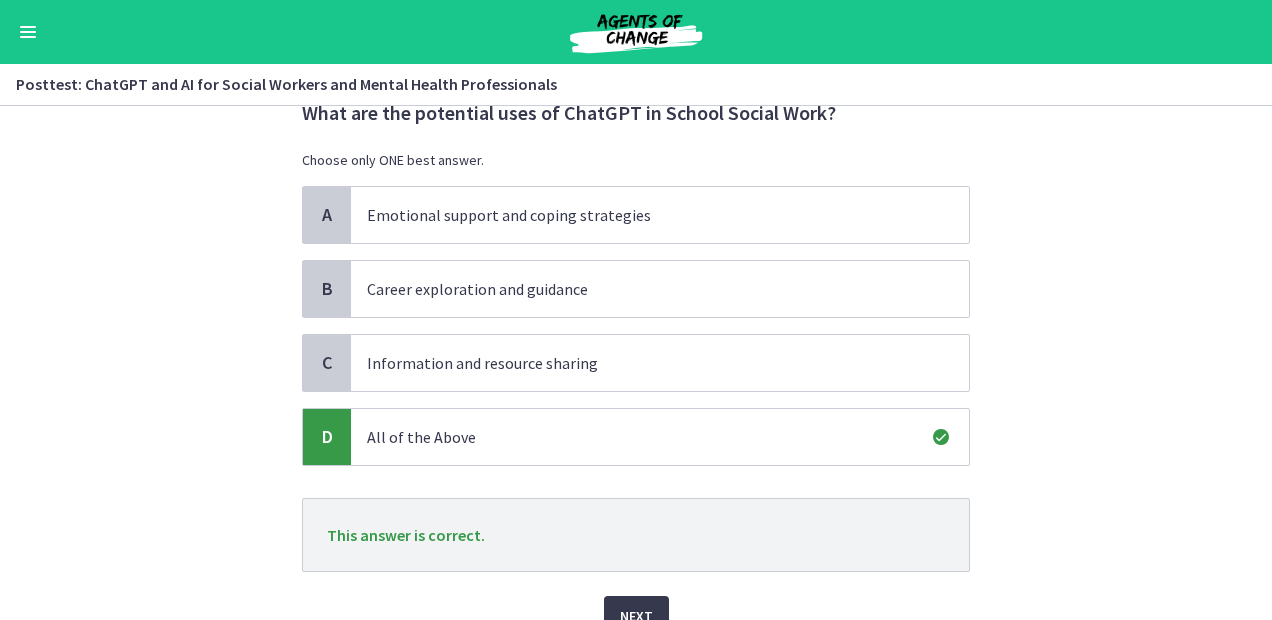 scroll, scrollTop: 162, scrollLeft: 0, axis: vertical 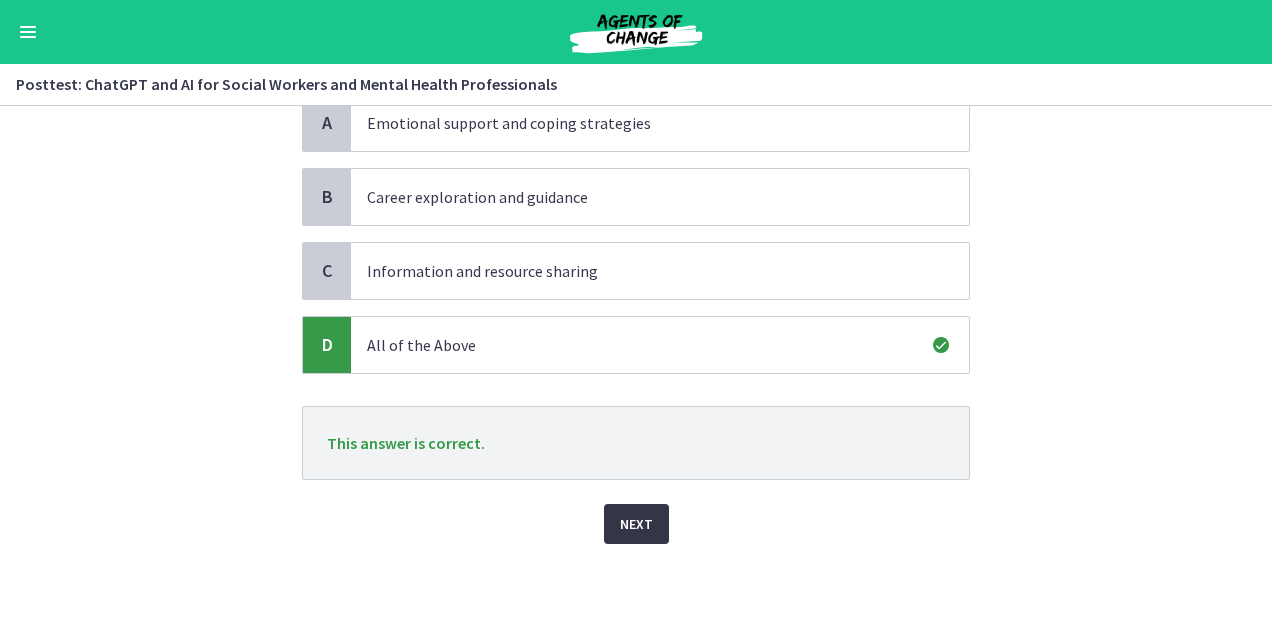 click on "Next" at bounding box center (636, 524) 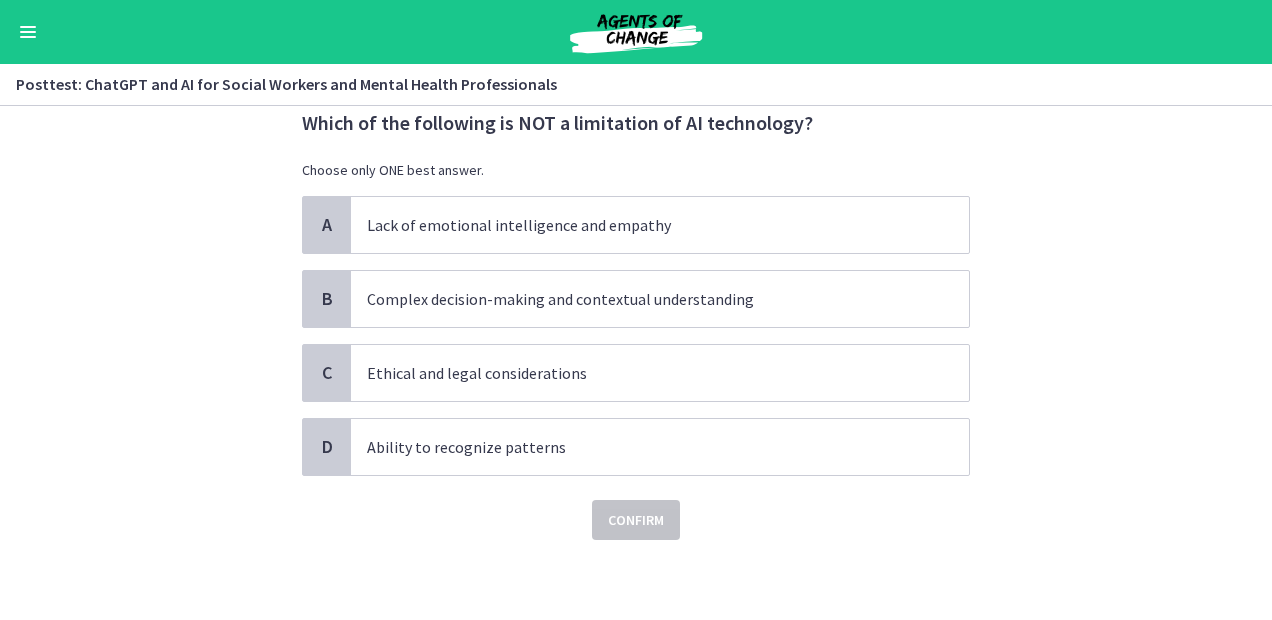 scroll, scrollTop: 0, scrollLeft: 0, axis: both 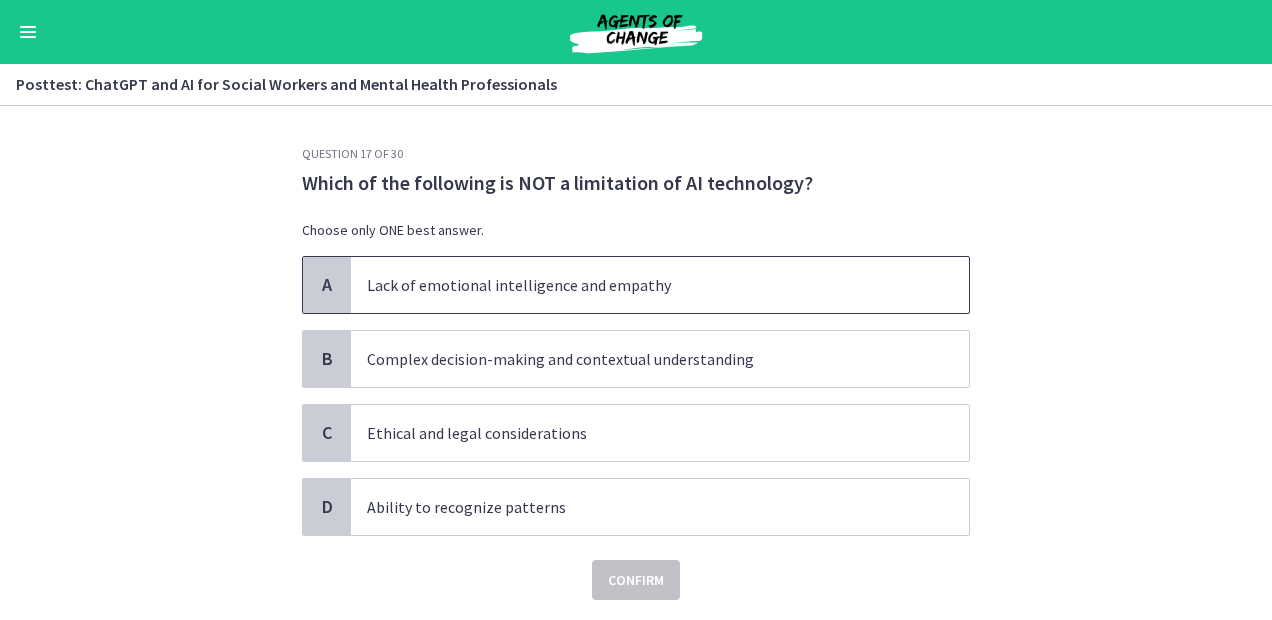 click on "Lack of emotional intelligence and empathy" at bounding box center [640, 285] 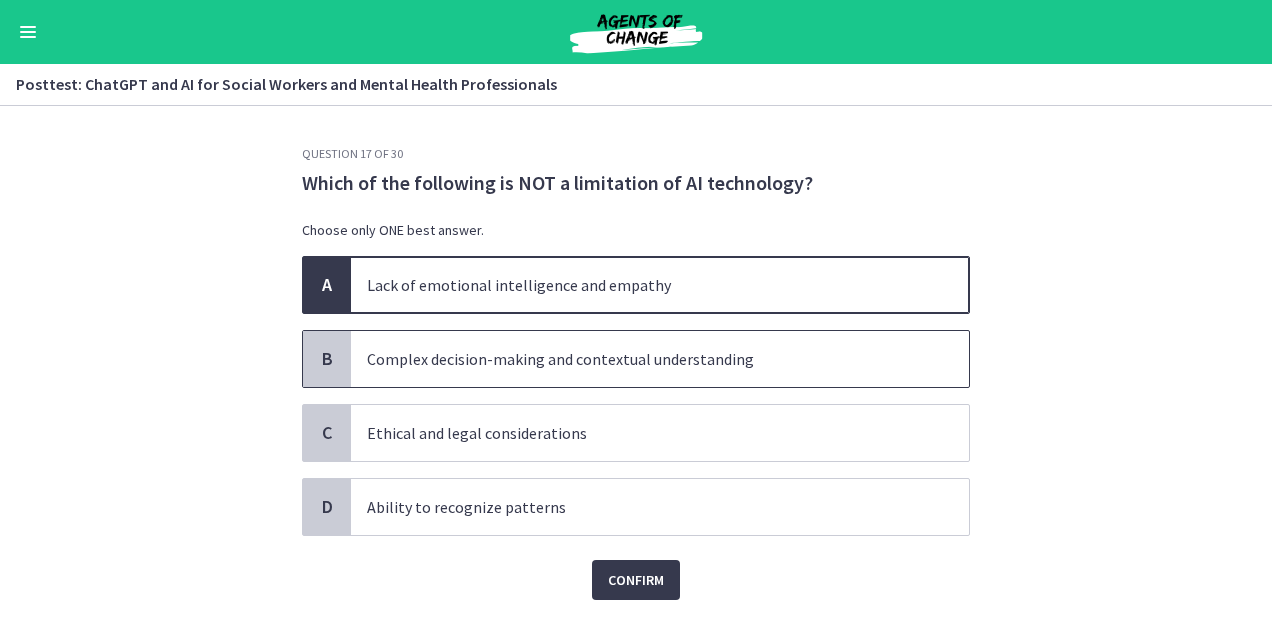 click on "Complex decision-making and contextual understanding" at bounding box center [640, 359] 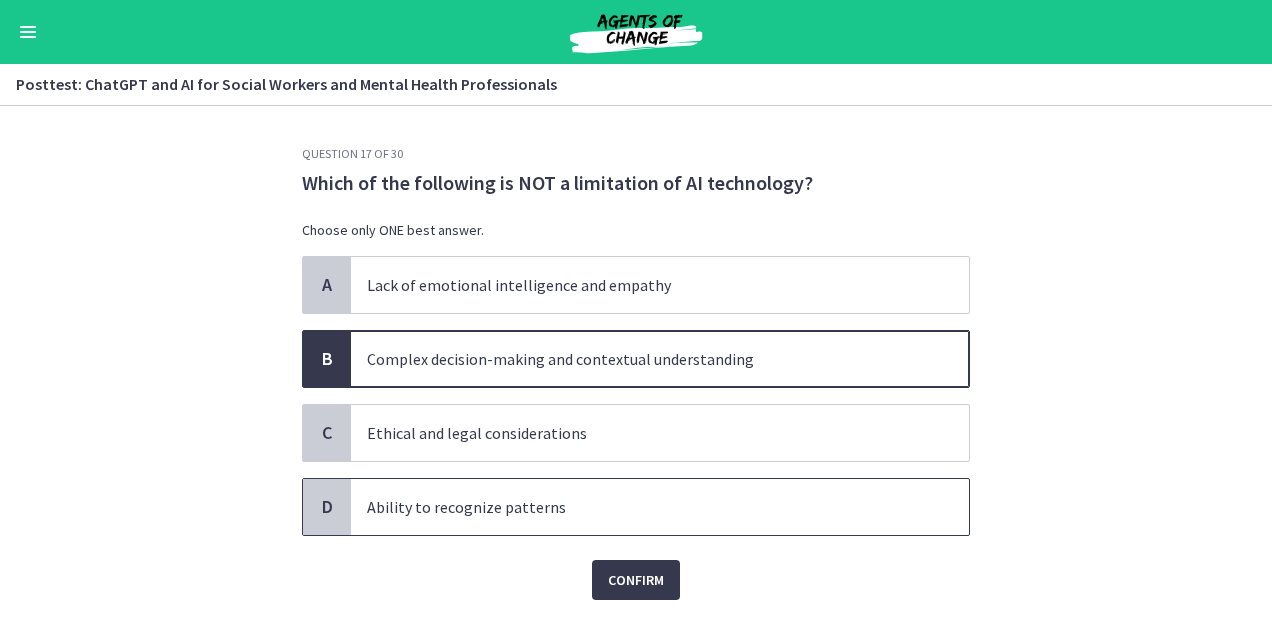 click on "Ability to recognize patterns" at bounding box center (640, 507) 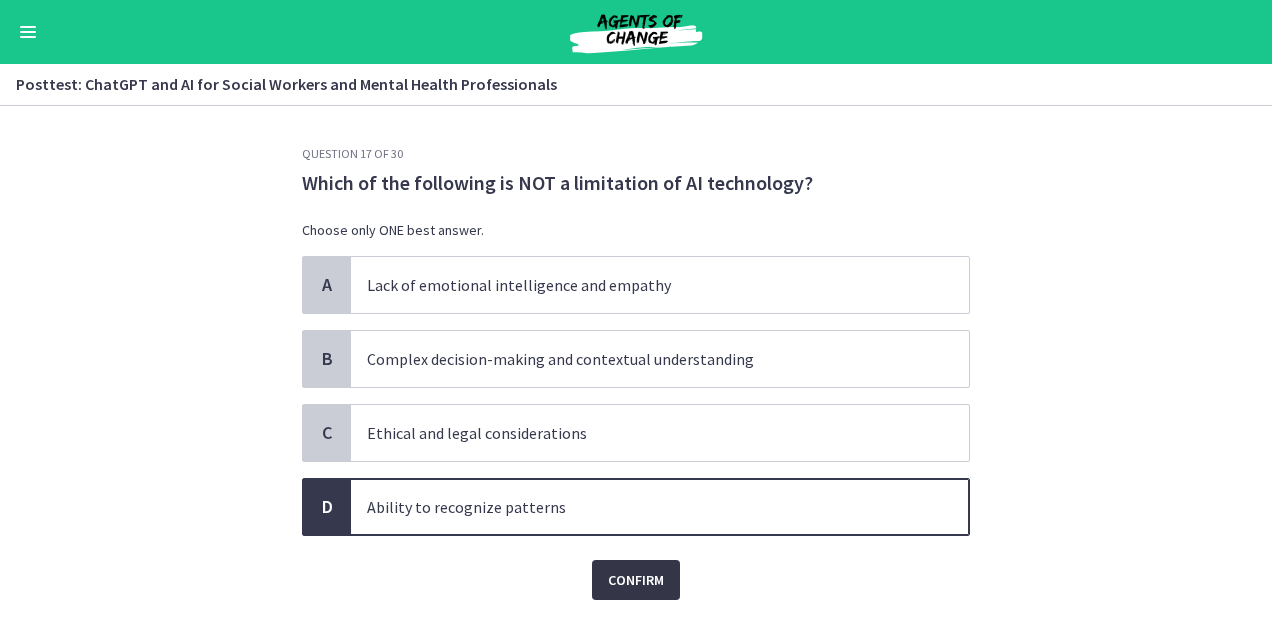 click on "Confirm" at bounding box center [636, 580] 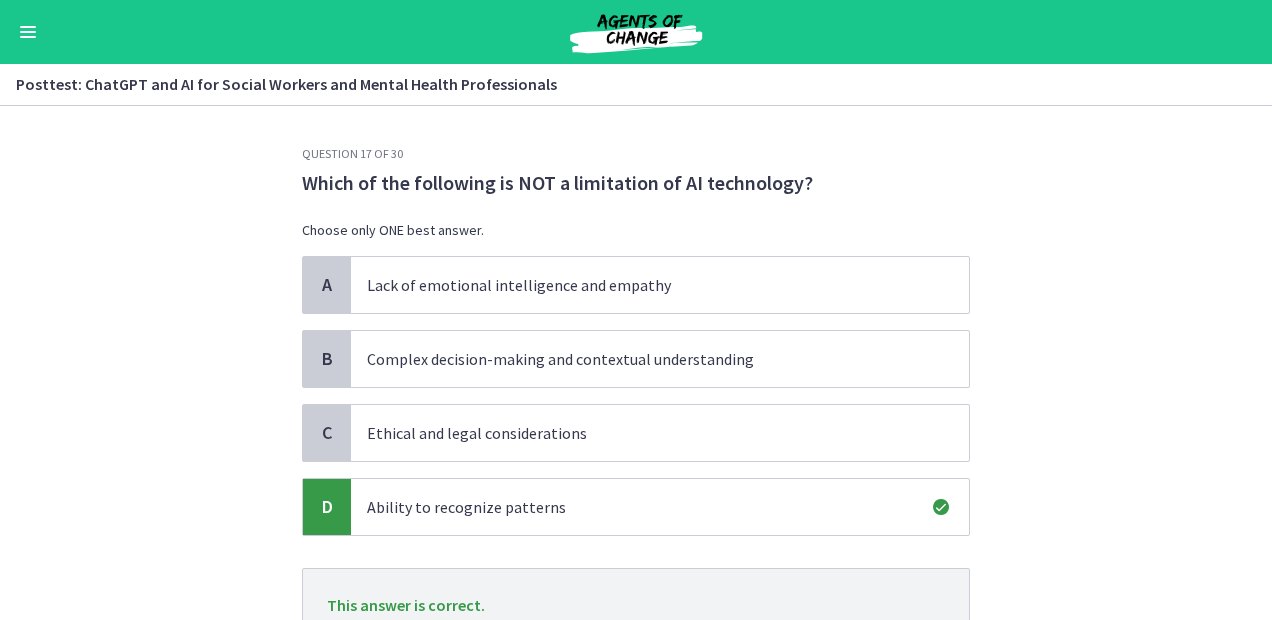 scroll, scrollTop: 162, scrollLeft: 0, axis: vertical 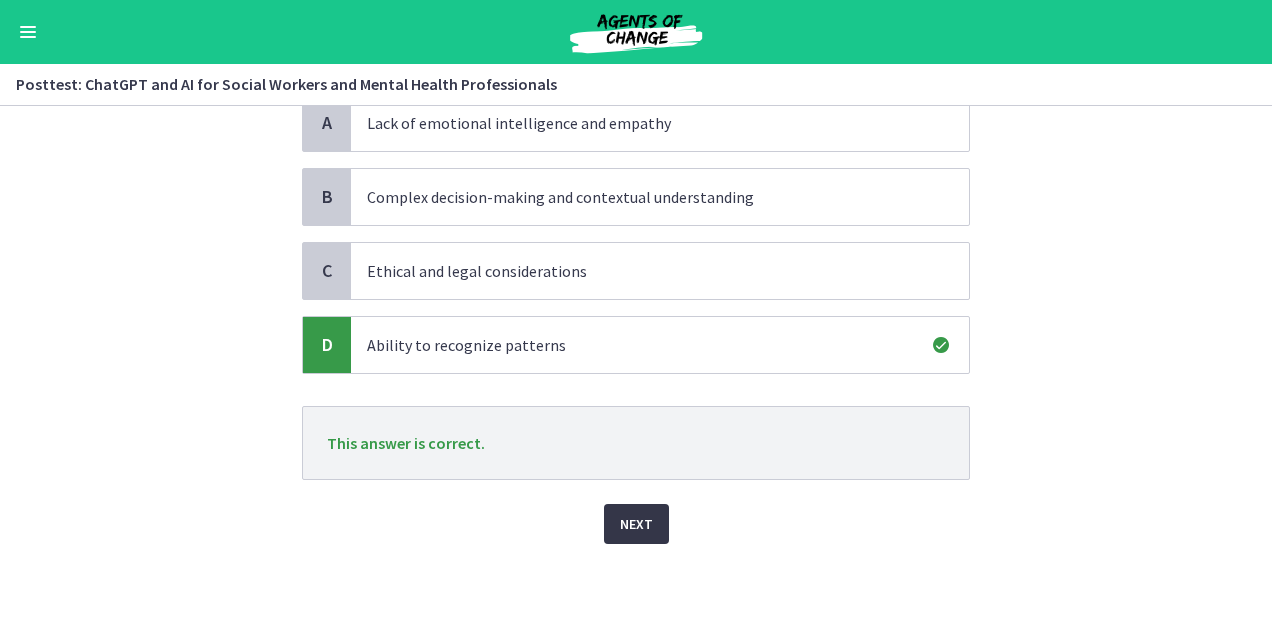 click on "Next" at bounding box center [636, 524] 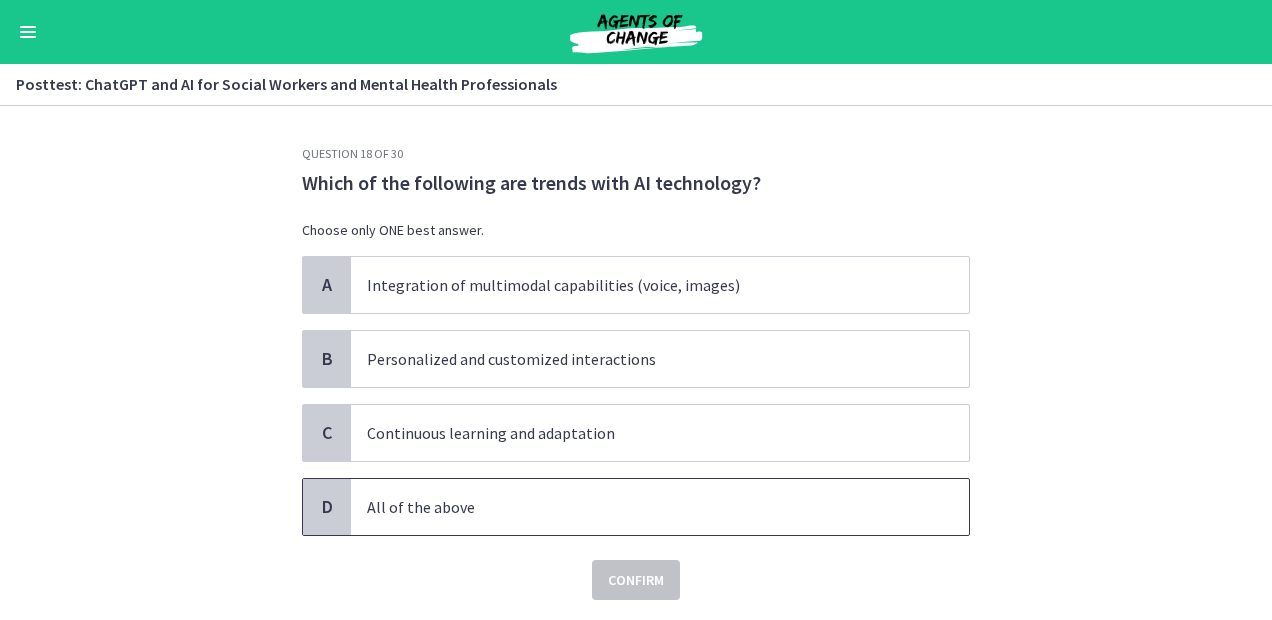 click on "All of the above" at bounding box center [640, 507] 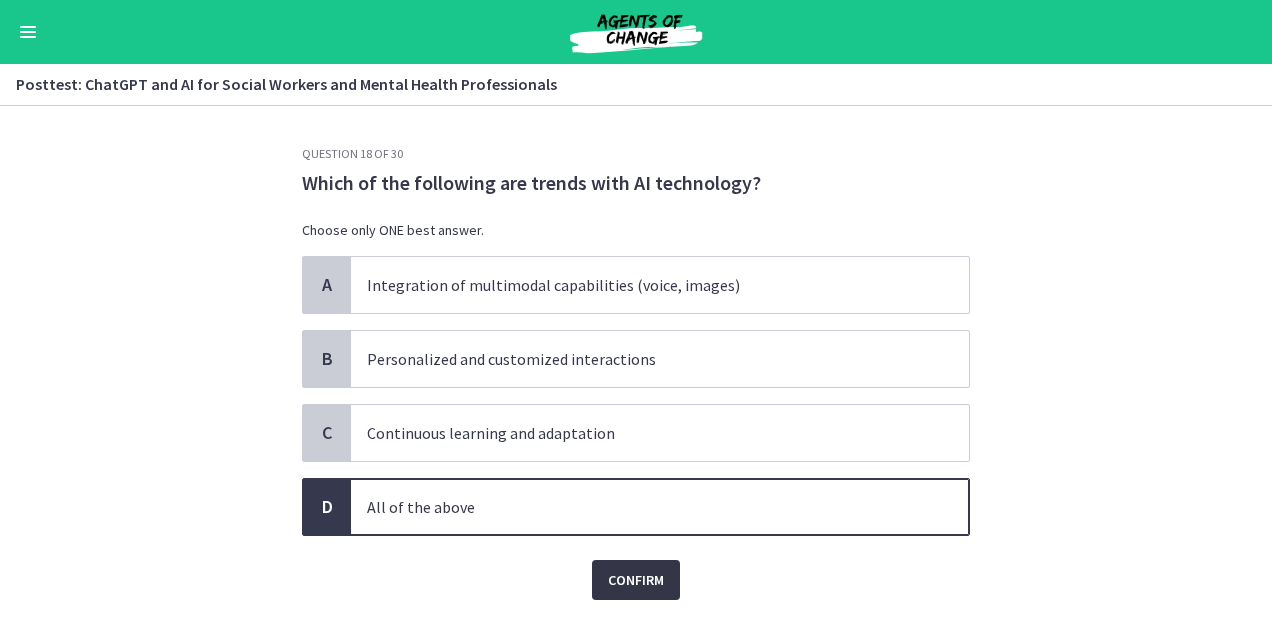 click on "Confirm" at bounding box center [636, 580] 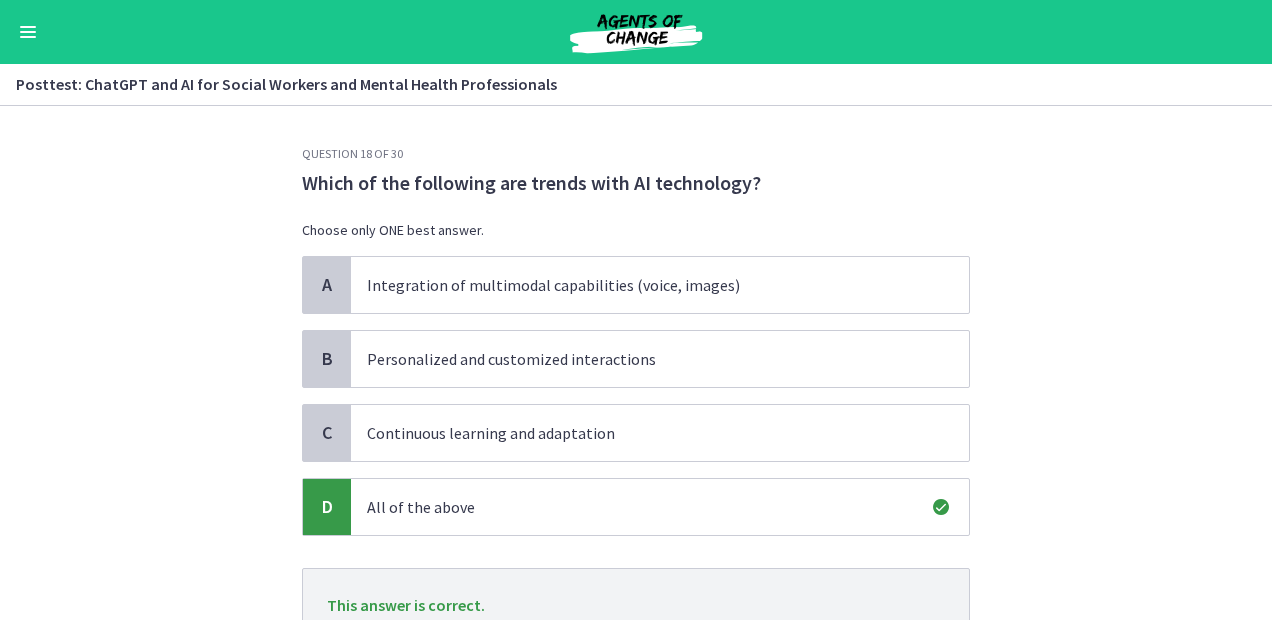 scroll, scrollTop: 162, scrollLeft: 0, axis: vertical 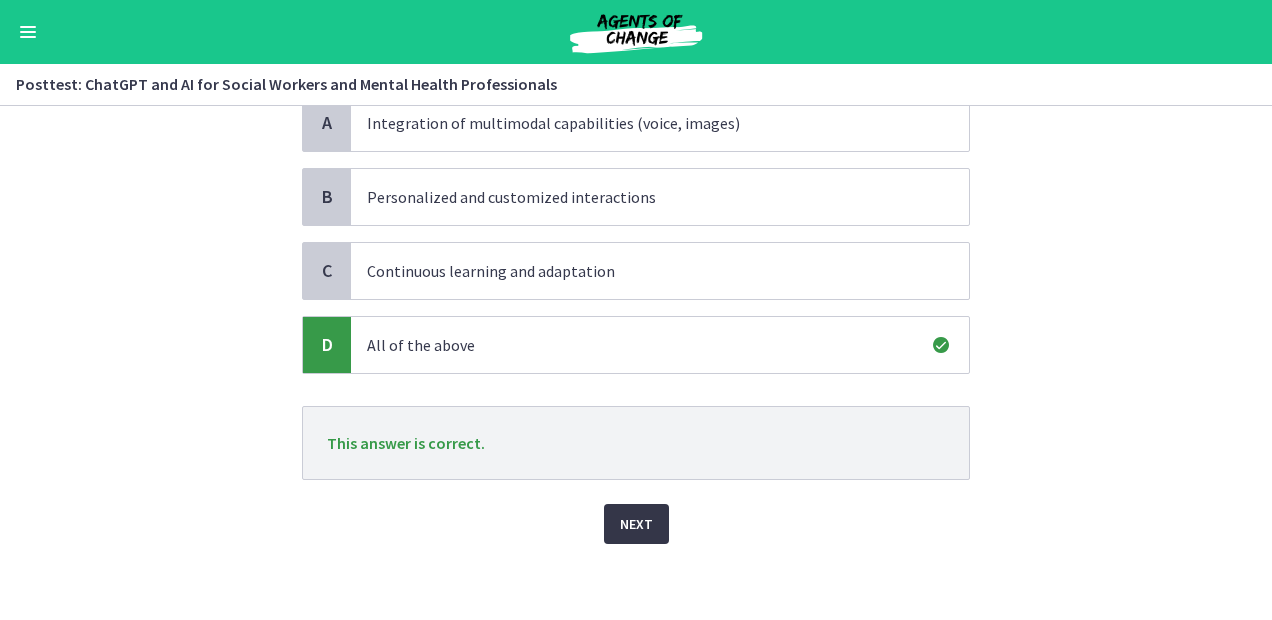 click on "Next" at bounding box center [636, 524] 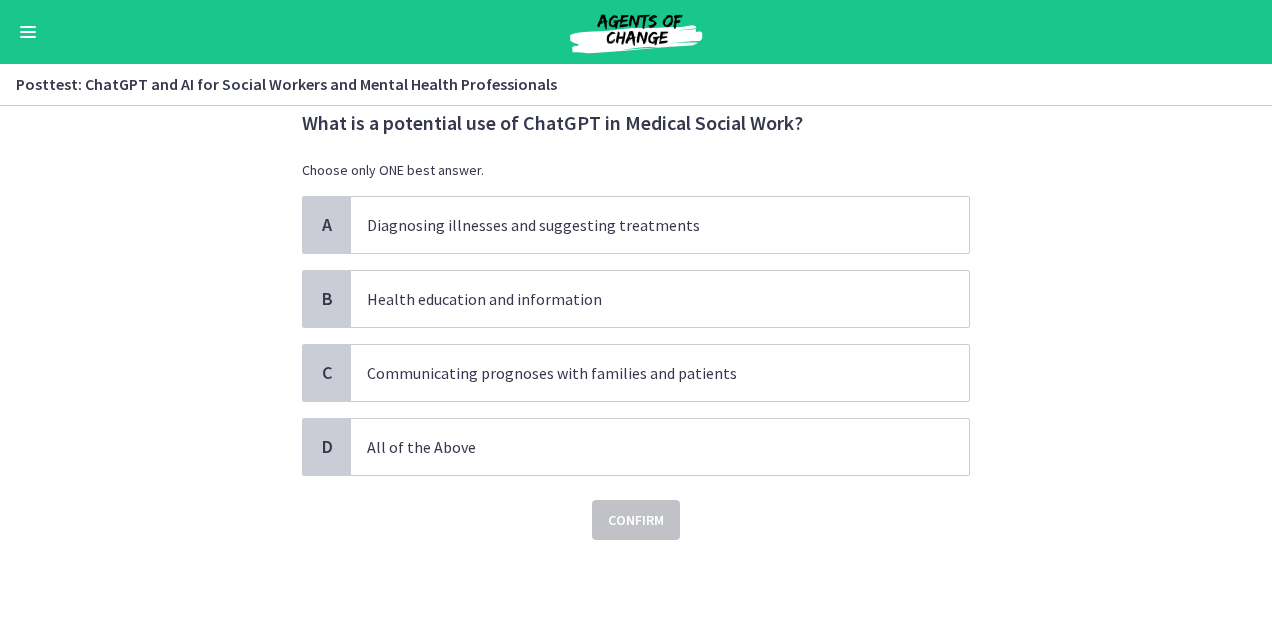 scroll, scrollTop: 0, scrollLeft: 0, axis: both 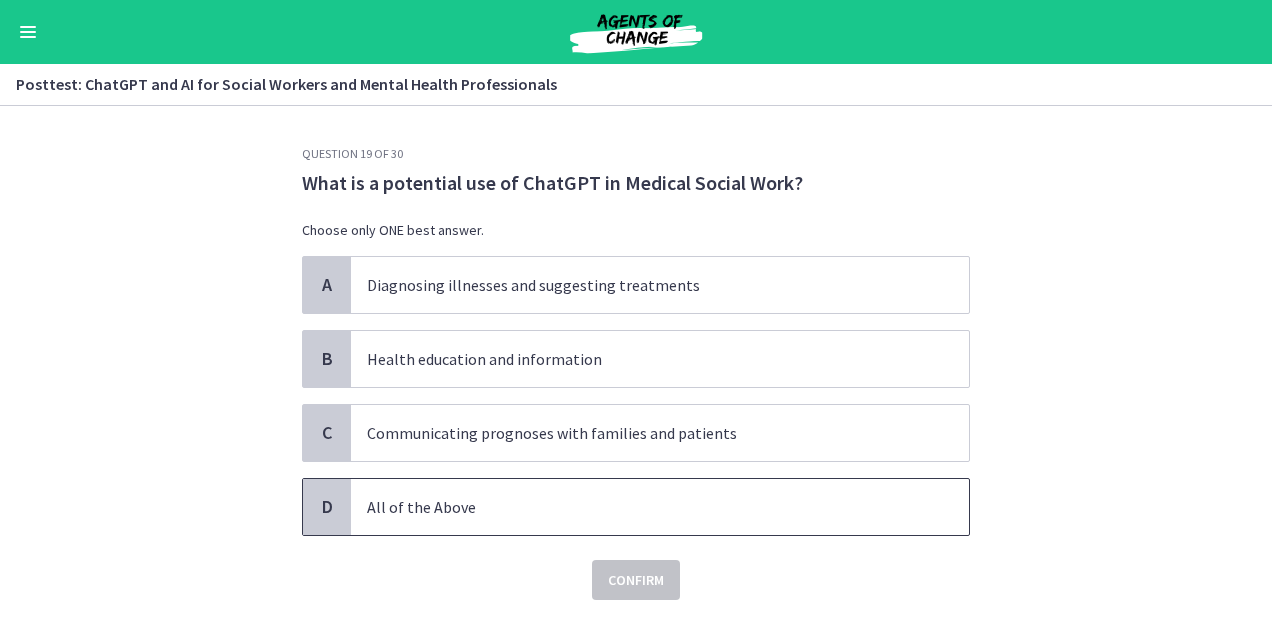 click on "All of the Above" at bounding box center [640, 507] 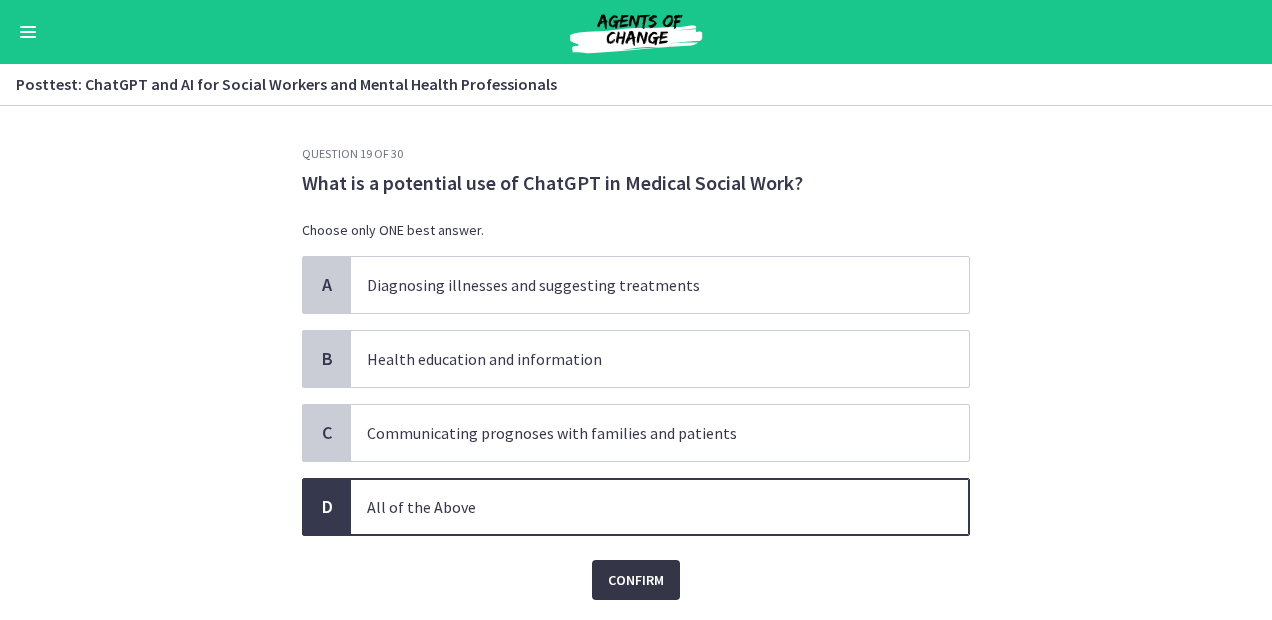 click on "Confirm" at bounding box center [636, 580] 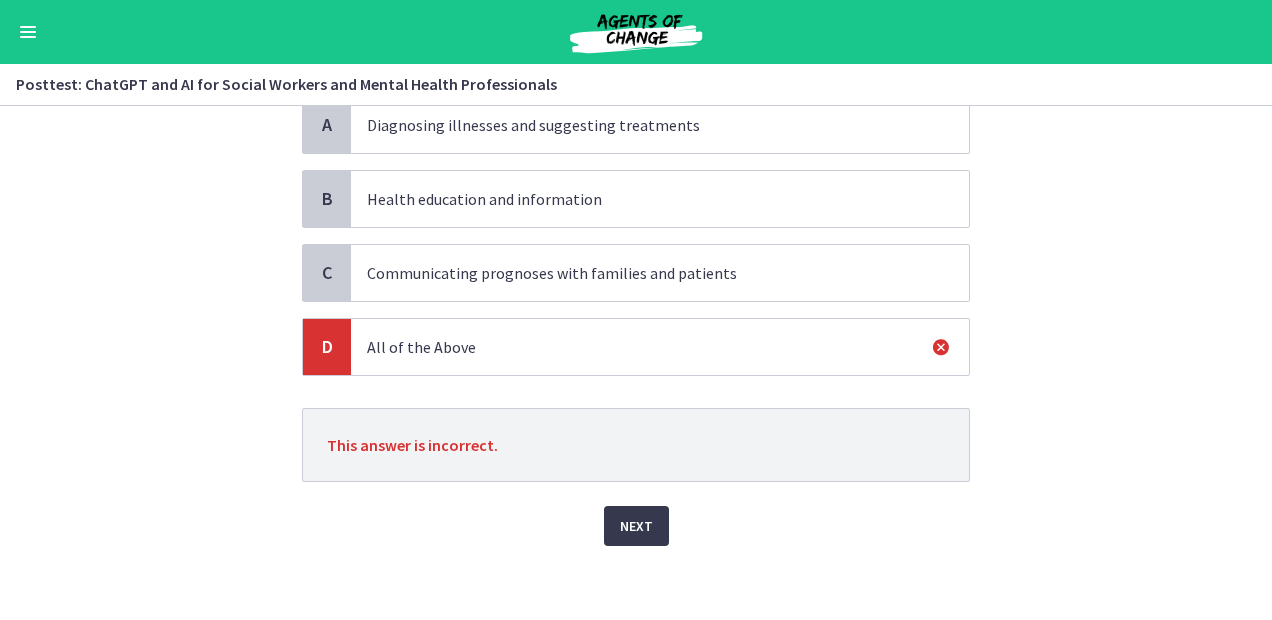 scroll, scrollTop: 162, scrollLeft: 0, axis: vertical 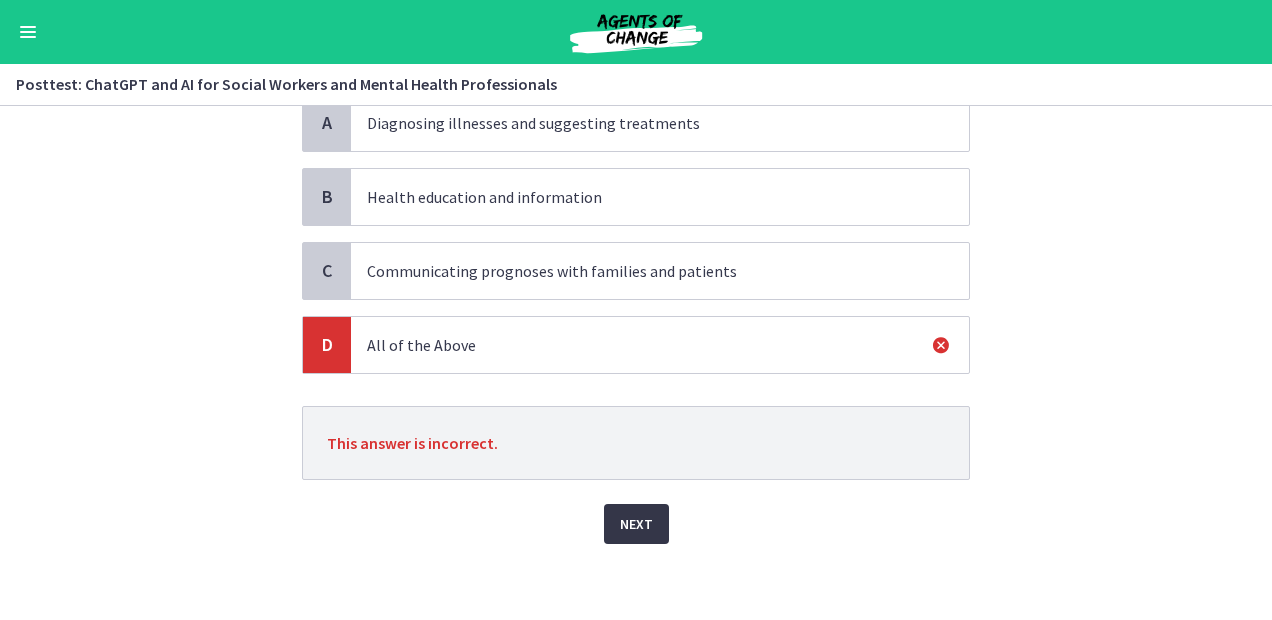 click on "Next" at bounding box center [636, 524] 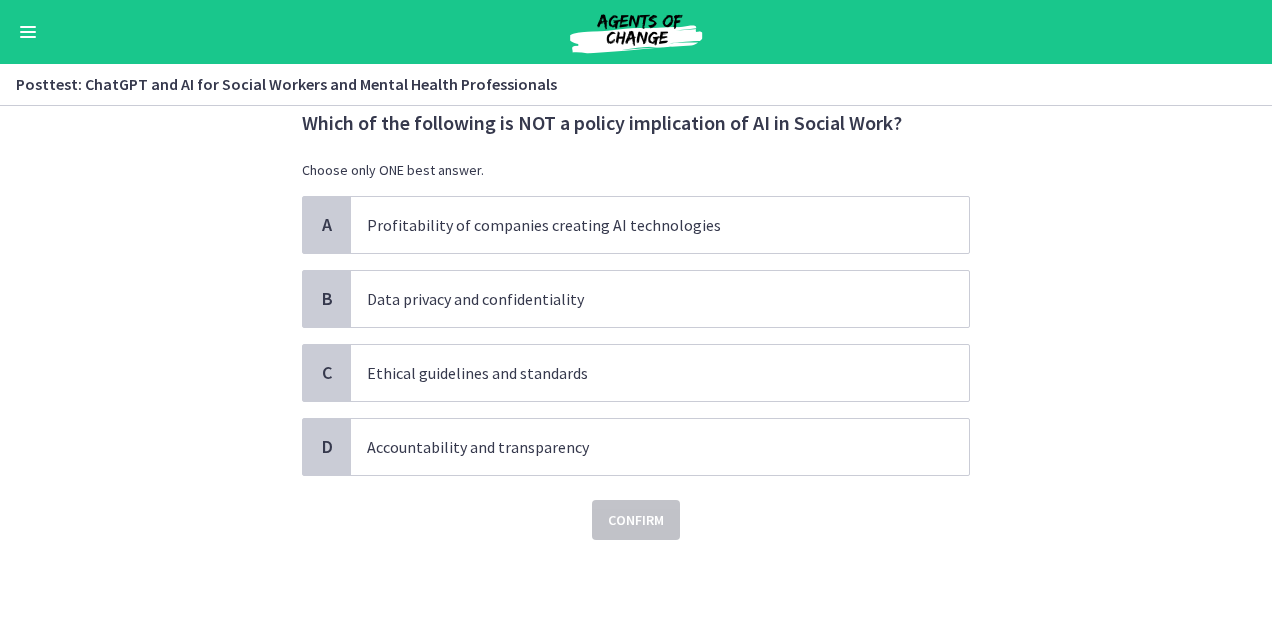 scroll, scrollTop: 0, scrollLeft: 0, axis: both 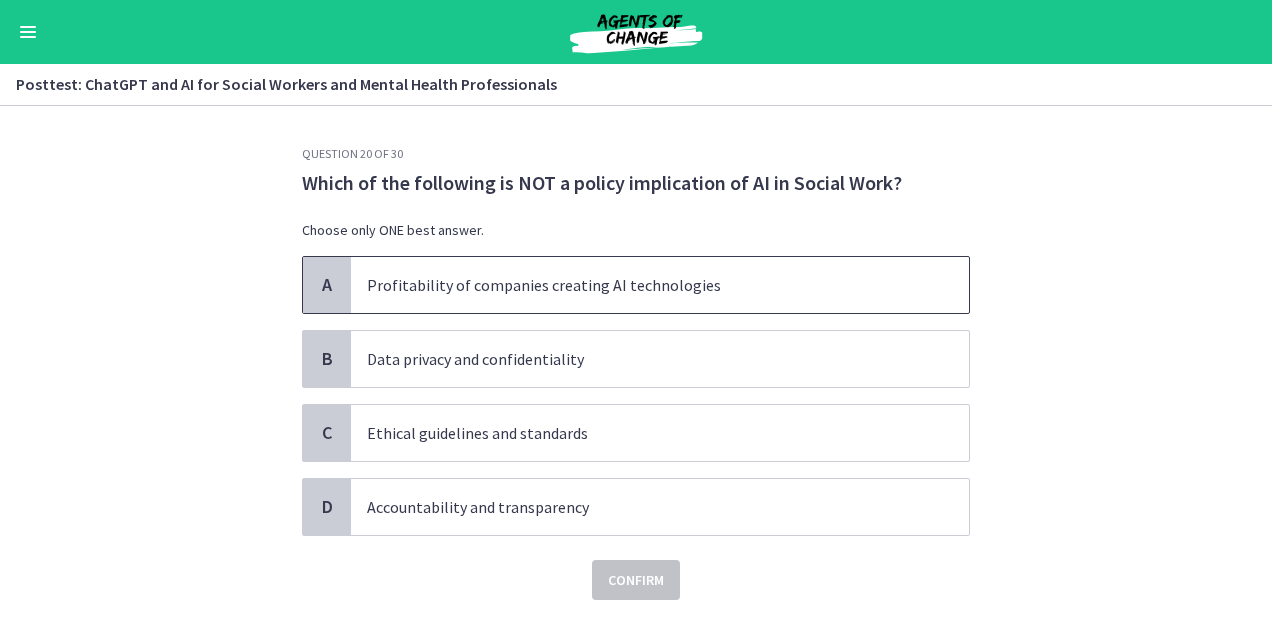 click on "Profitability of companies creating AI technologies" at bounding box center [640, 285] 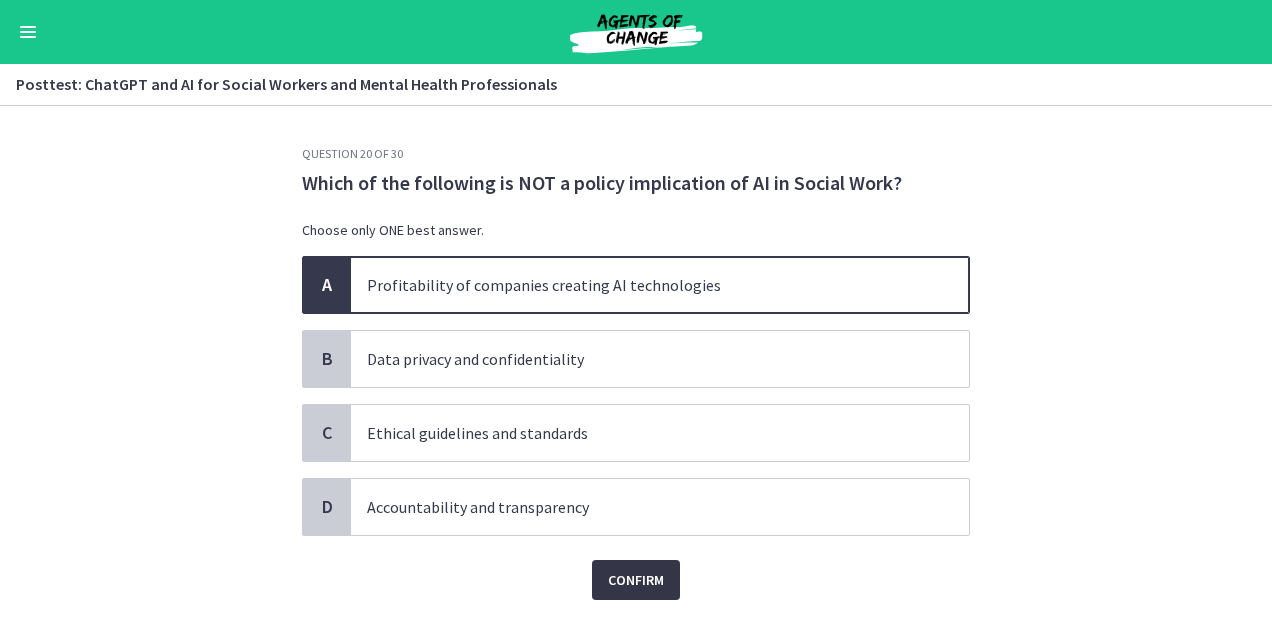 click on "Confirm" at bounding box center (636, 580) 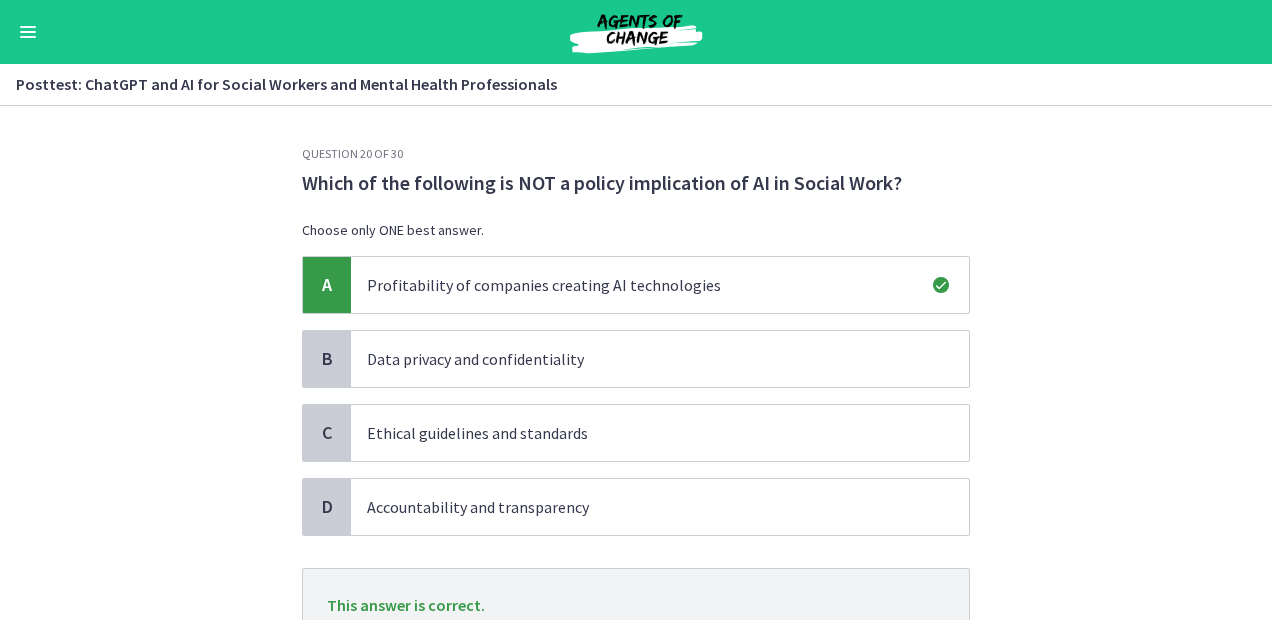 scroll, scrollTop: 162, scrollLeft: 0, axis: vertical 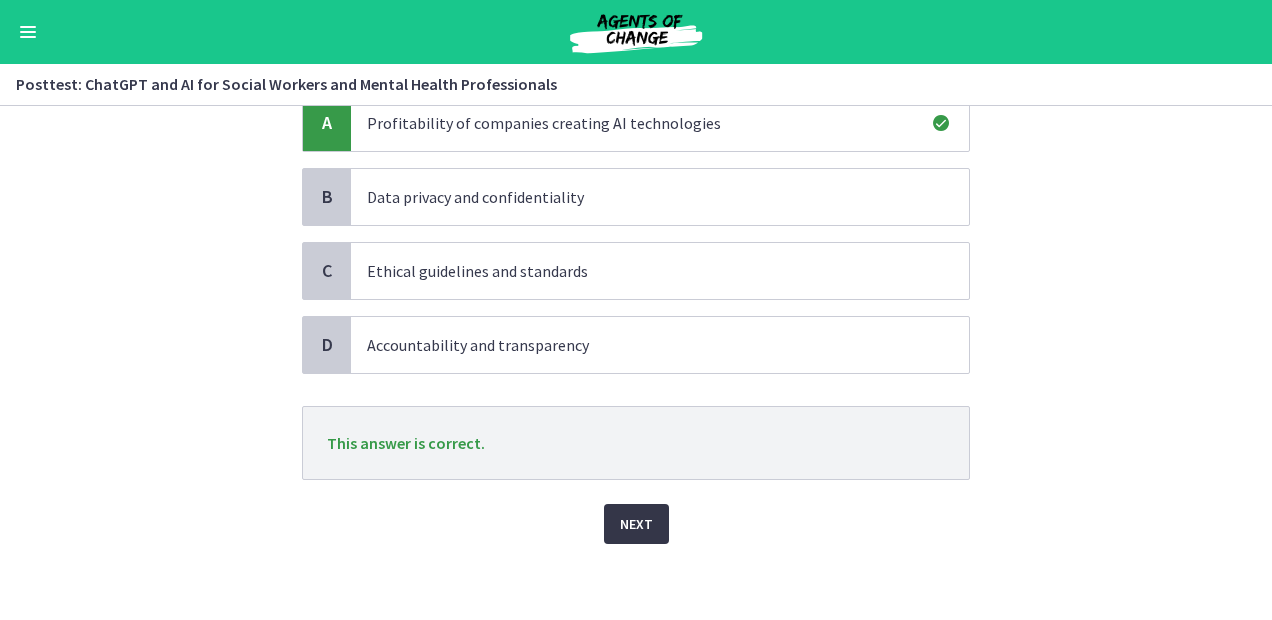 click on "Next" at bounding box center (636, 524) 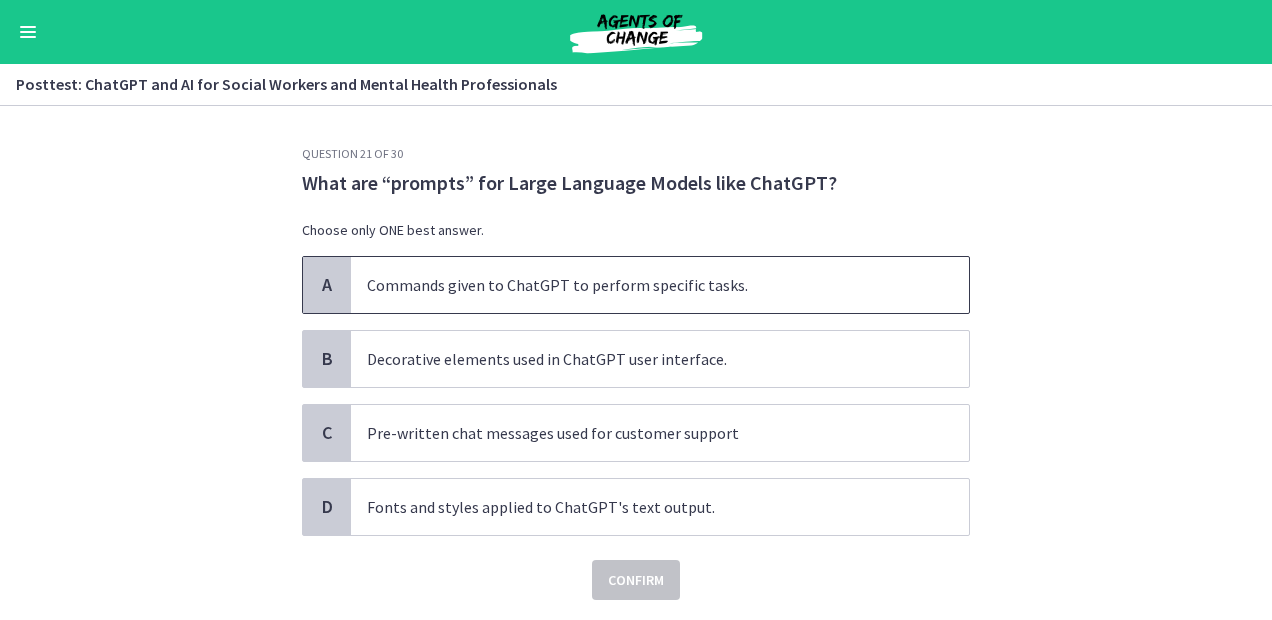 click on "Commands given to ChatGPT to perform specific tasks." at bounding box center [640, 285] 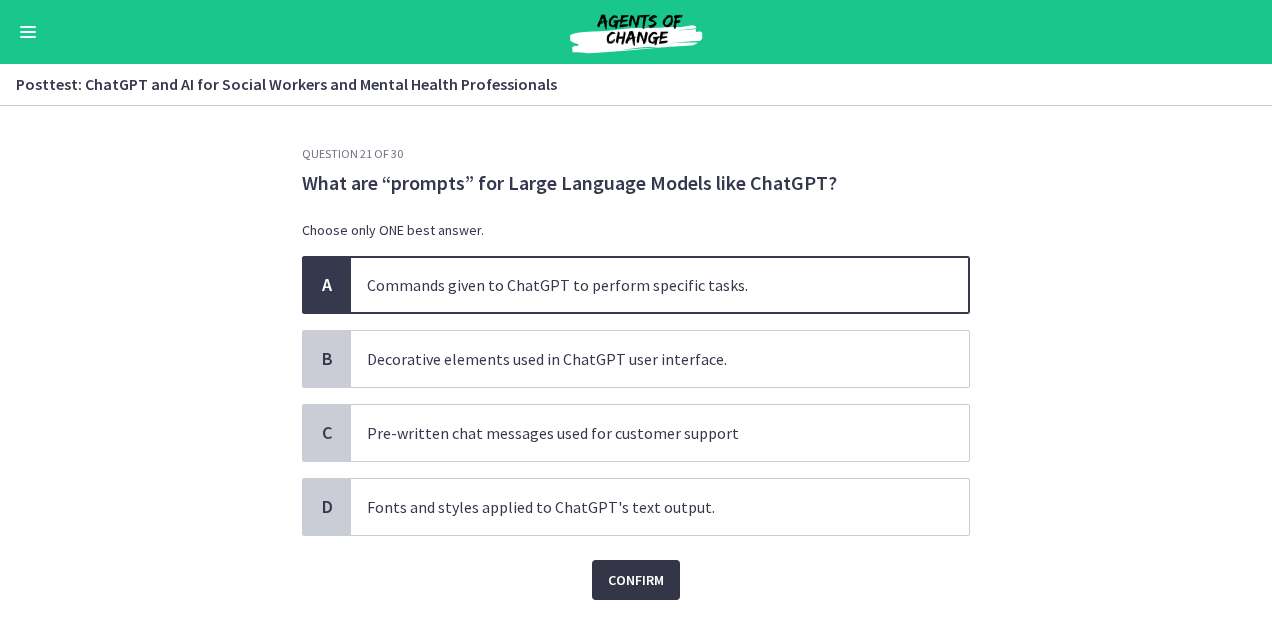 click on "Confirm" at bounding box center [636, 580] 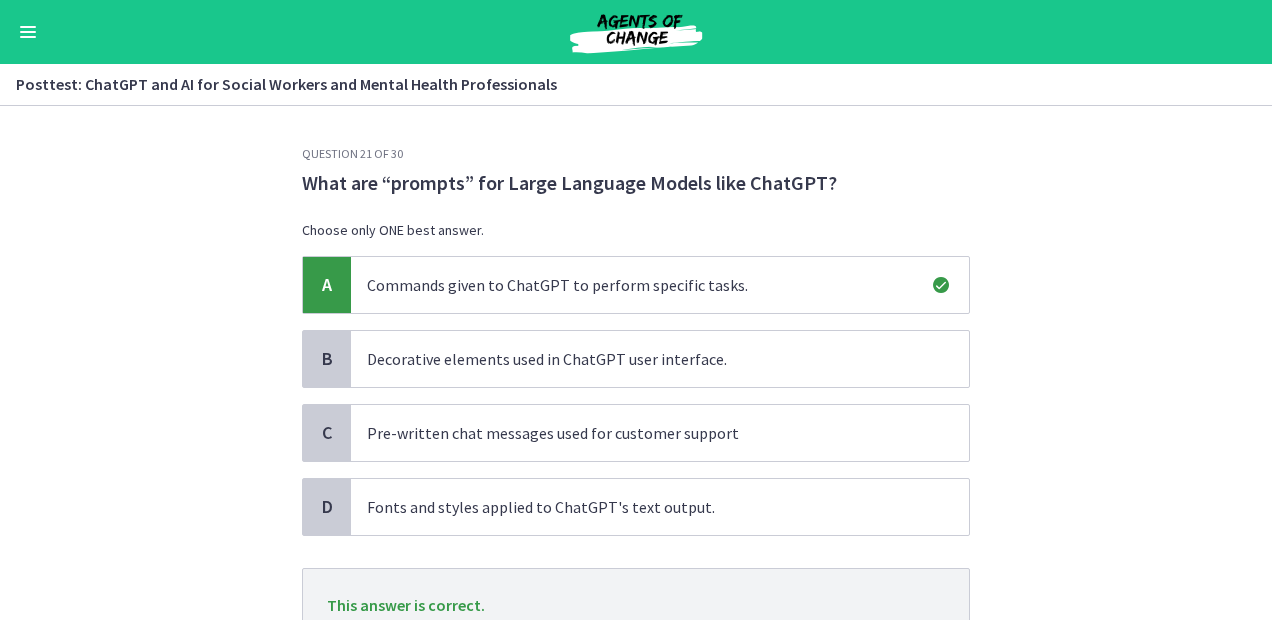 scroll, scrollTop: 162, scrollLeft: 0, axis: vertical 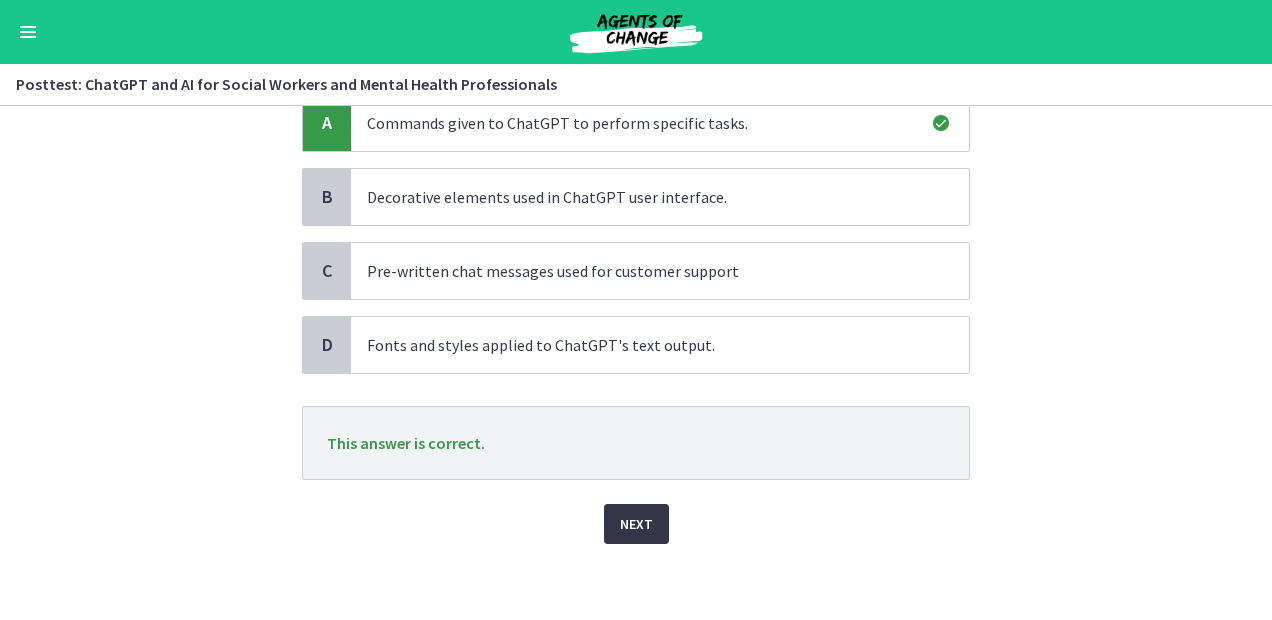 click on "Next" at bounding box center [636, 524] 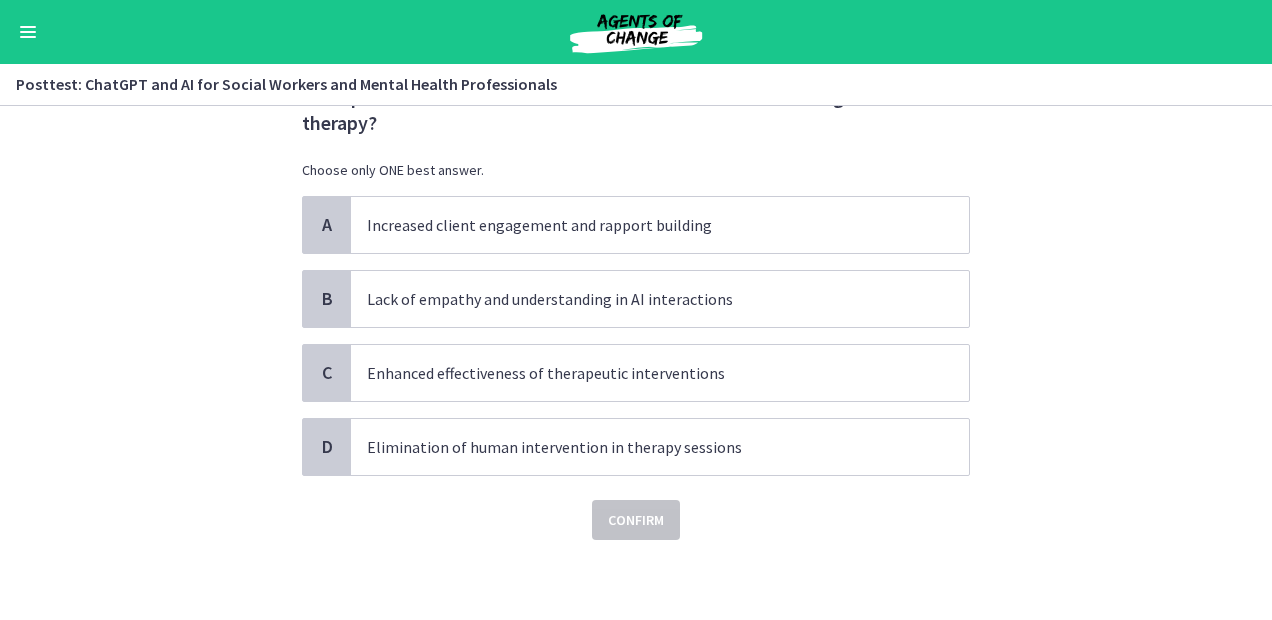 scroll, scrollTop: 0, scrollLeft: 0, axis: both 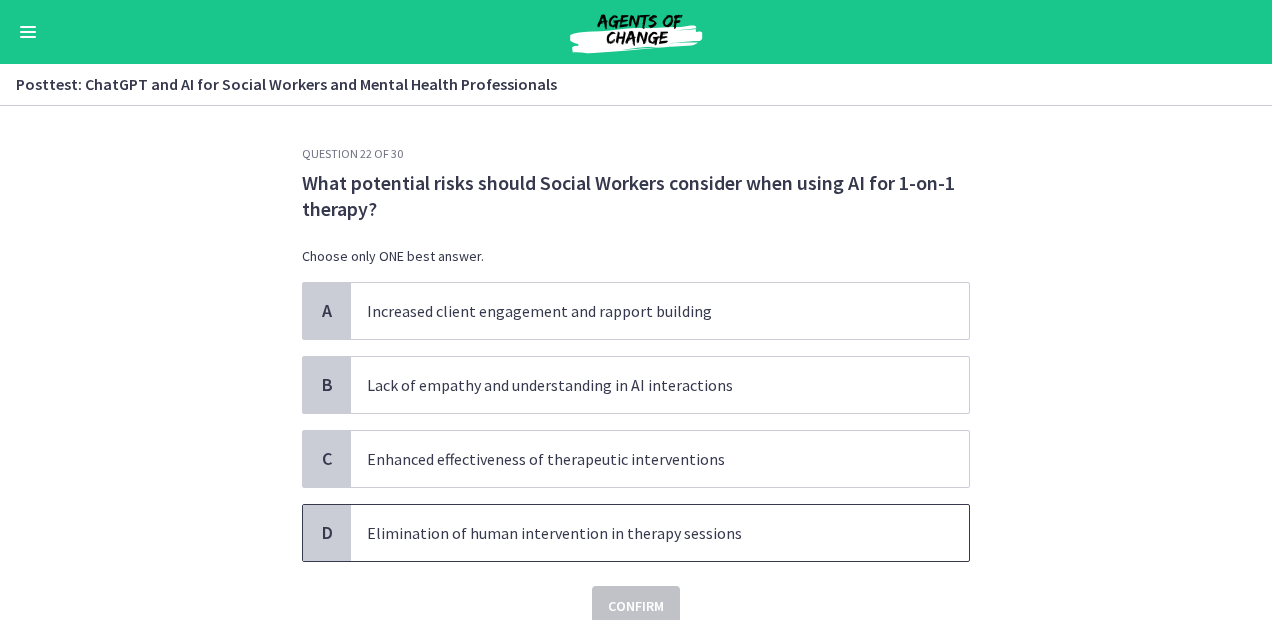 click on "Elimination of human intervention in therapy sessions" at bounding box center (660, 533) 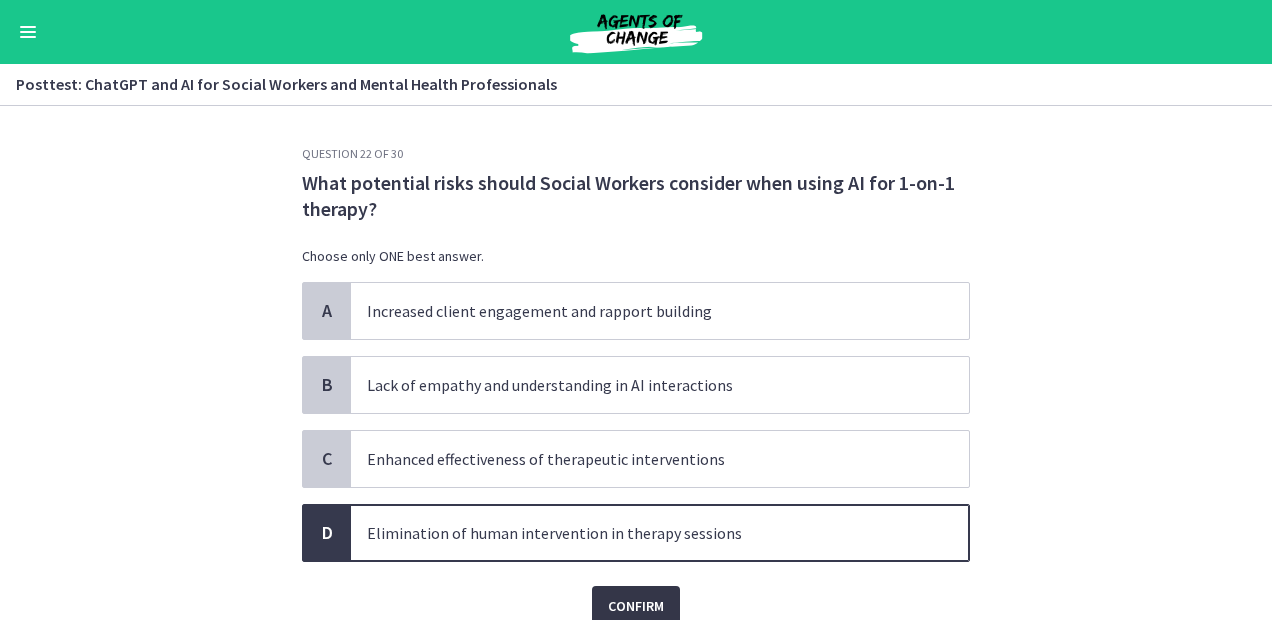 click on "Confirm" at bounding box center (636, 606) 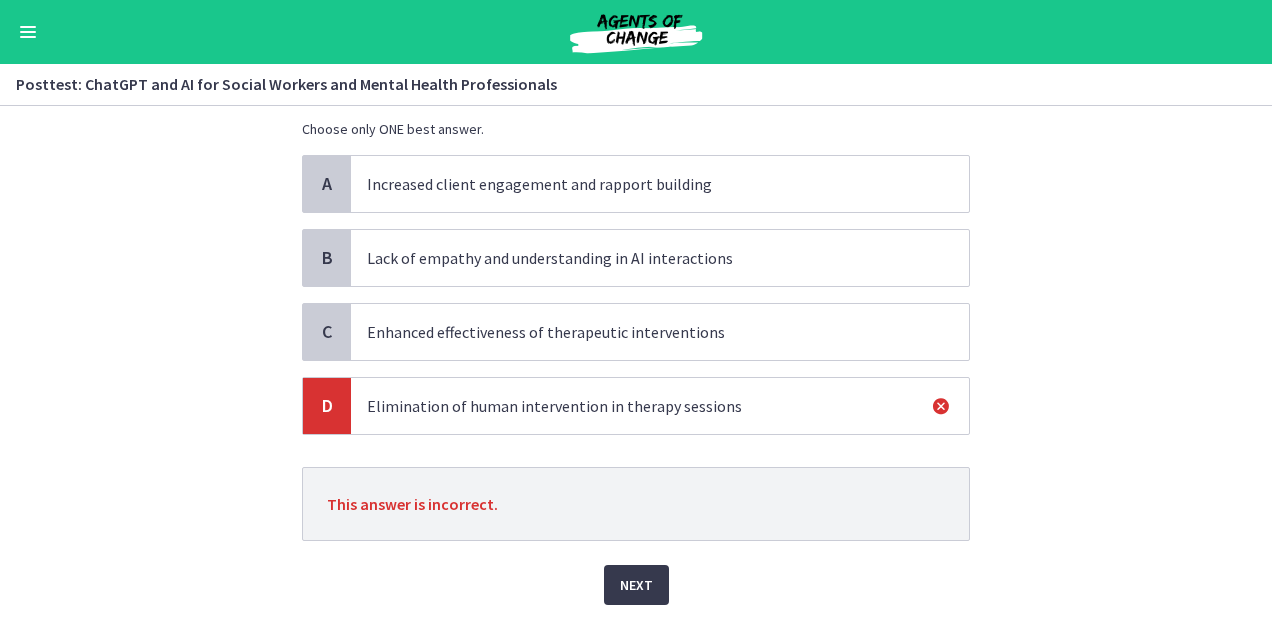scroll, scrollTop: 188, scrollLeft: 0, axis: vertical 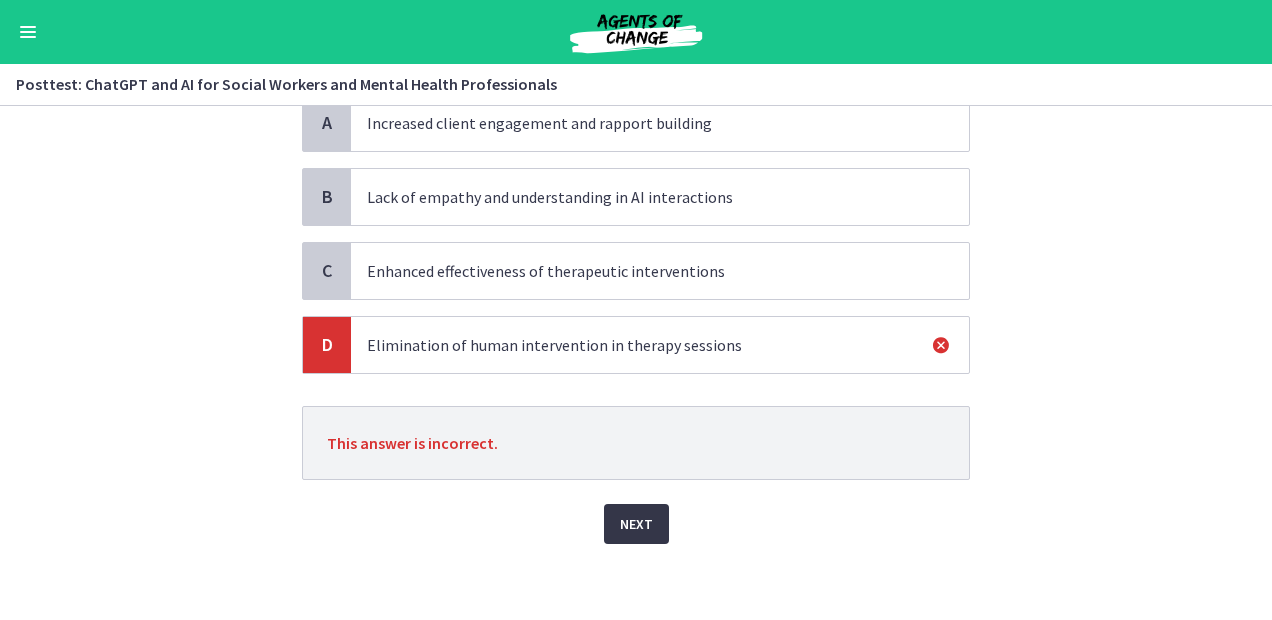 click on "Next" at bounding box center (636, 524) 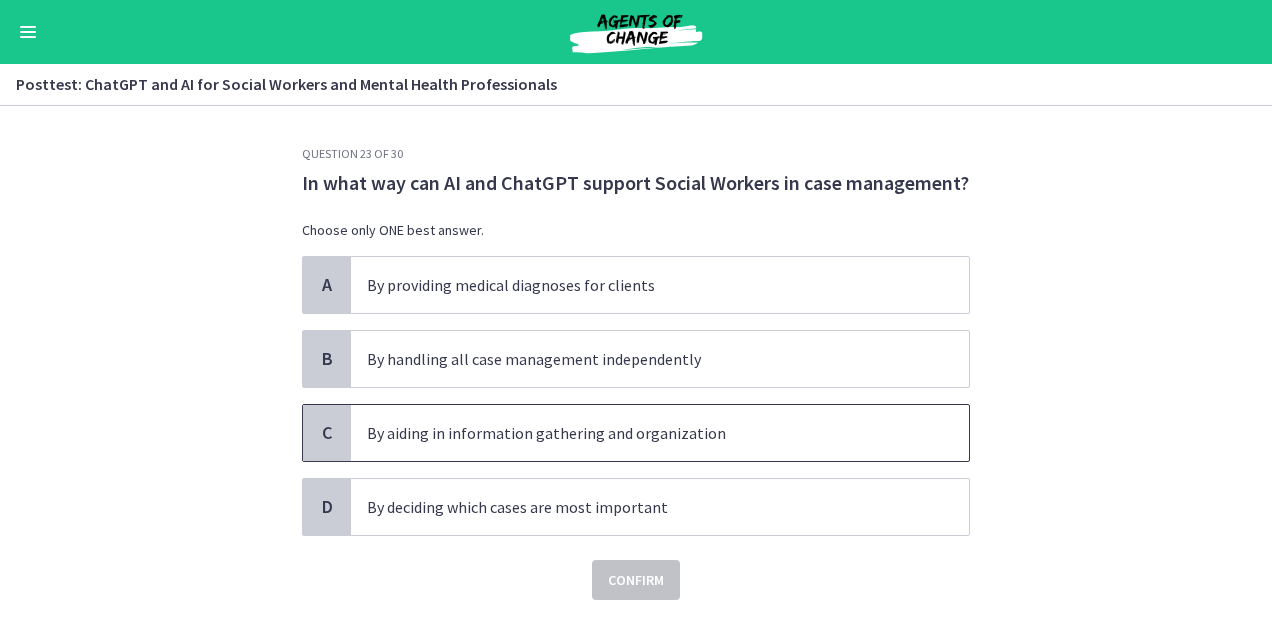 click on "By aiding in information gathering and organization" at bounding box center (640, 433) 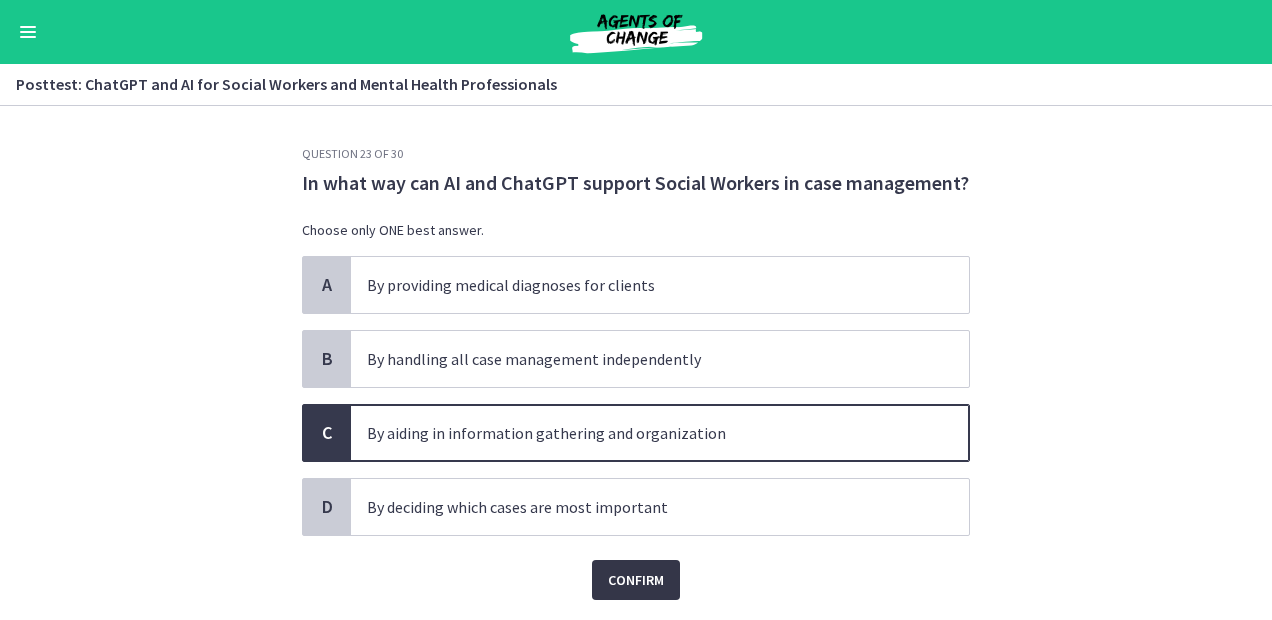 click on "Confirm" at bounding box center (636, 580) 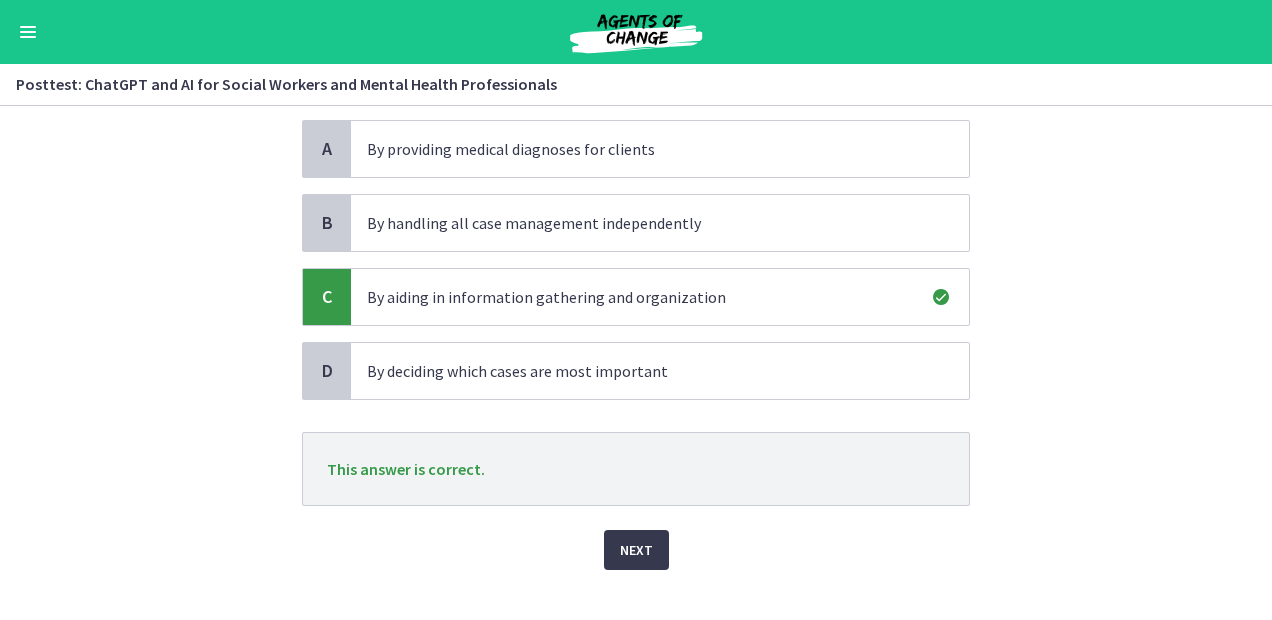 scroll, scrollTop: 162, scrollLeft: 0, axis: vertical 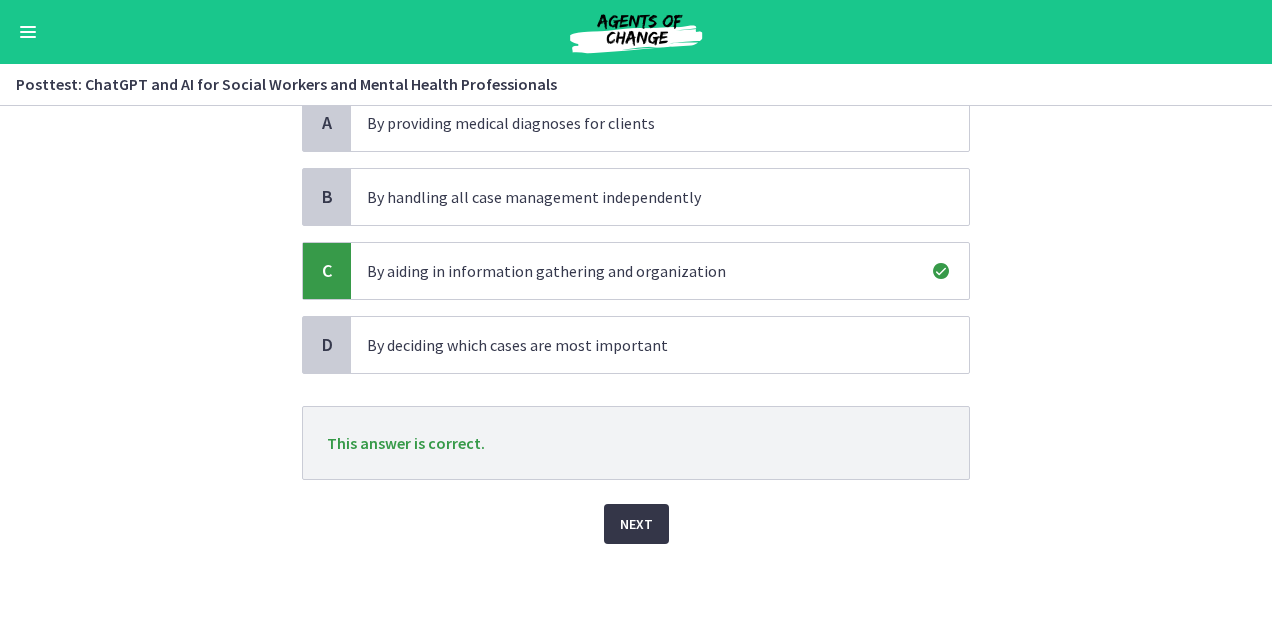 click on "Next" at bounding box center [636, 524] 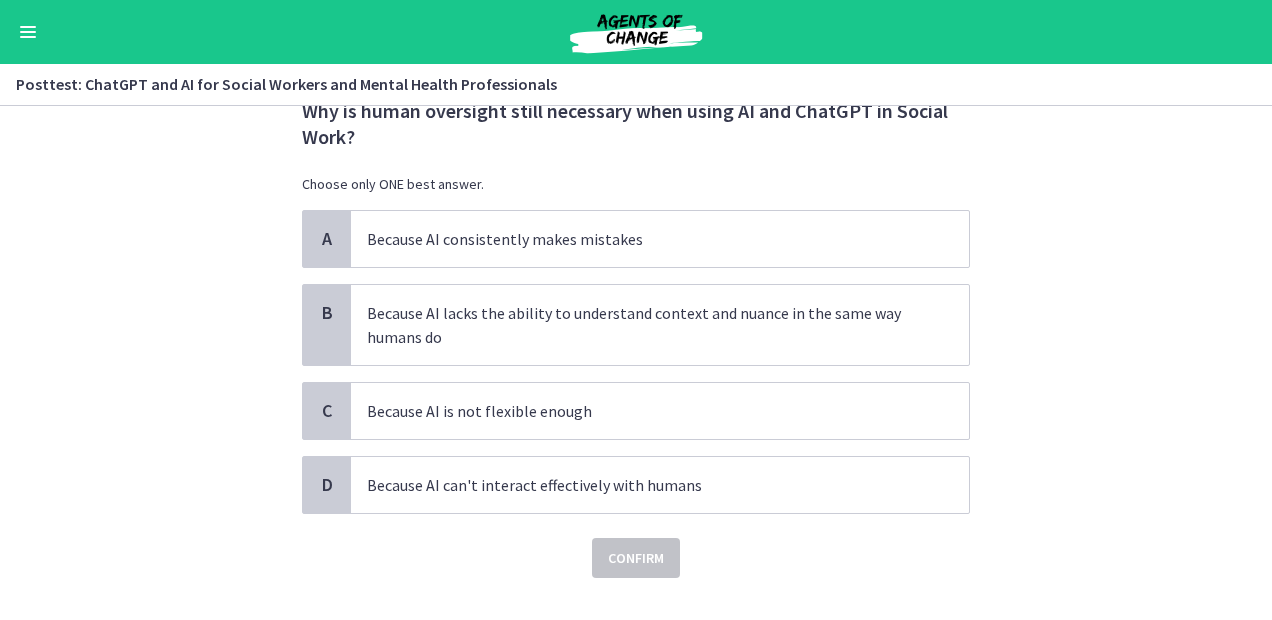 scroll, scrollTop: 74, scrollLeft: 0, axis: vertical 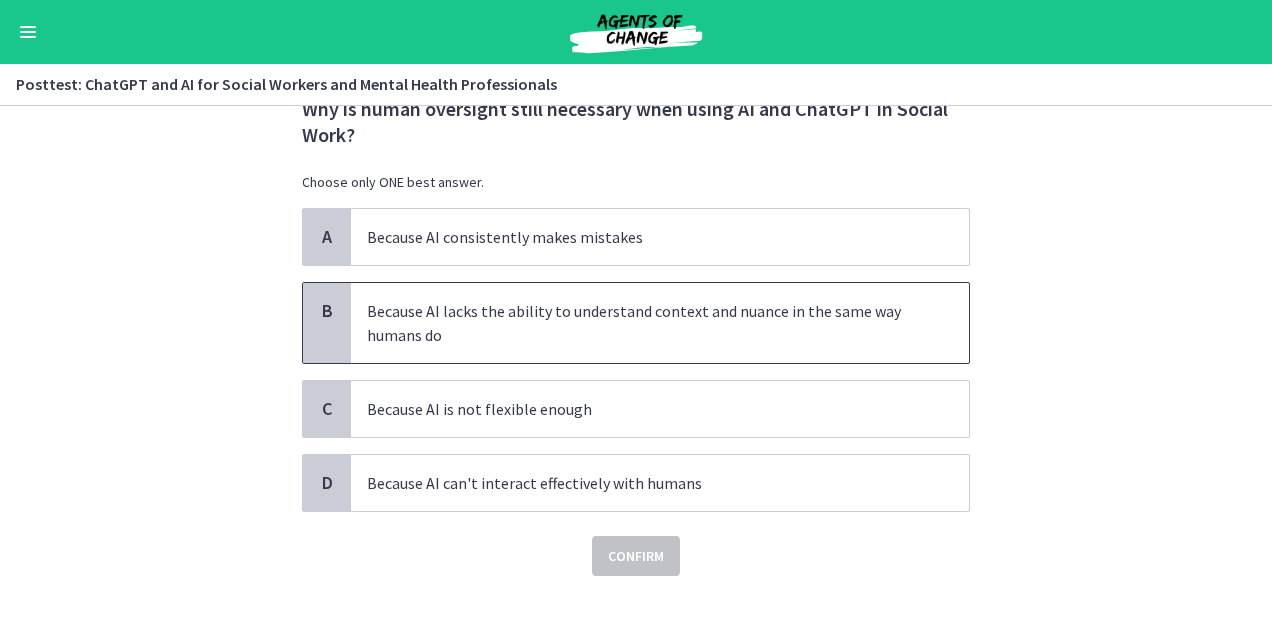 click on "Because AI lacks the ability to understand context and nuance in the same way humans do" at bounding box center [640, 323] 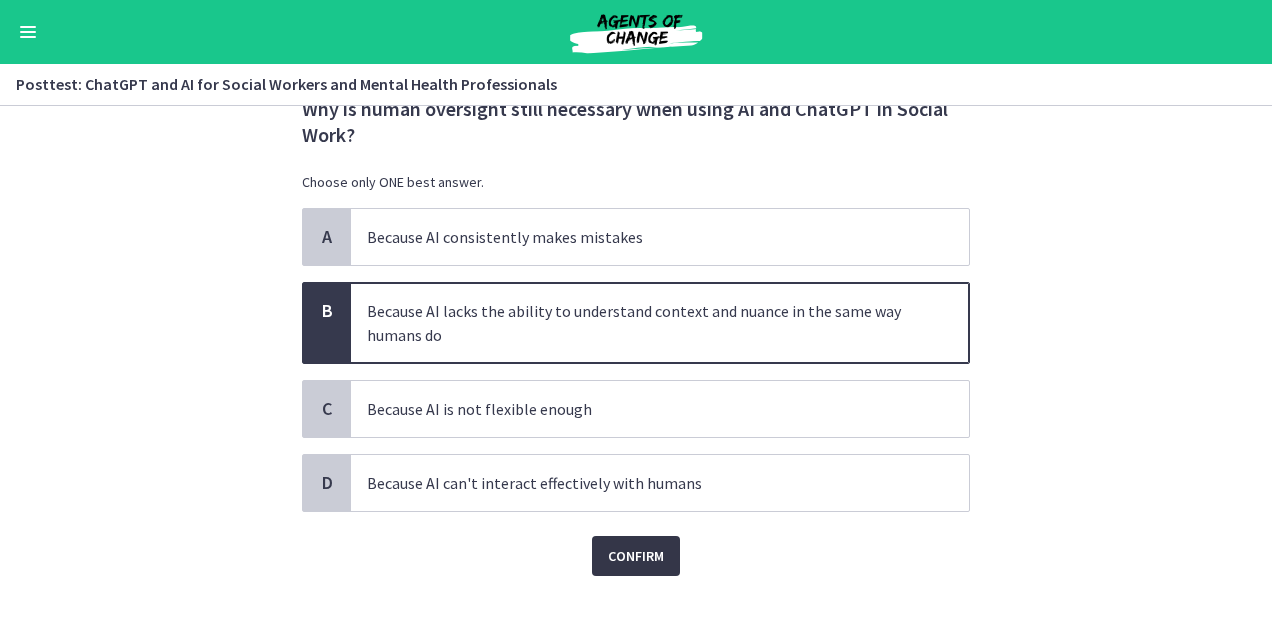 click on "Confirm" at bounding box center (636, 556) 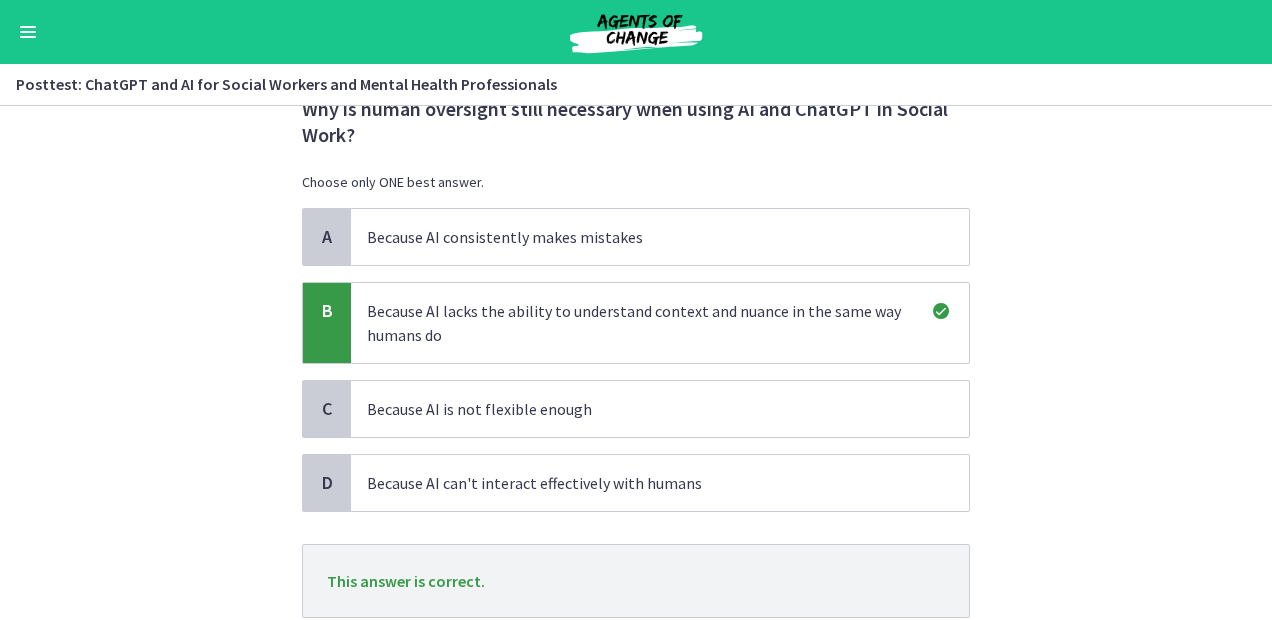 scroll, scrollTop: 0, scrollLeft: 0, axis: both 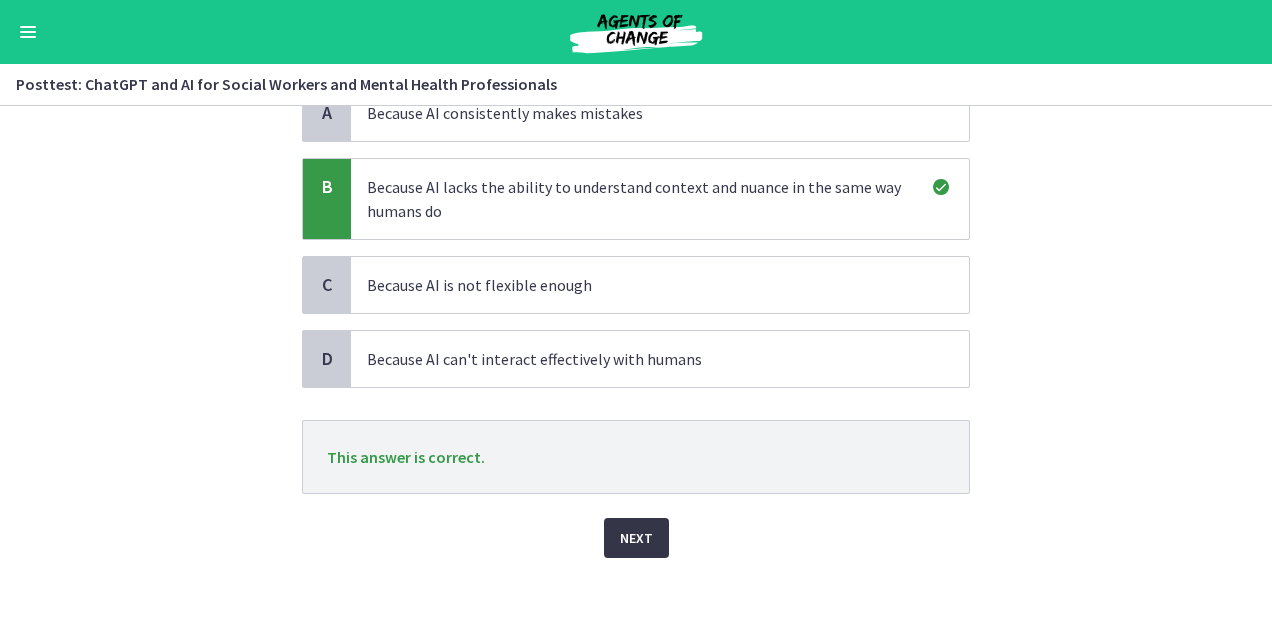 click on "Next" at bounding box center (636, 538) 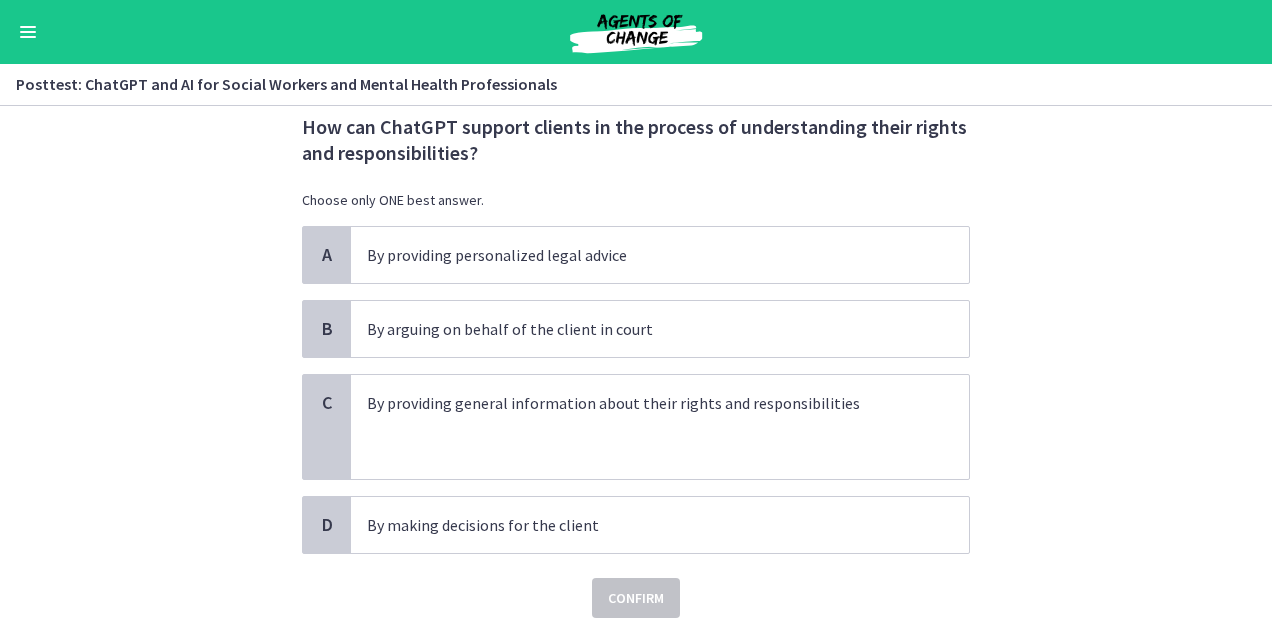 scroll, scrollTop: 56, scrollLeft: 0, axis: vertical 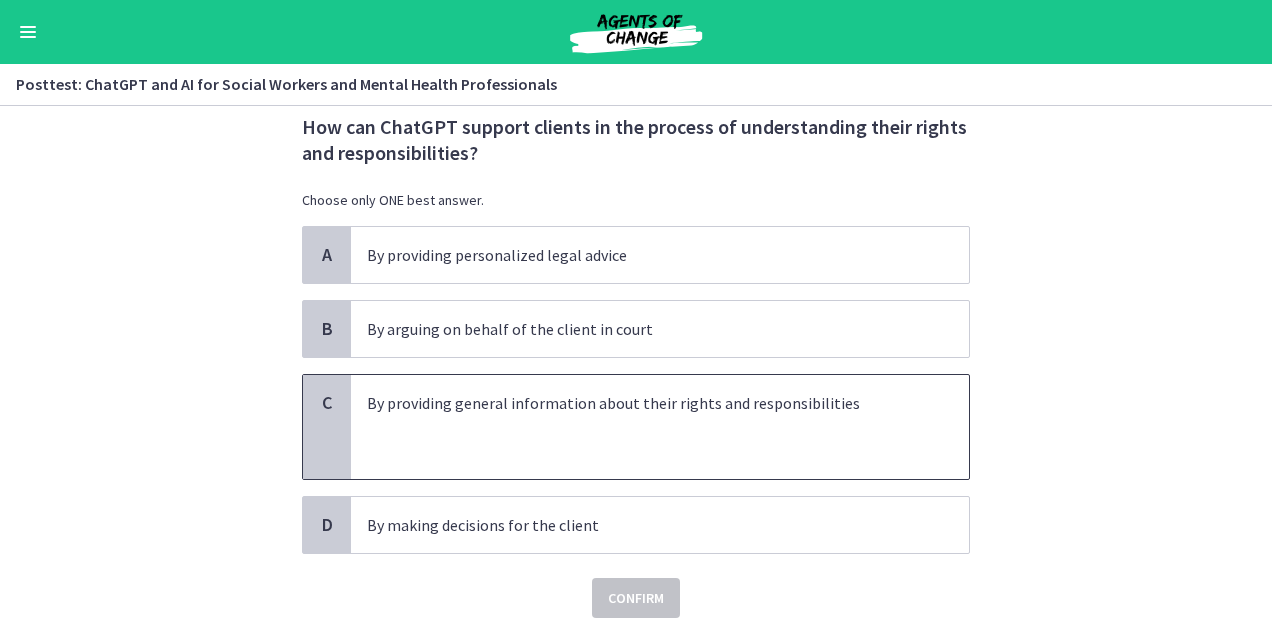 click on "By providing general information about their rights and responsibilities" at bounding box center (640, 403) 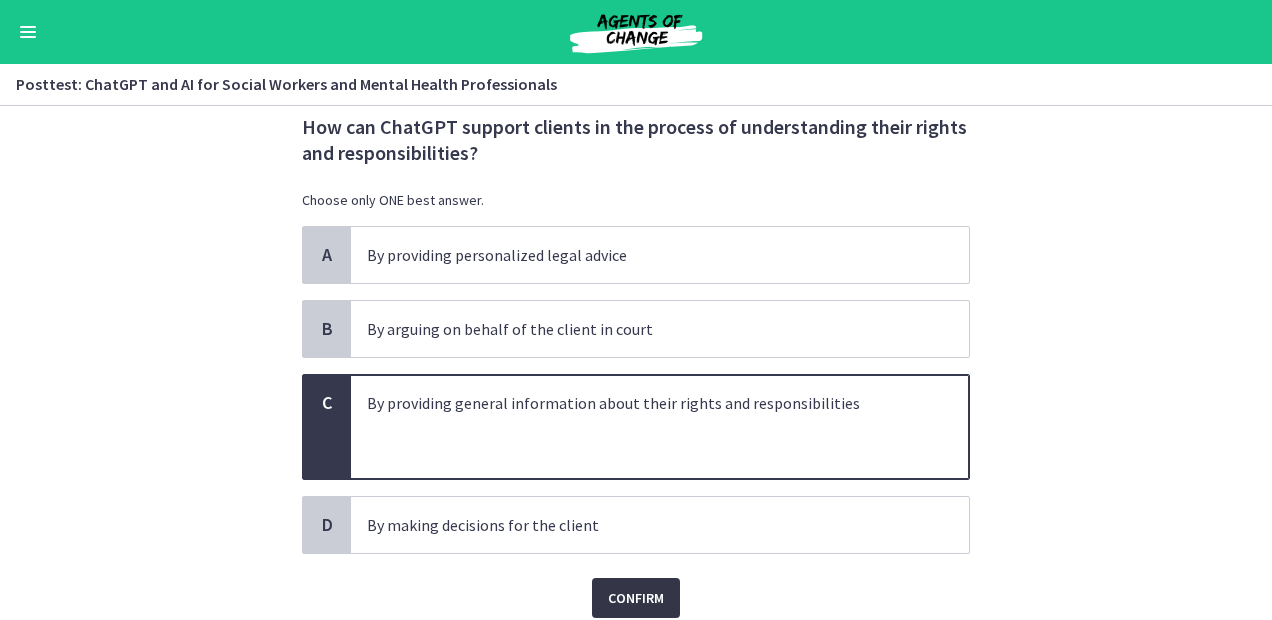 click on "Confirm" at bounding box center [636, 598] 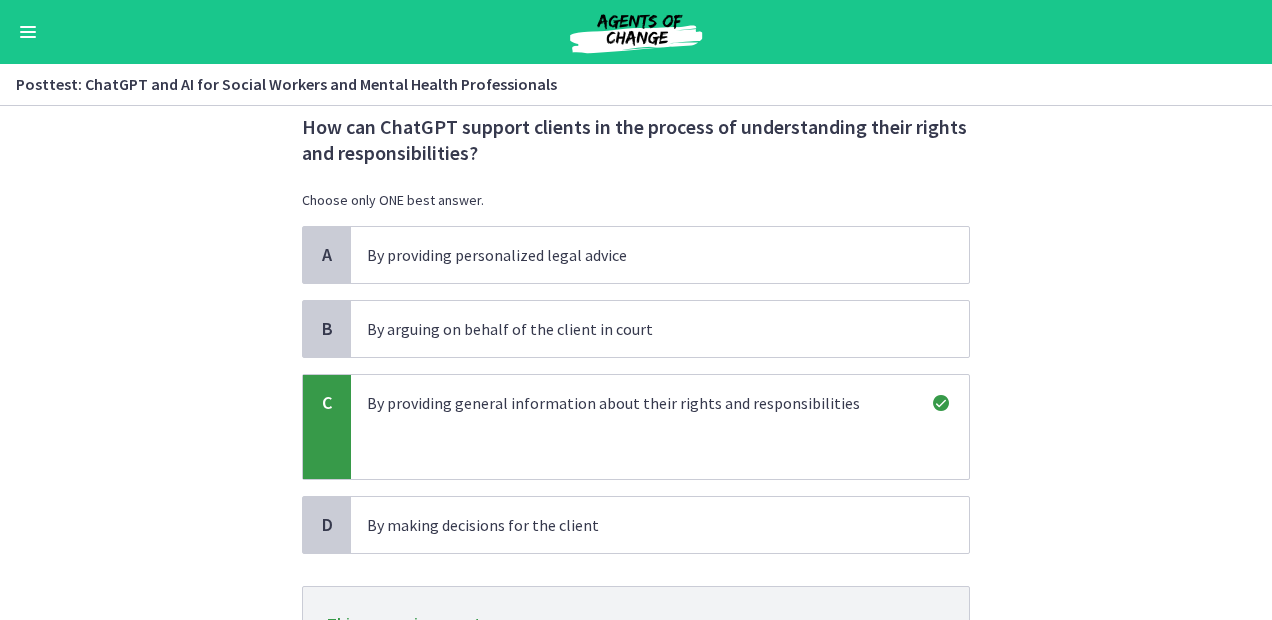 scroll, scrollTop: 236, scrollLeft: 0, axis: vertical 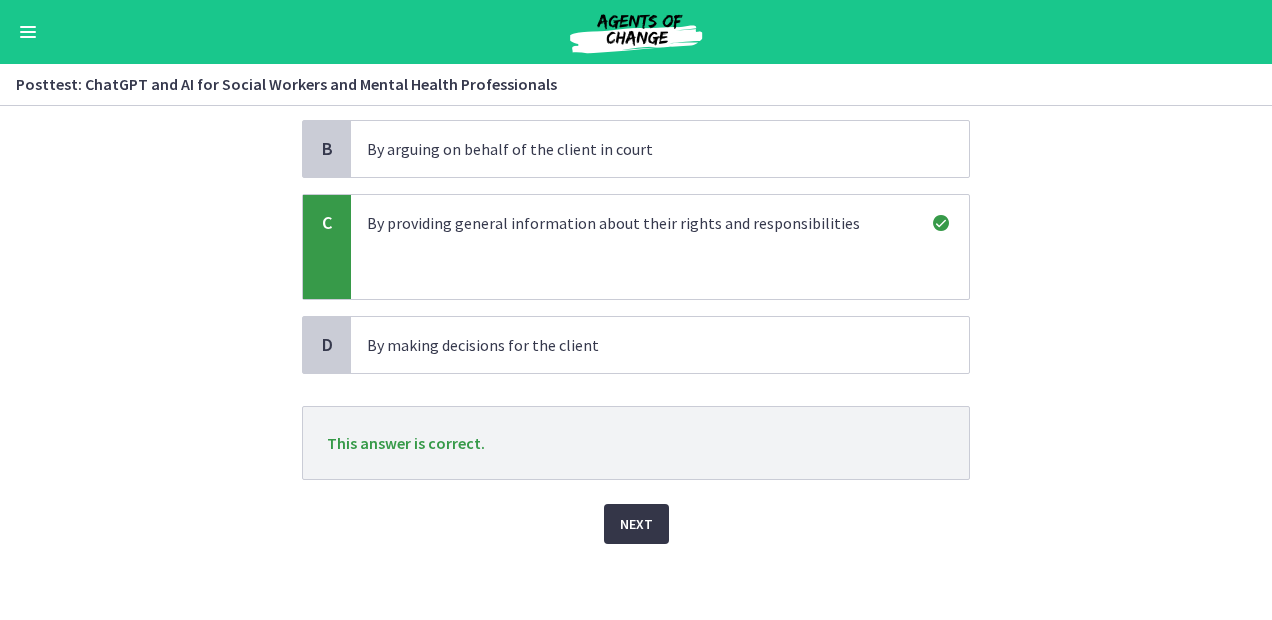 click on "Next" at bounding box center (636, 524) 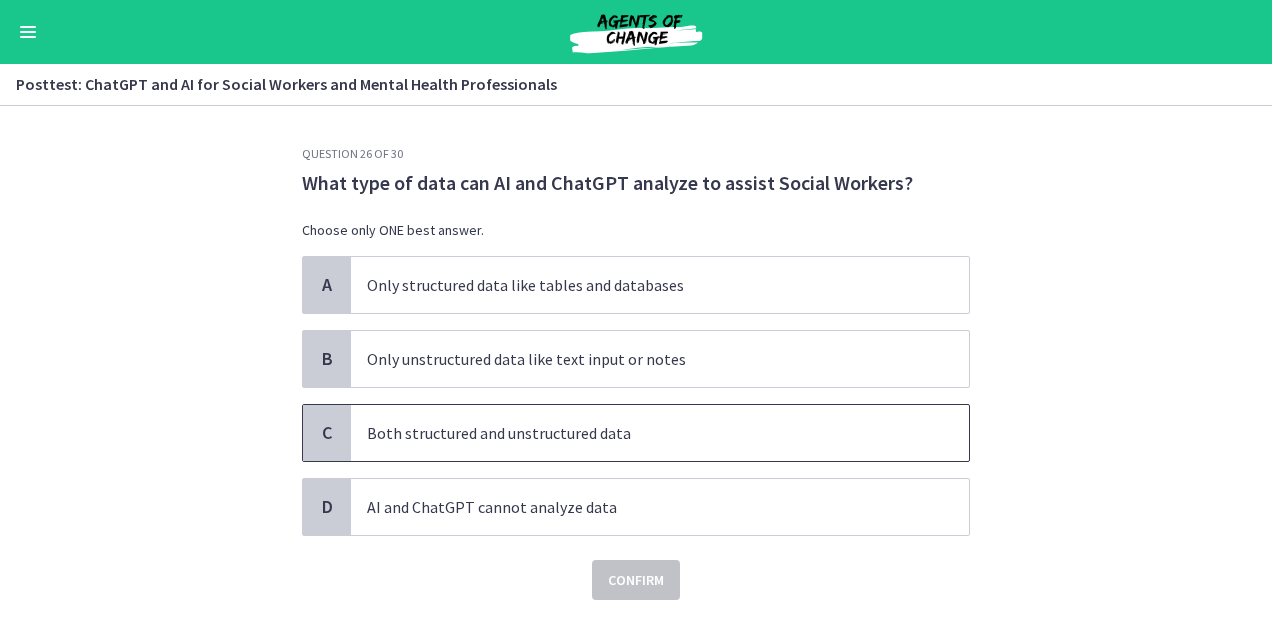 click on "Both structured and unstructured data" at bounding box center (640, 433) 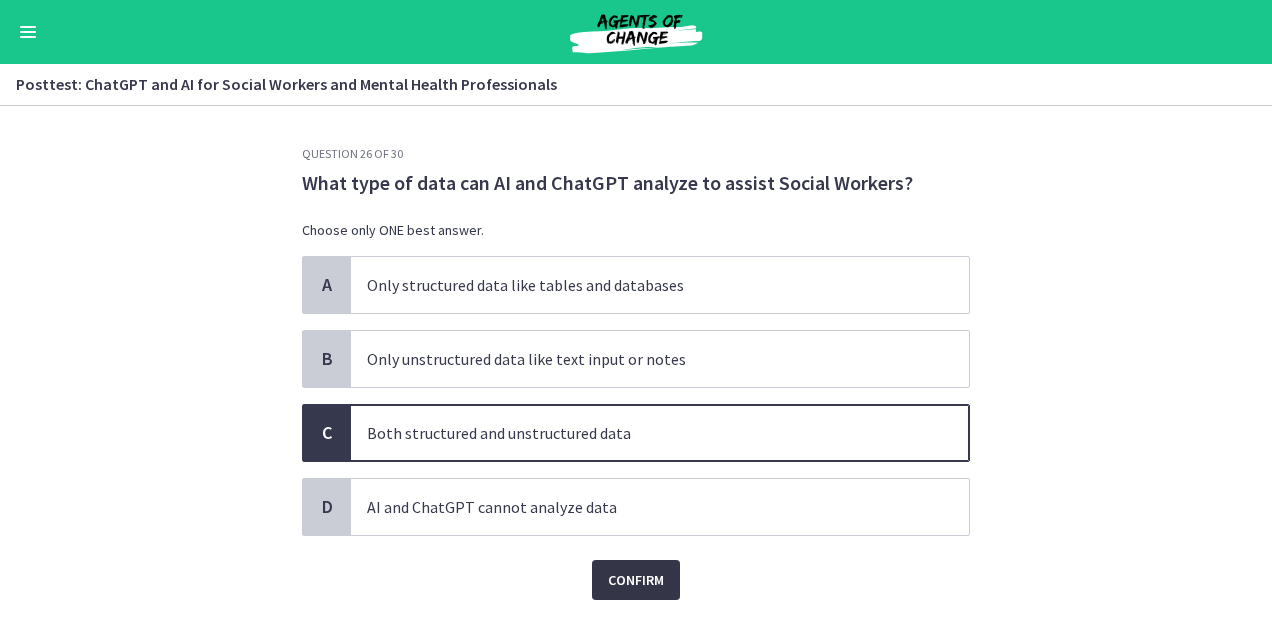 click on "Confirm" at bounding box center (636, 580) 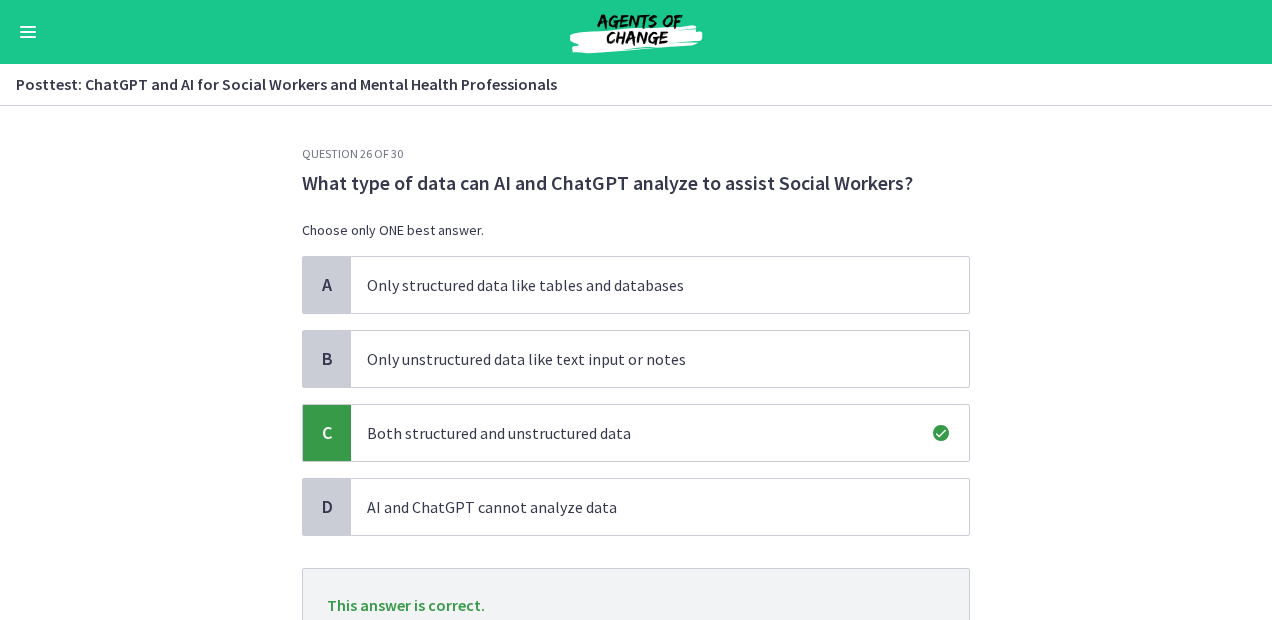 scroll, scrollTop: 162, scrollLeft: 0, axis: vertical 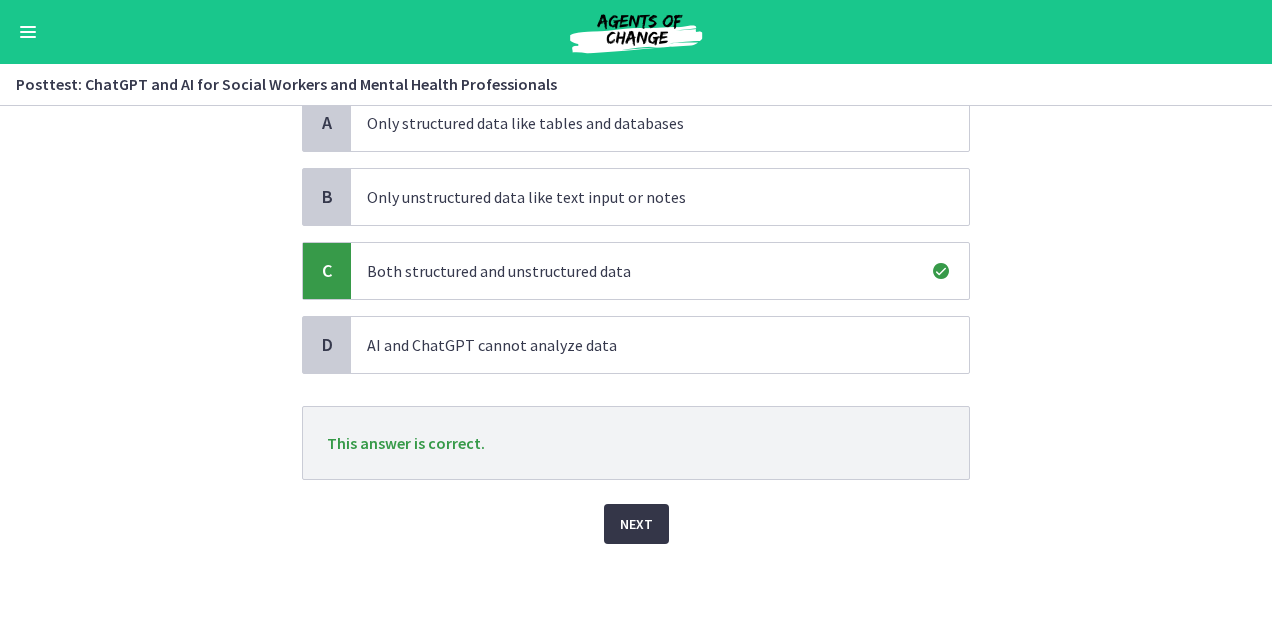 click on "Next" at bounding box center [636, 524] 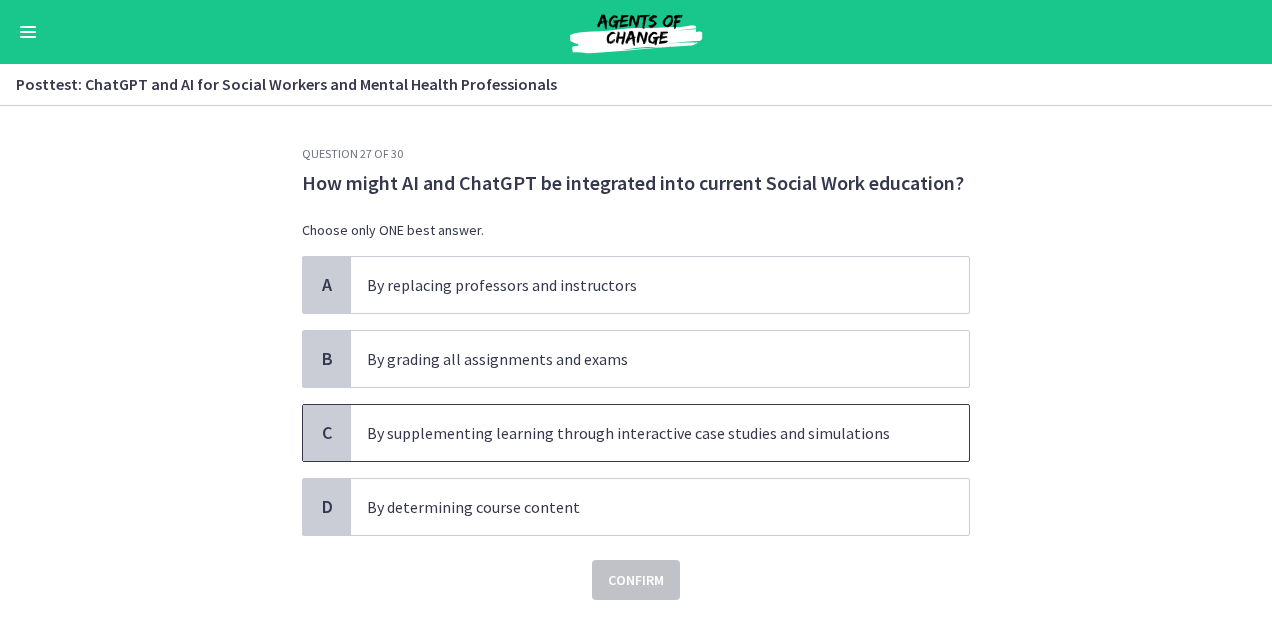 click on "By supplementing learning through interactive case studies and simulations" at bounding box center [640, 433] 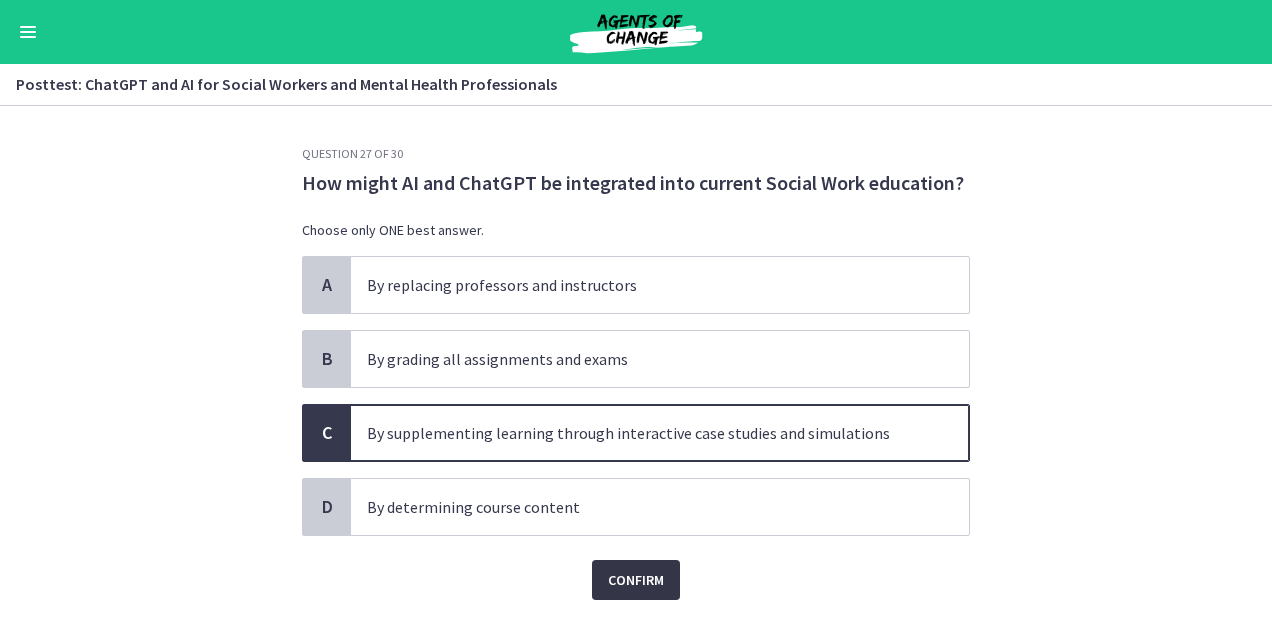 click on "Confirm" at bounding box center (636, 580) 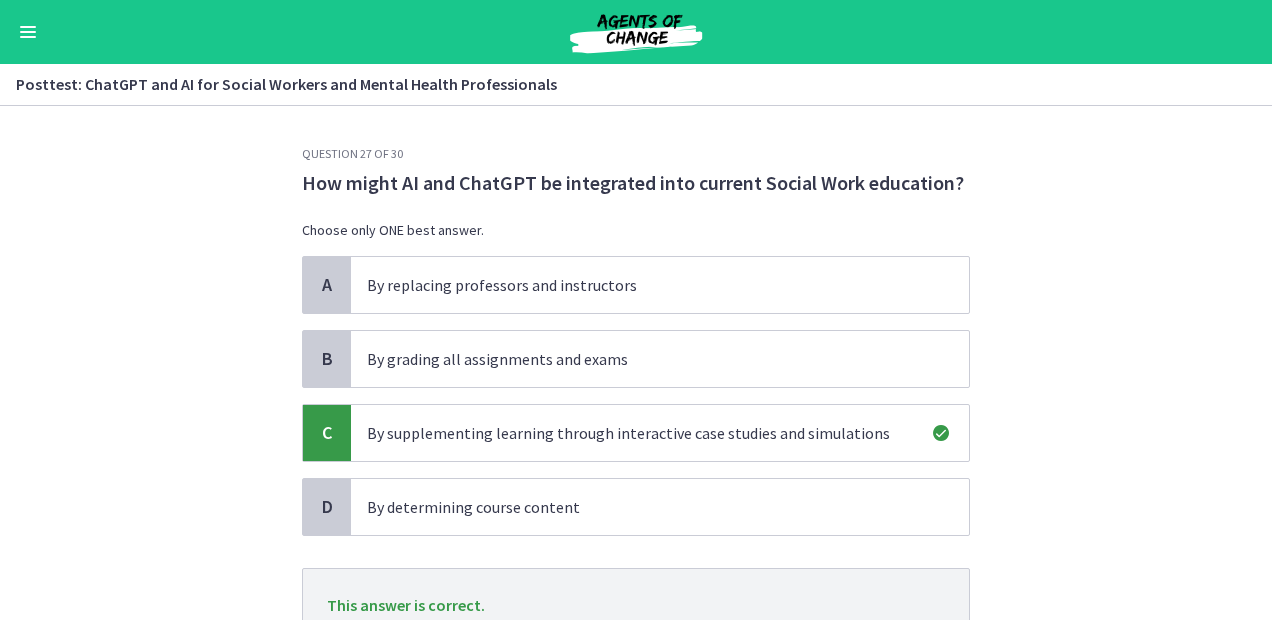 scroll, scrollTop: 162, scrollLeft: 0, axis: vertical 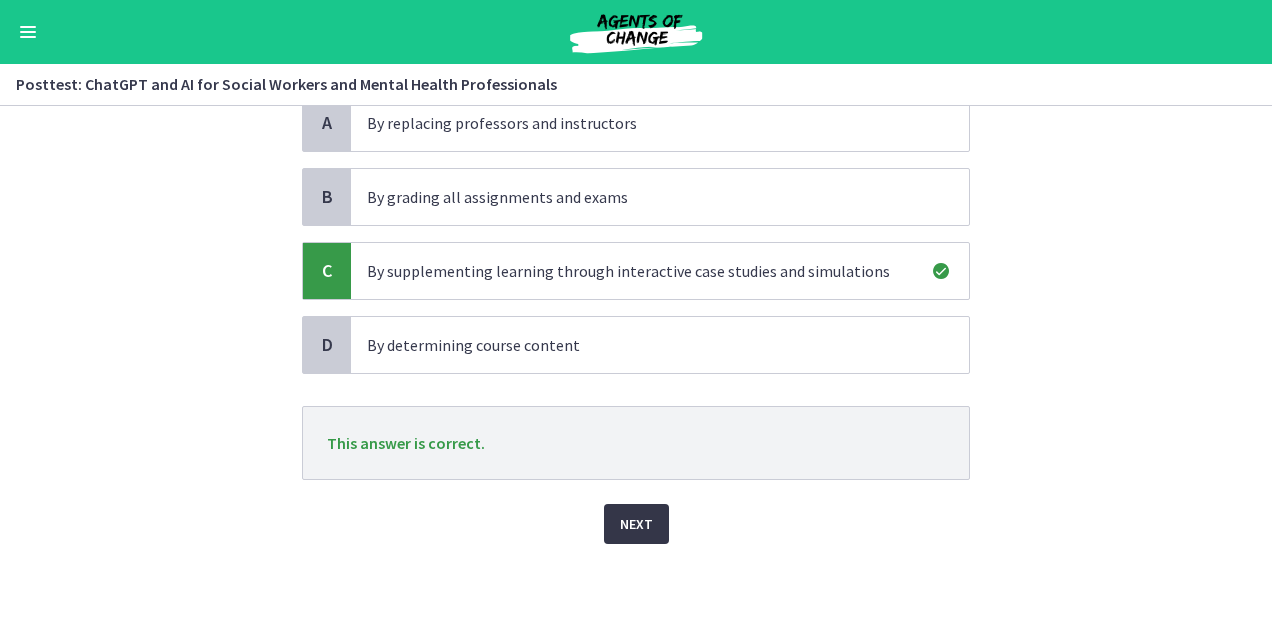 click on "Next" at bounding box center (636, 524) 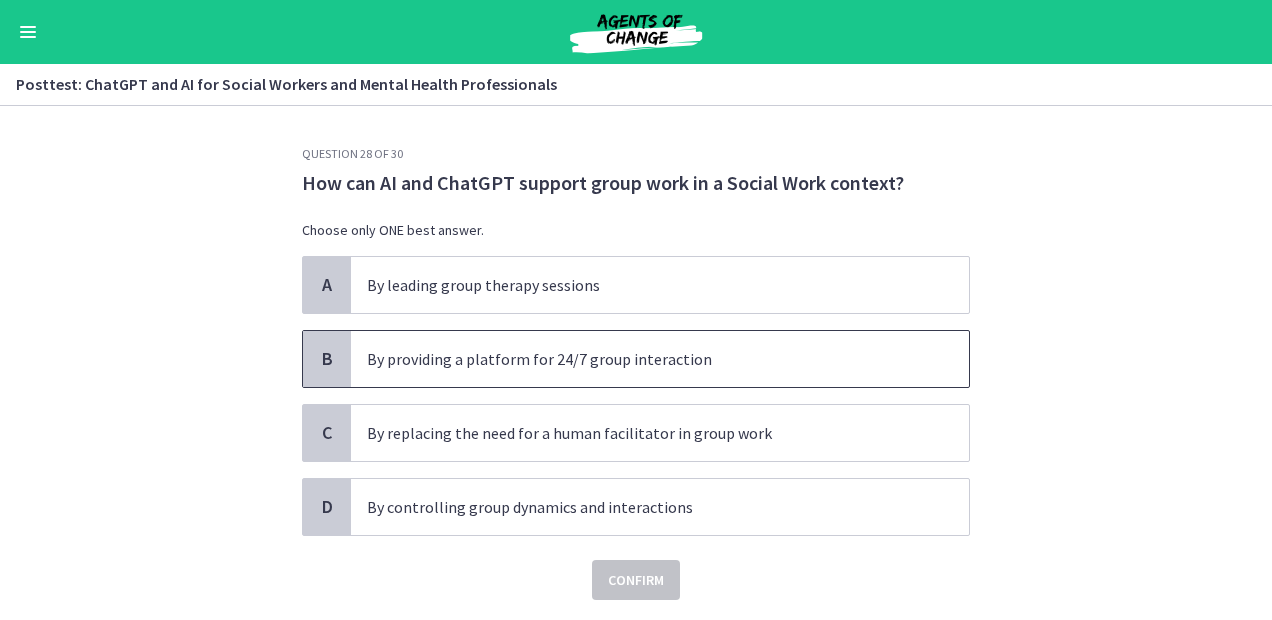 click on "By providing a platform for 24/7 group interaction" at bounding box center (640, 359) 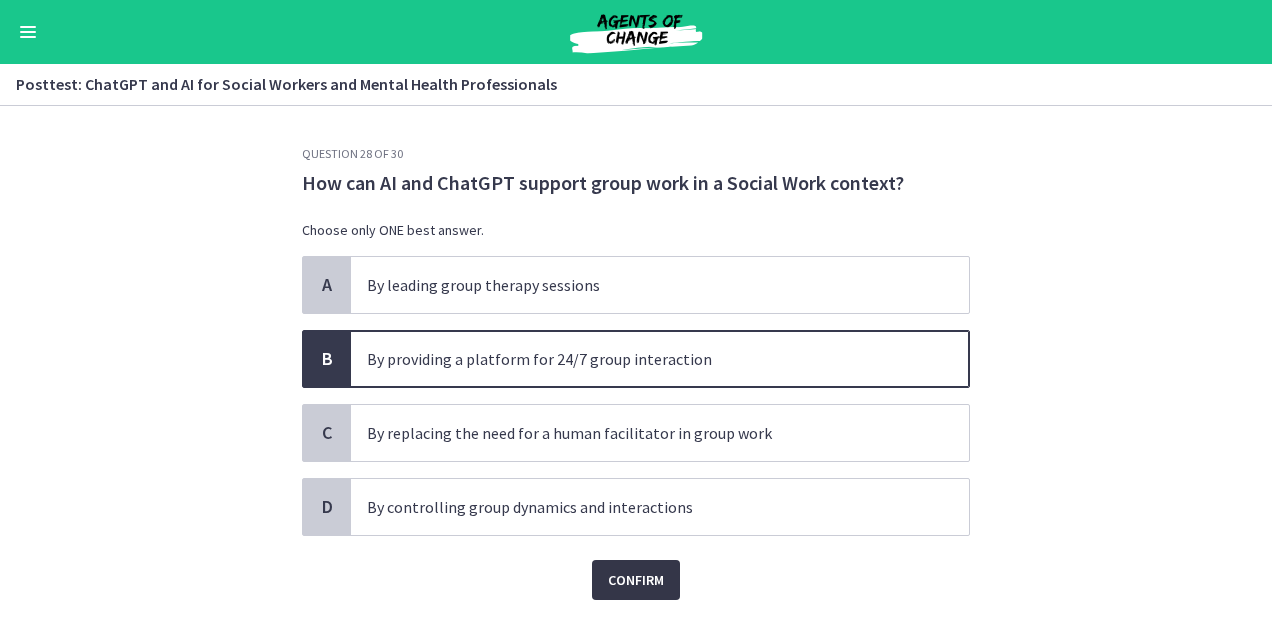 click on "Confirm" at bounding box center (636, 580) 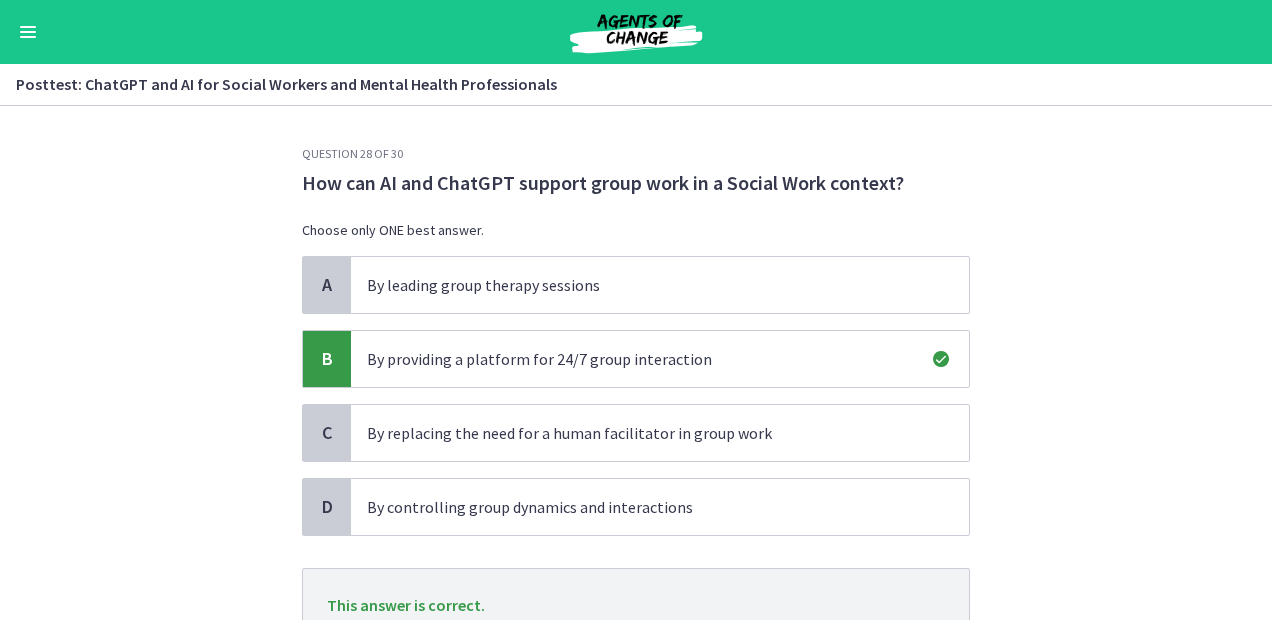scroll, scrollTop: 162, scrollLeft: 0, axis: vertical 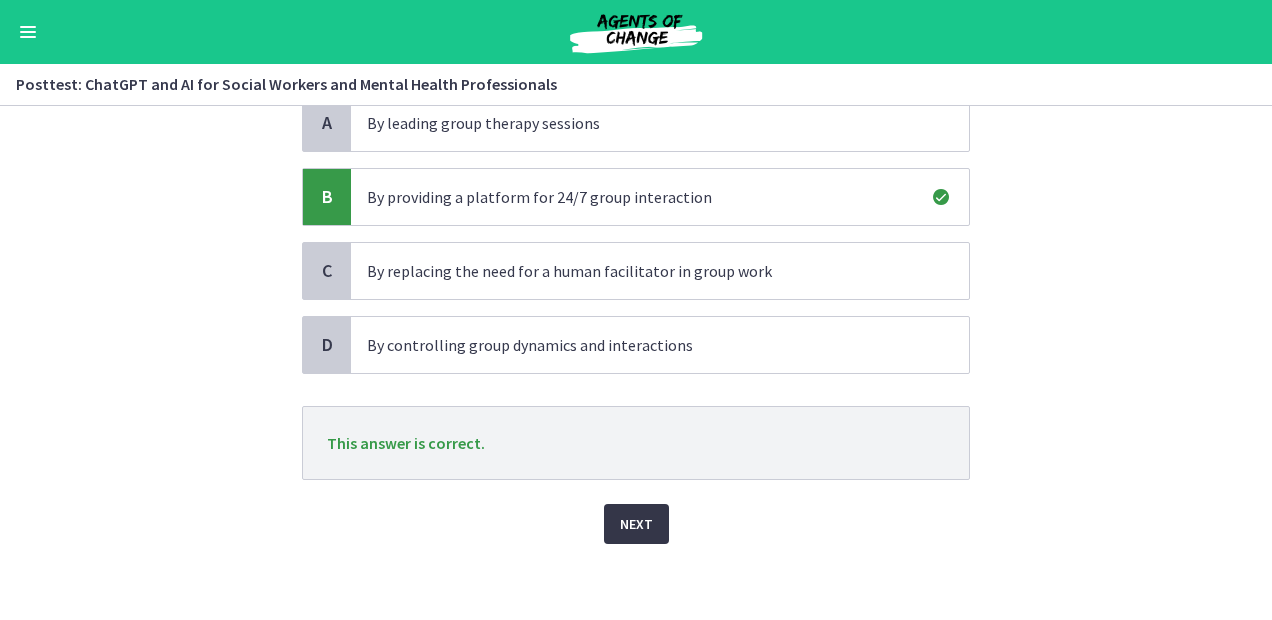 click on "Next" at bounding box center (636, 524) 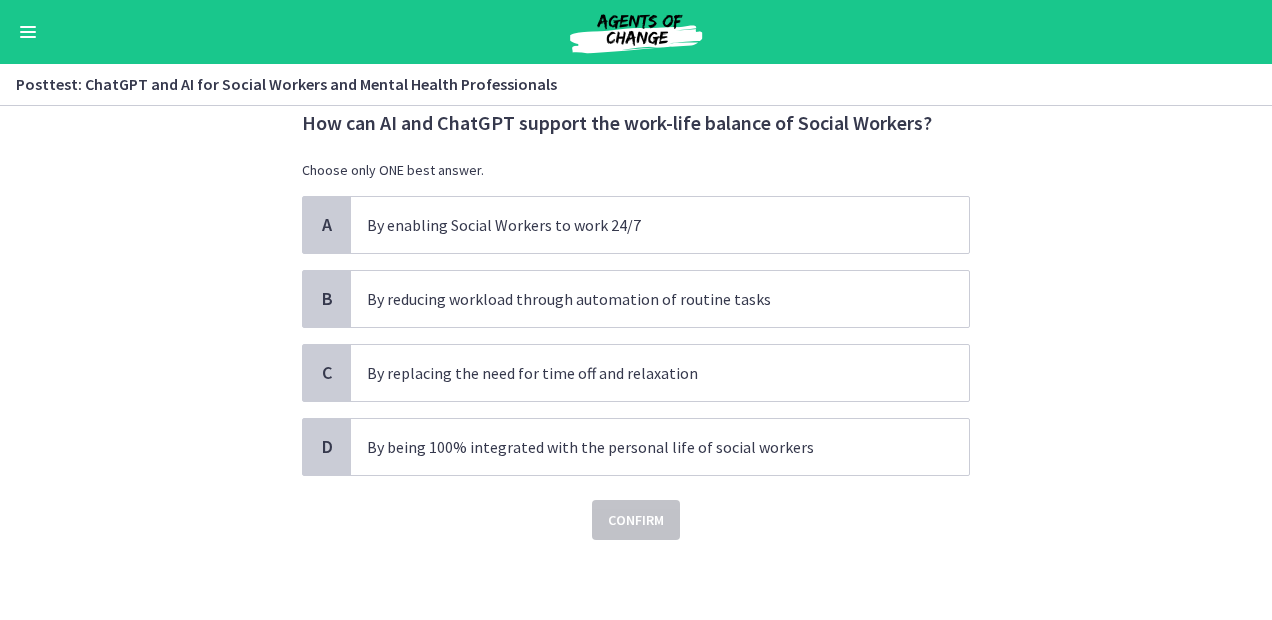 scroll, scrollTop: 0, scrollLeft: 0, axis: both 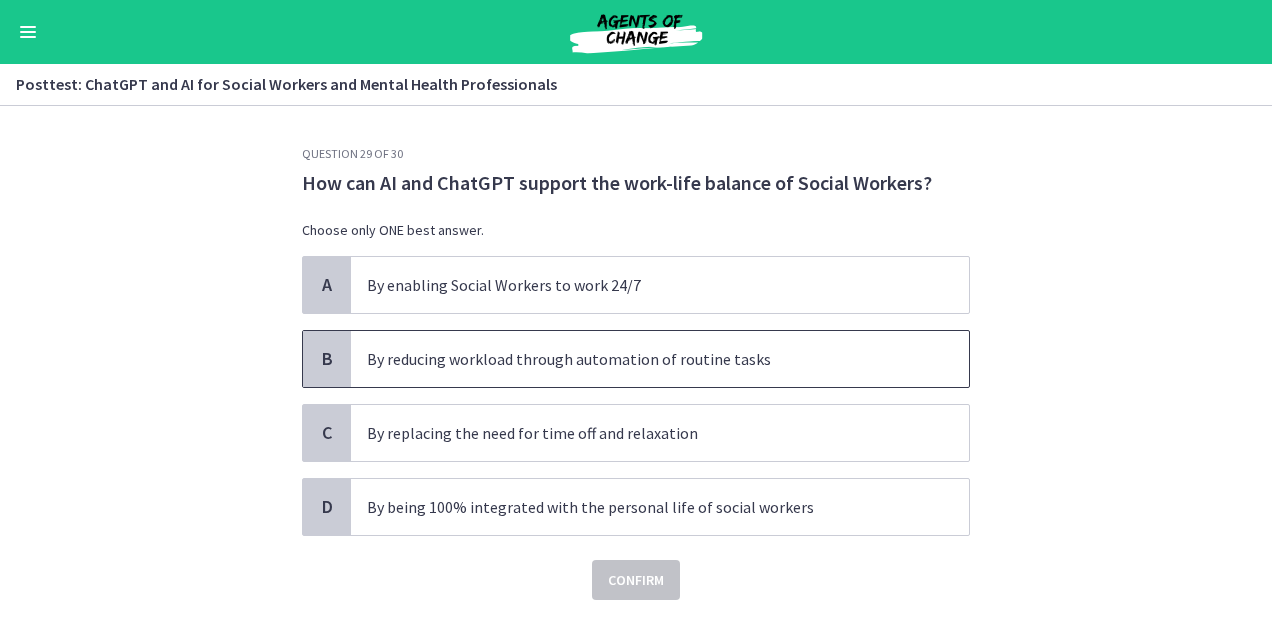click on "By reducing workload through automation of routine tasks" at bounding box center (640, 359) 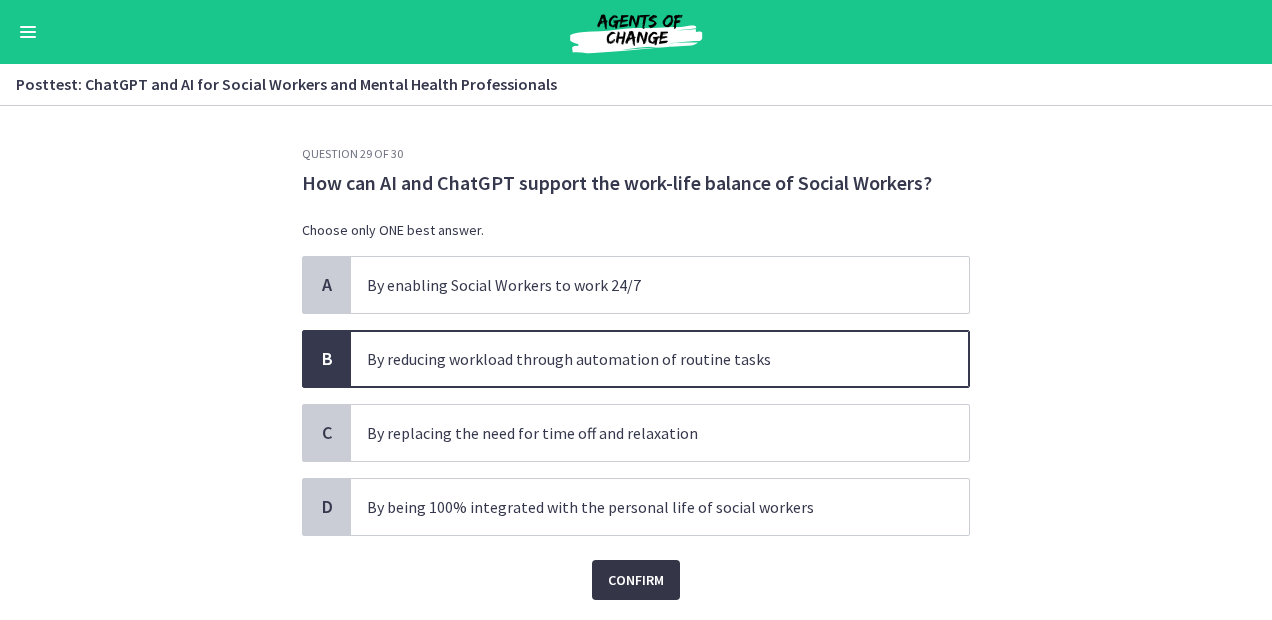 click on "Confirm" at bounding box center (636, 580) 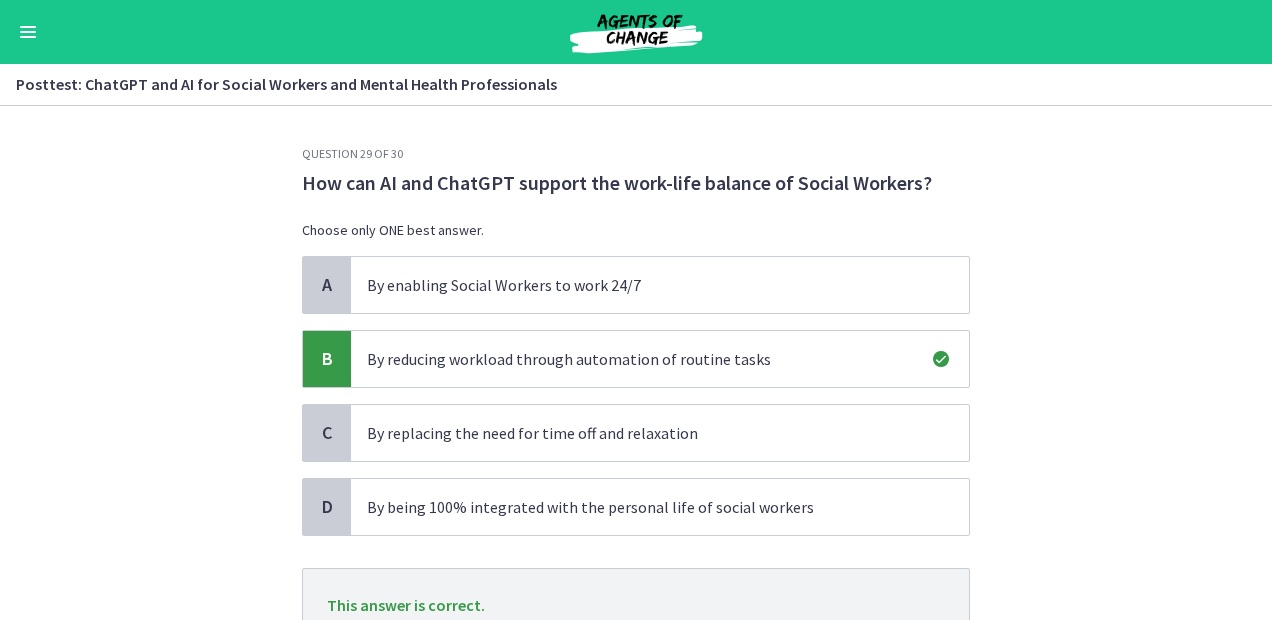 scroll, scrollTop: 162, scrollLeft: 0, axis: vertical 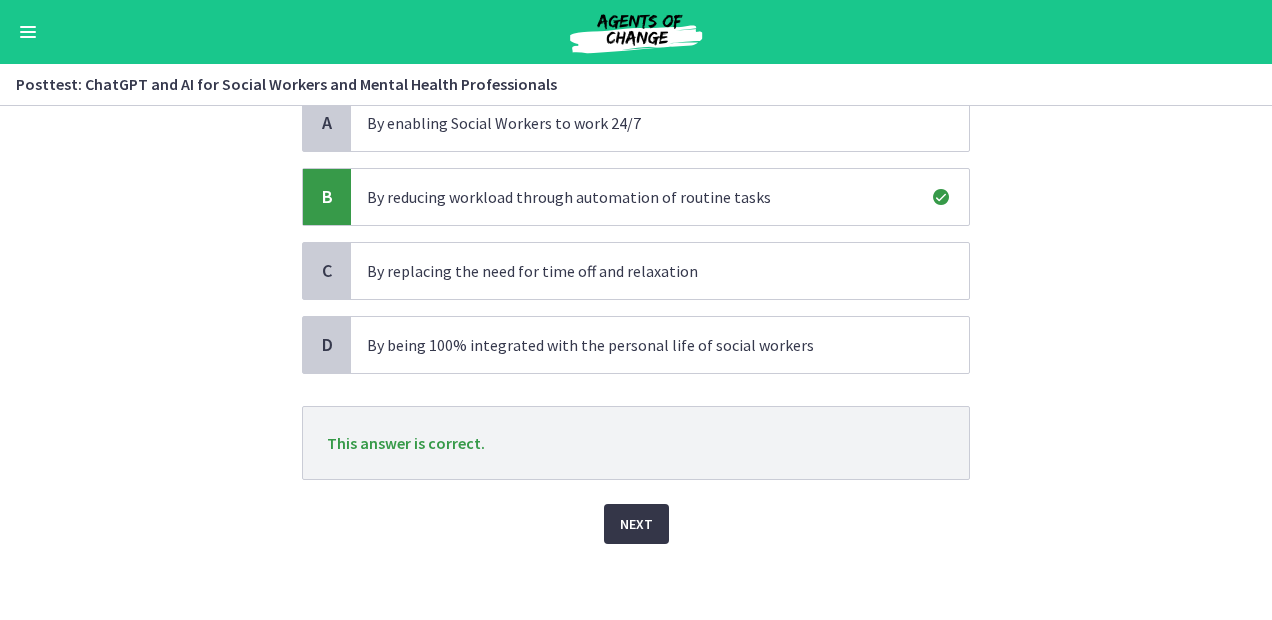 click on "Next" at bounding box center [636, 524] 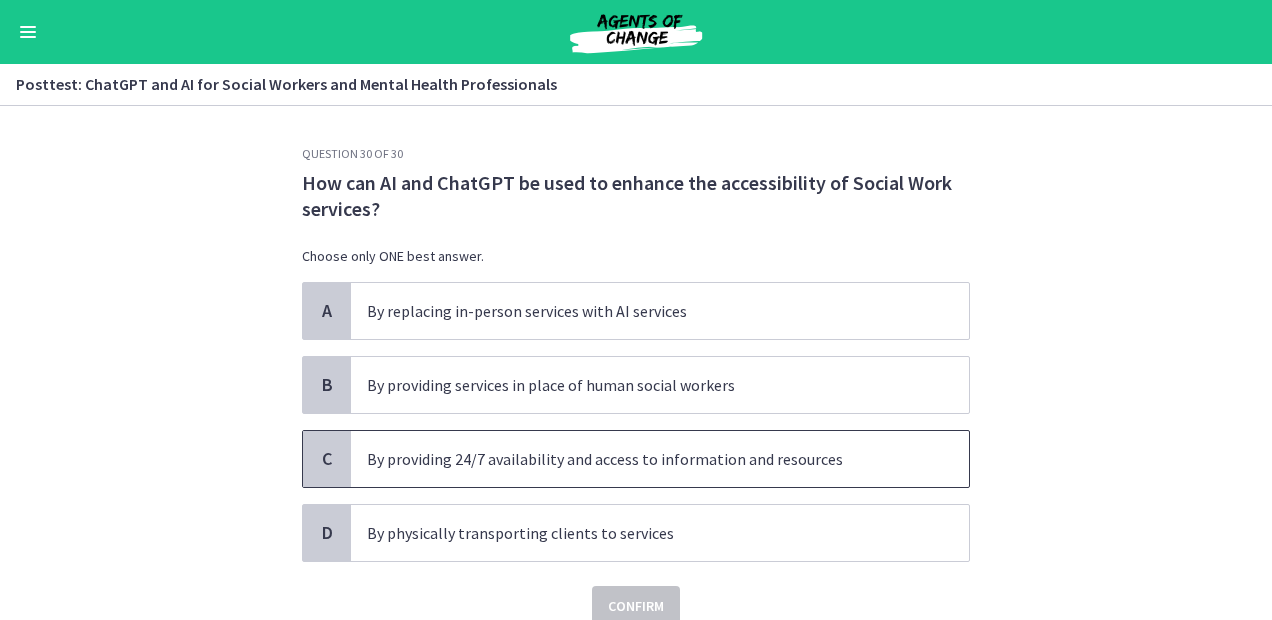 click on "By providing 24/7 availability and access to information and resources" at bounding box center (640, 459) 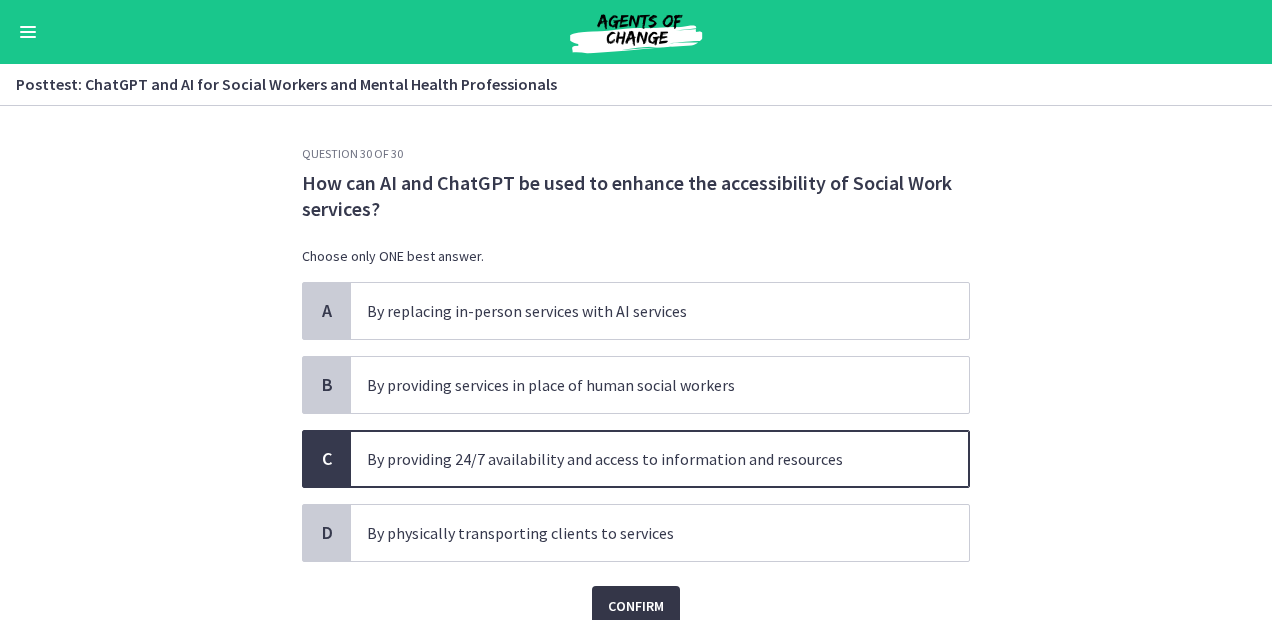click on "Confirm" at bounding box center (636, 606) 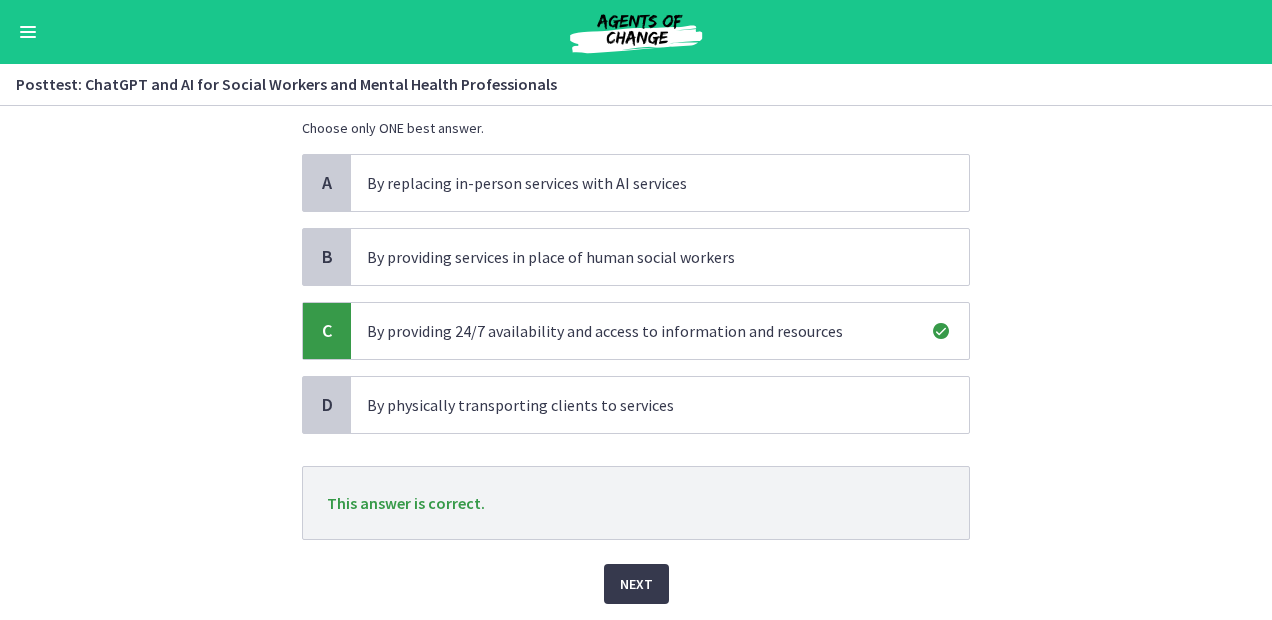 scroll, scrollTop: 188, scrollLeft: 0, axis: vertical 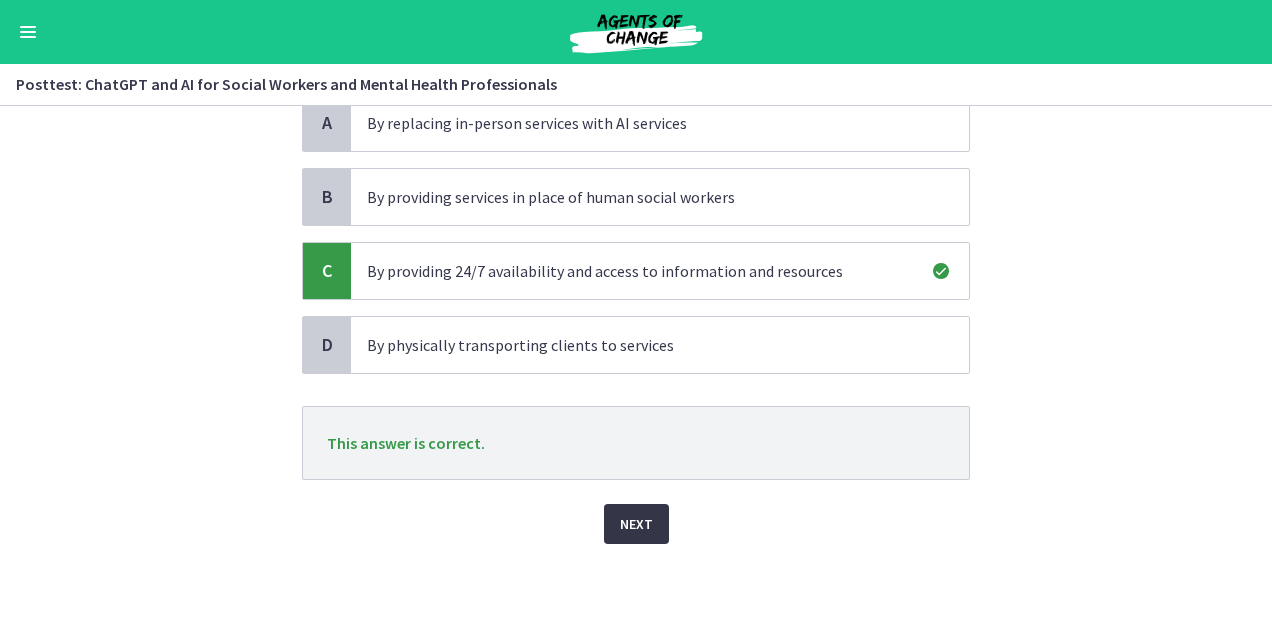 click on "Next" at bounding box center [636, 524] 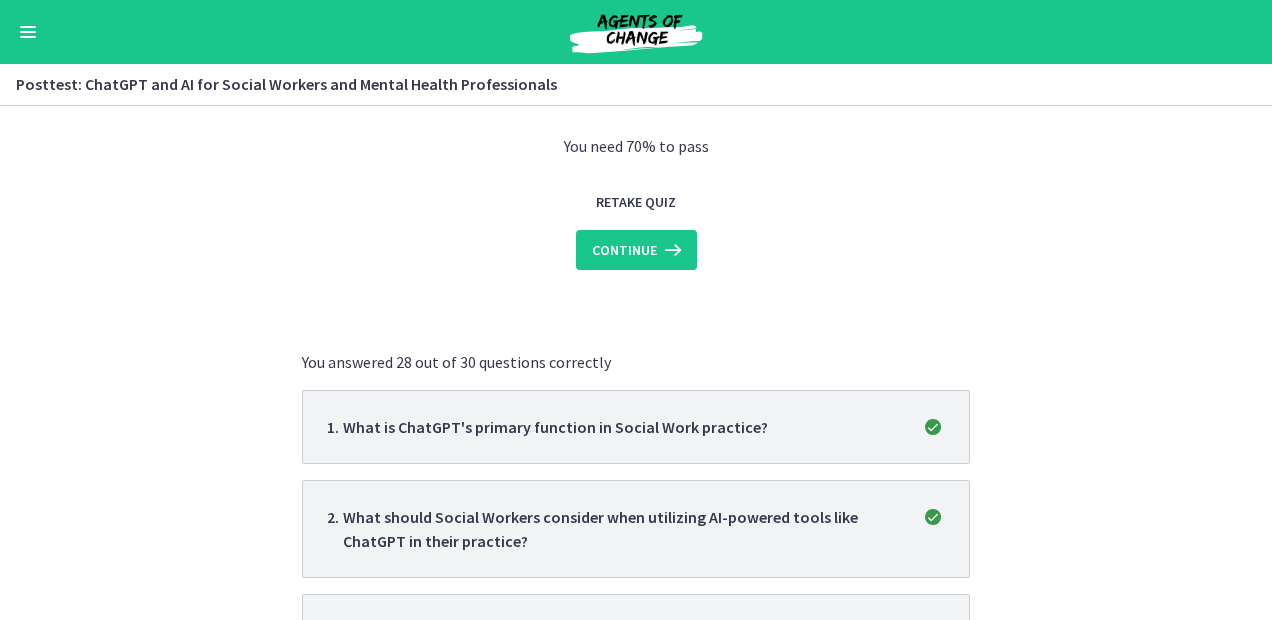 scroll, scrollTop: 0, scrollLeft: 0, axis: both 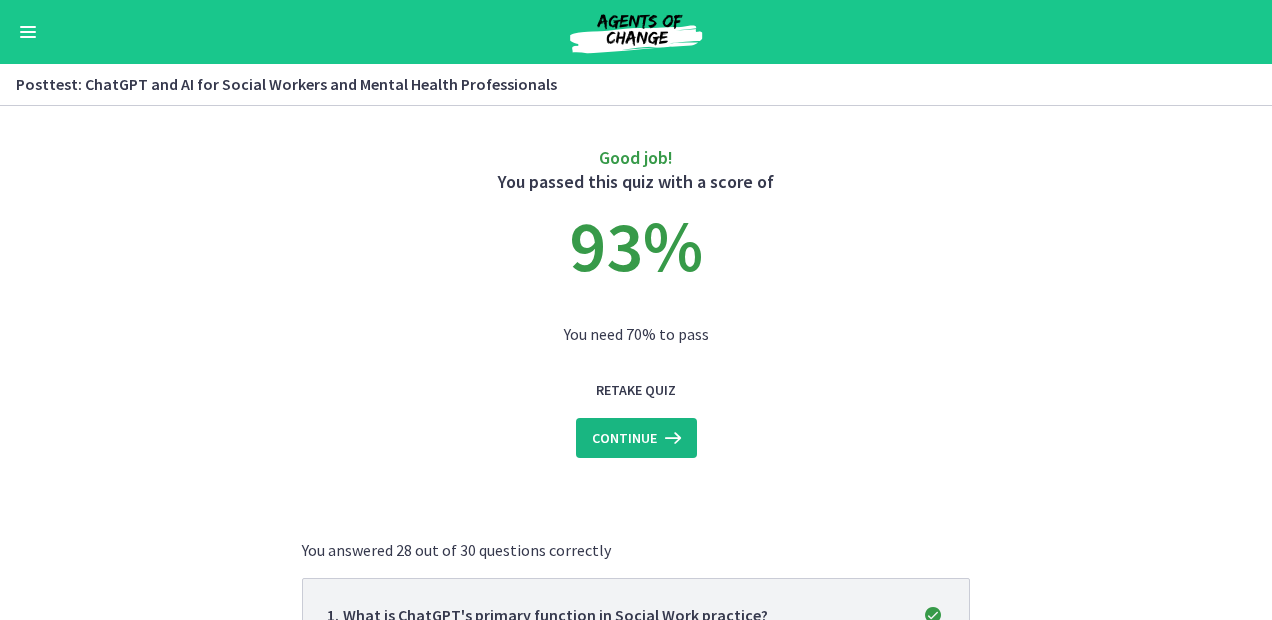 click at bounding box center [671, 438] 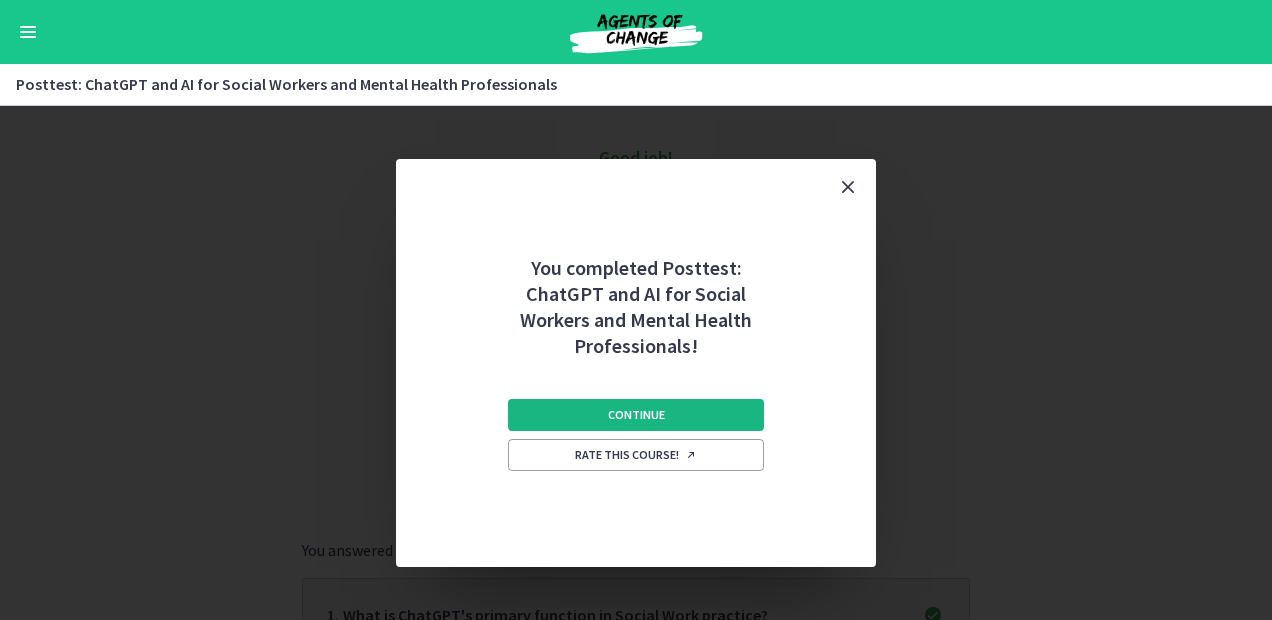 click on "Continue" at bounding box center (636, 415) 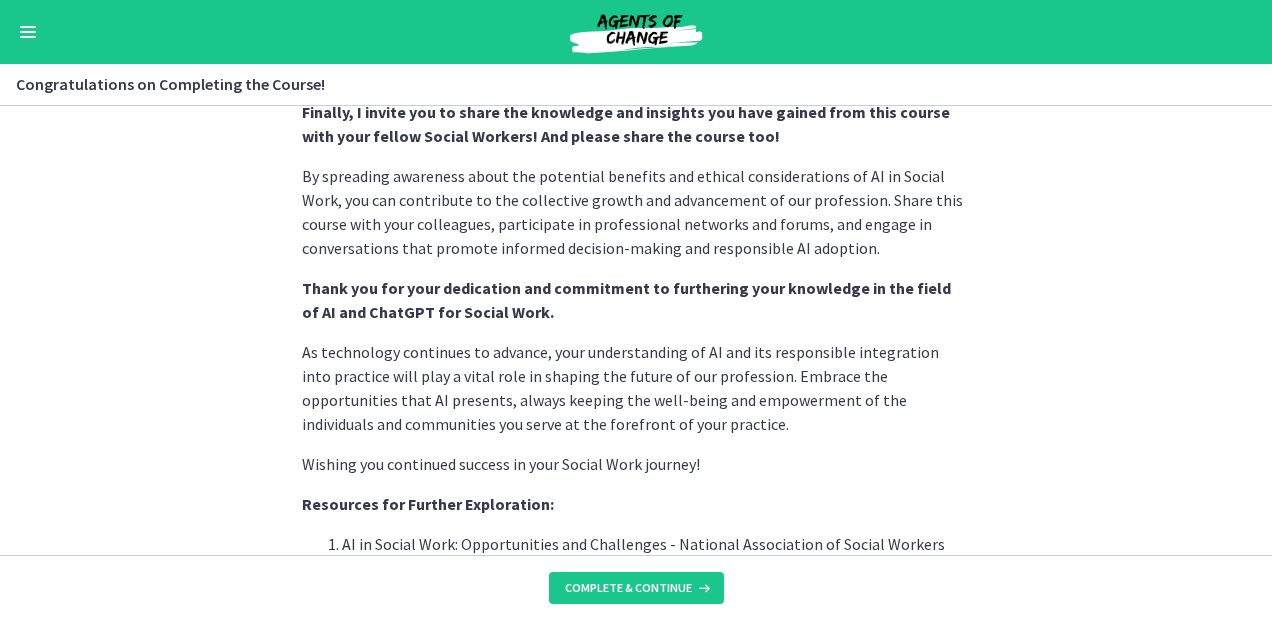 scroll, scrollTop: 1883, scrollLeft: 0, axis: vertical 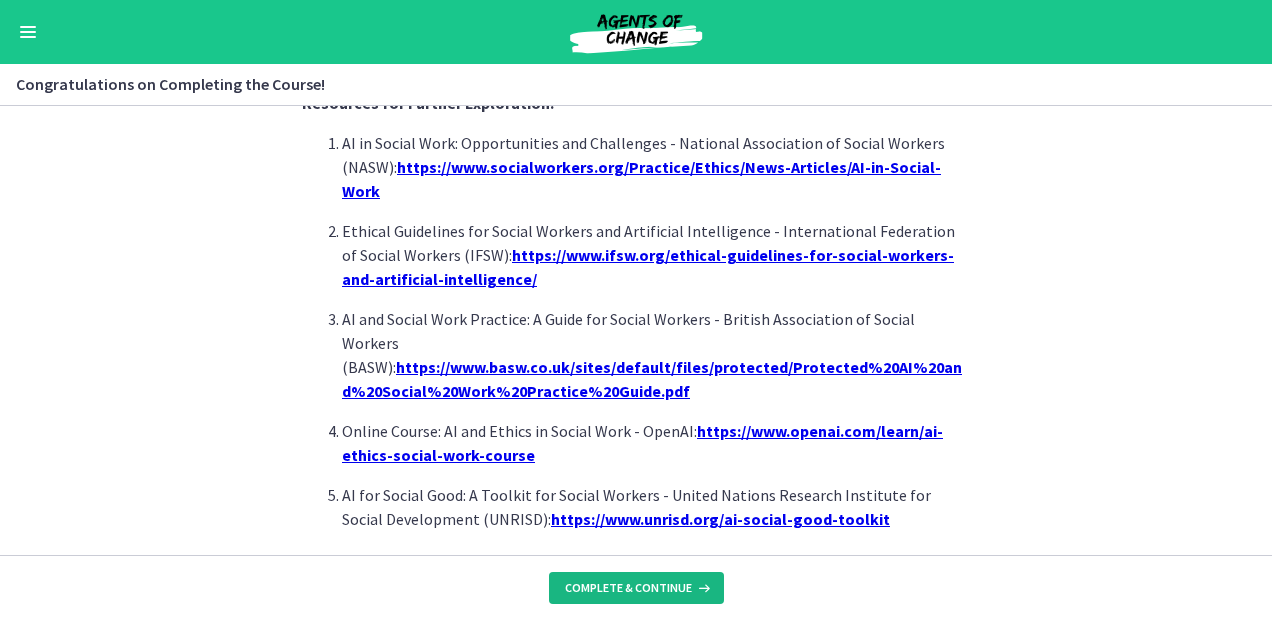 click on "Complete & continue" at bounding box center (636, 588) 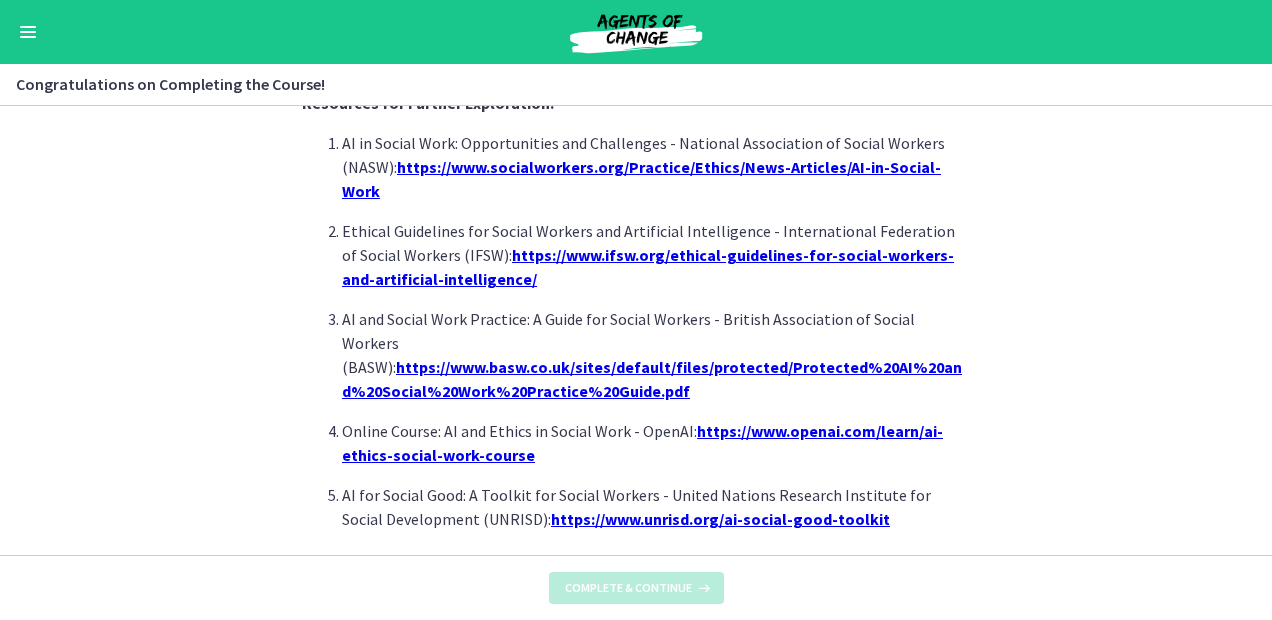 scroll, scrollTop: 0, scrollLeft: 0, axis: both 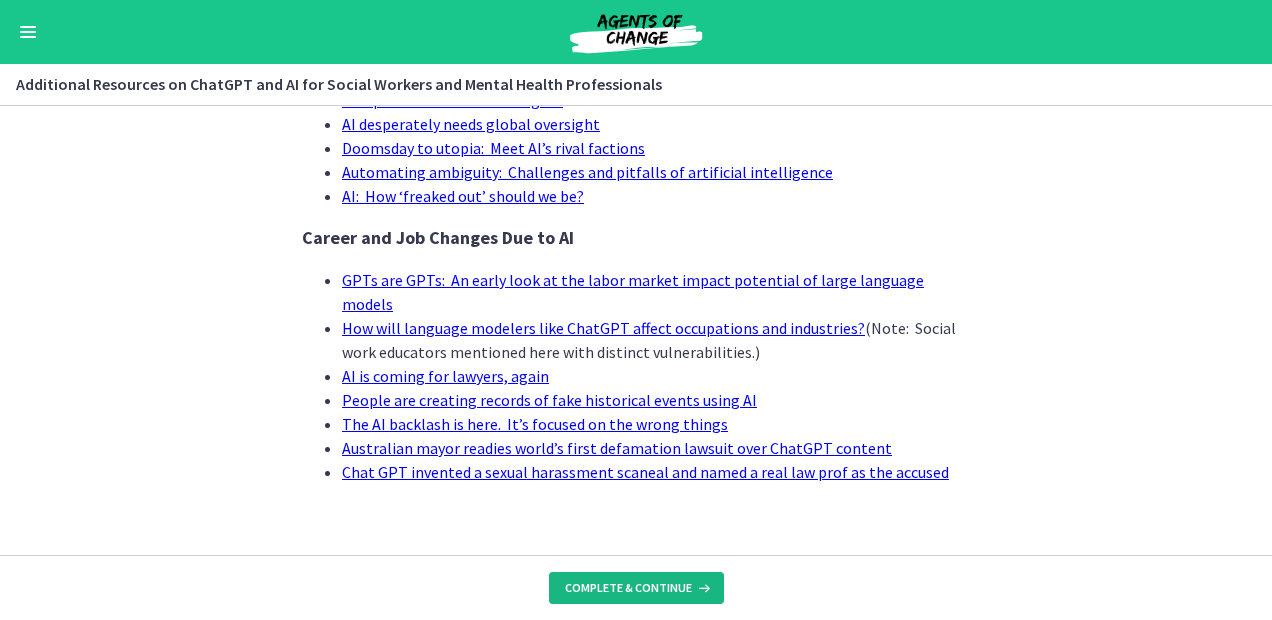 click on "Complete & continue" at bounding box center (636, 588) 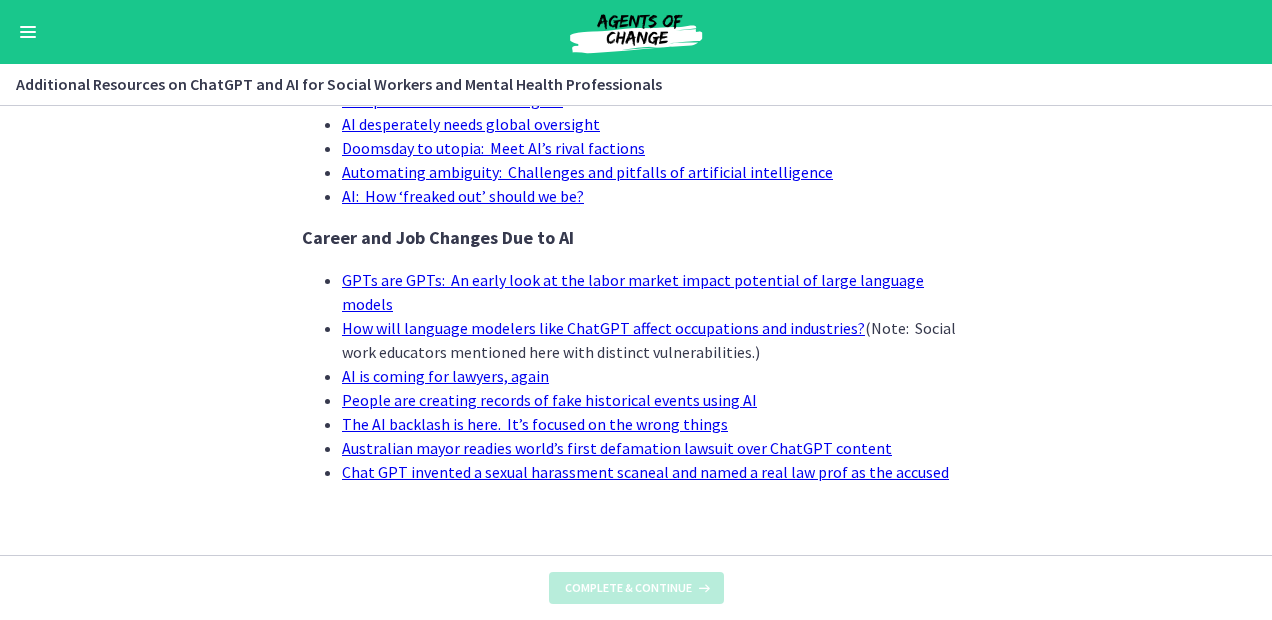 scroll, scrollTop: 0, scrollLeft: 0, axis: both 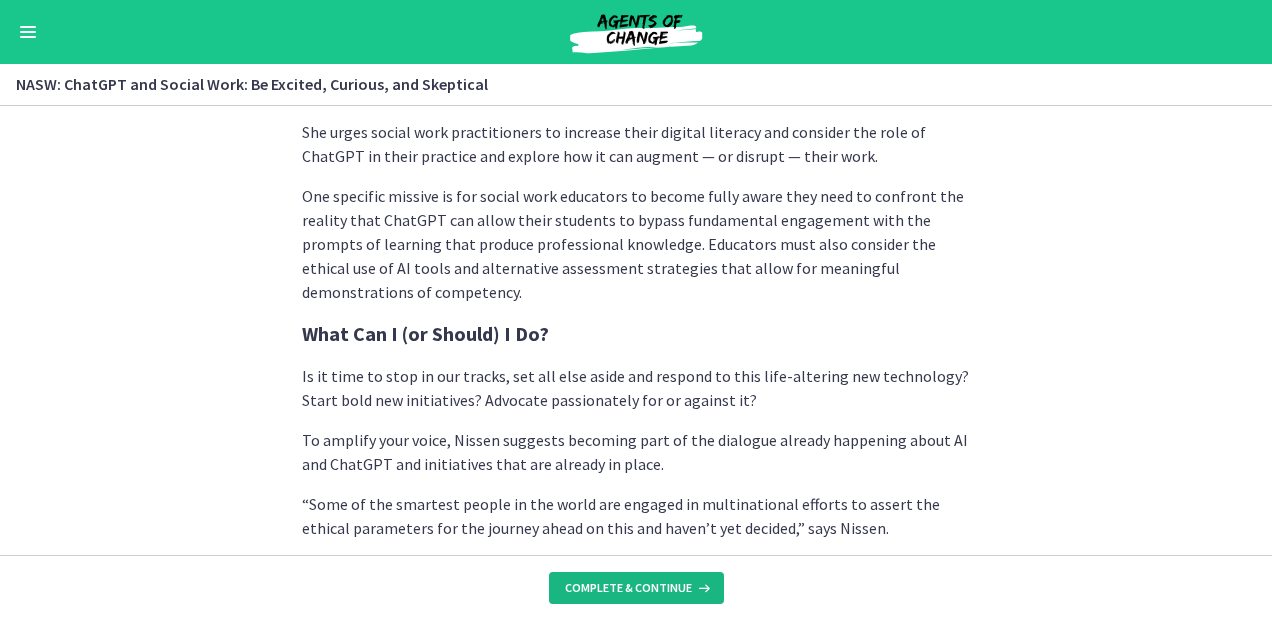 click on "Complete & continue" at bounding box center [628, 588] 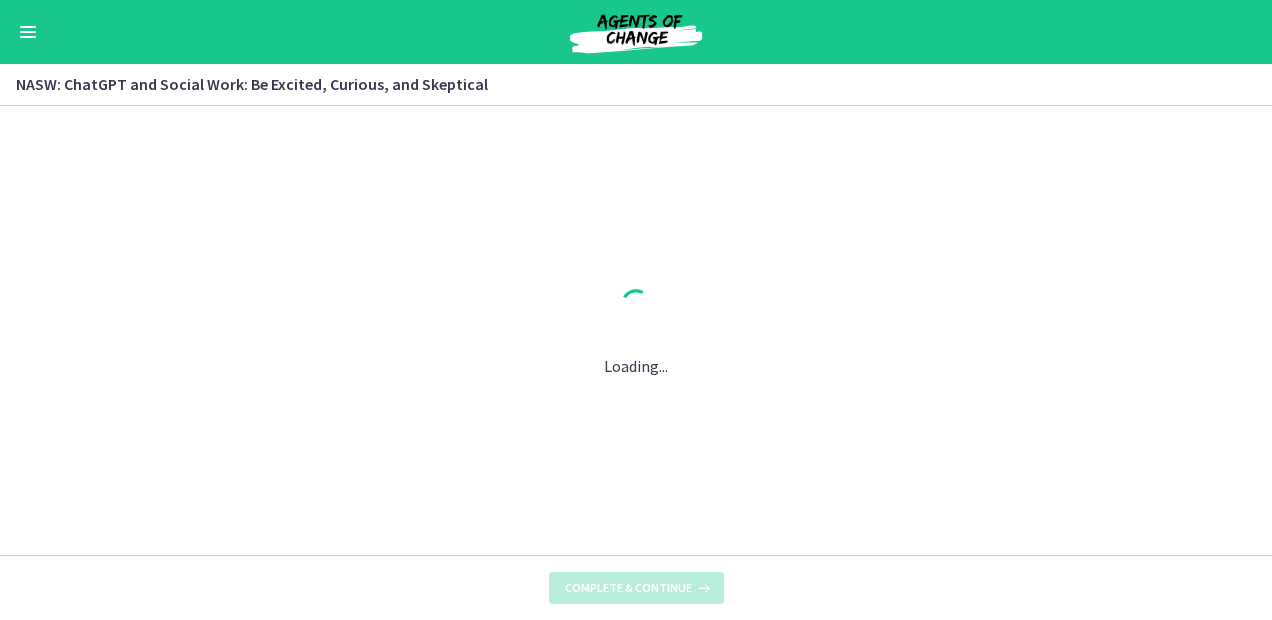 scroll, scrollTop: 0, scrollLeft: 0, axis: both 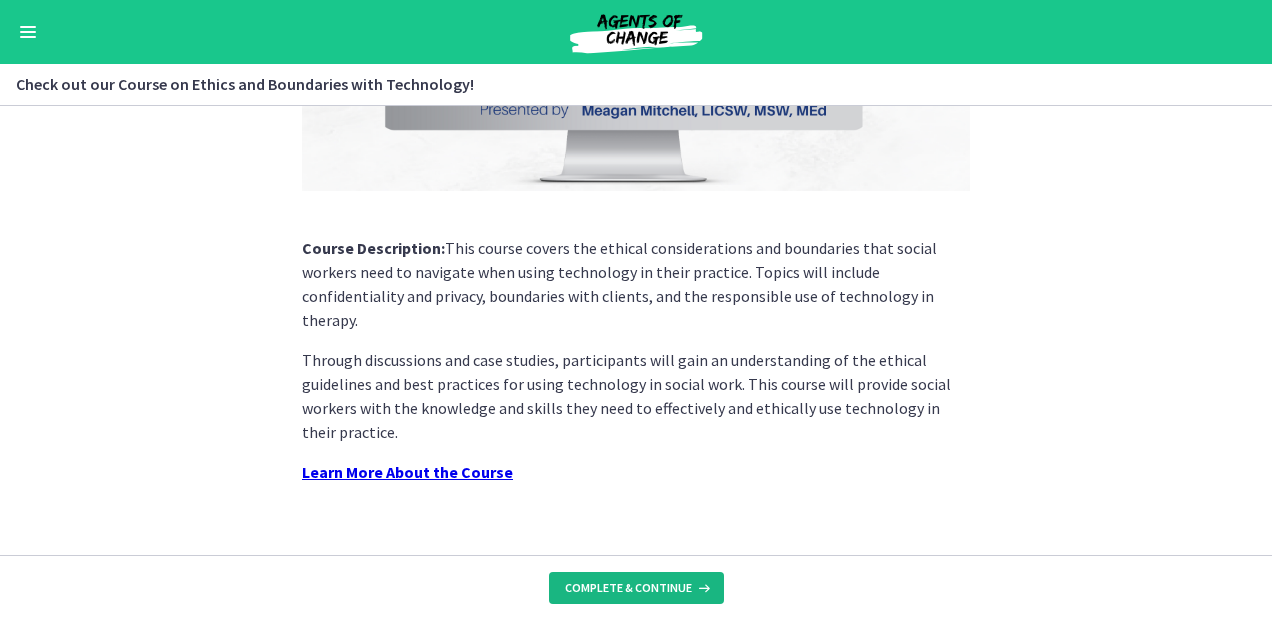 click on "Complete & continue" at bounding box center (628, 588) 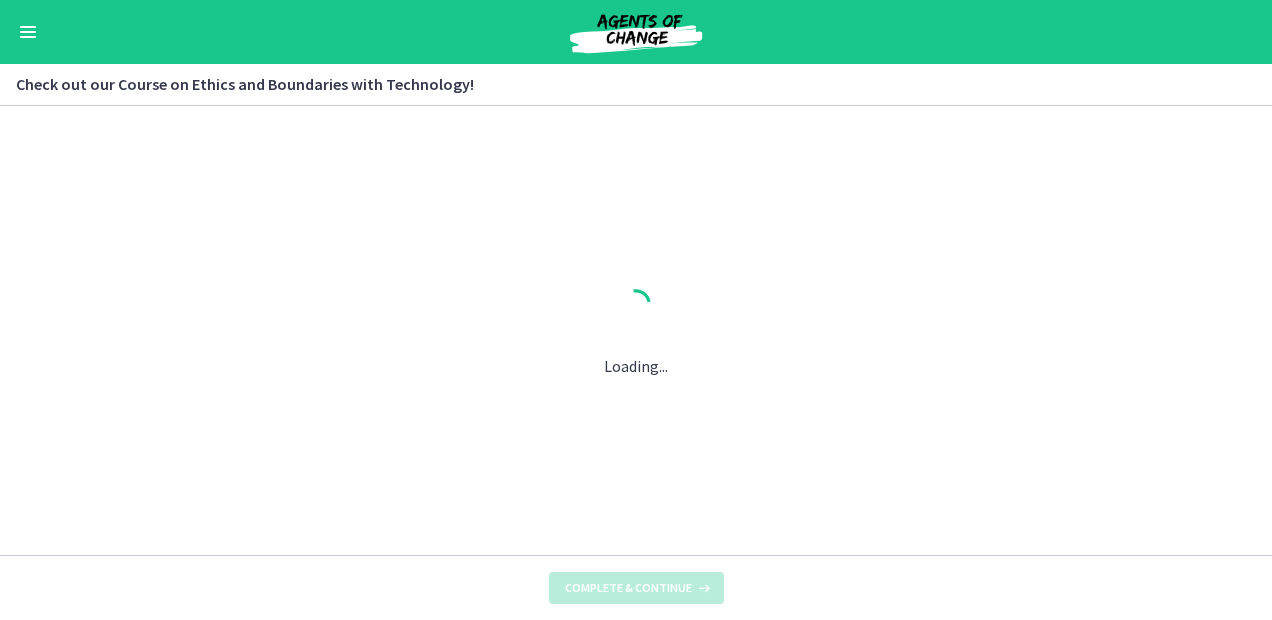 scroll, scrollTop: 0, scrollLeft: 0, axis: both 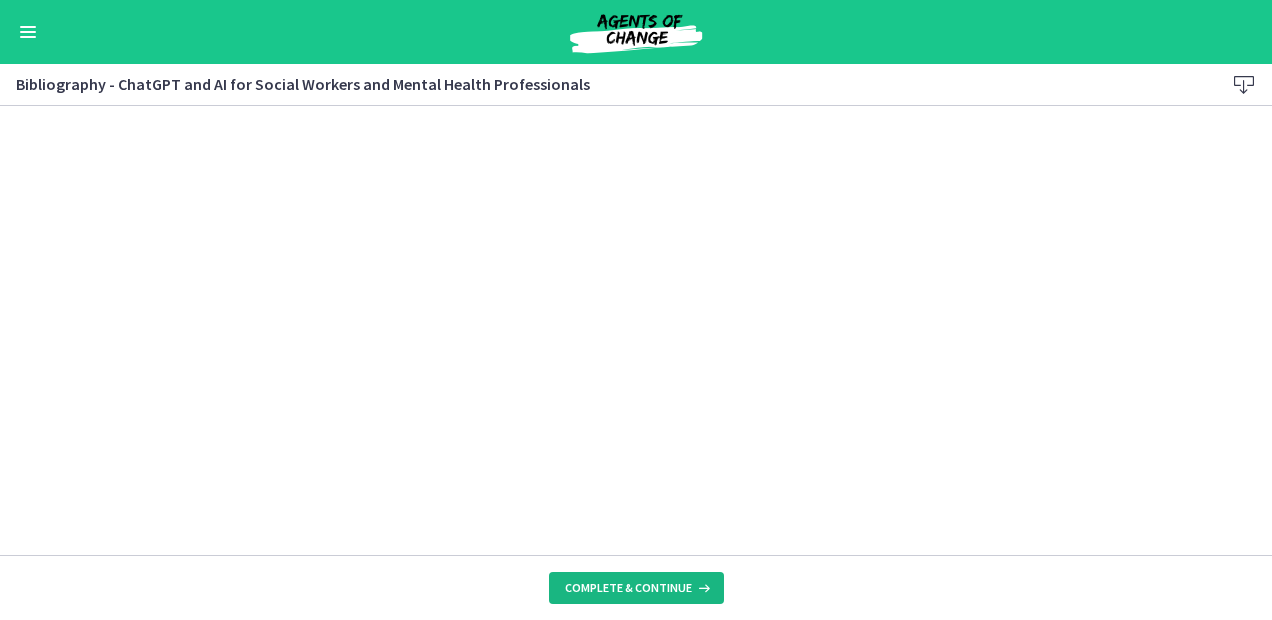 click on "Complete & continue" at bounding box center (628, 588) 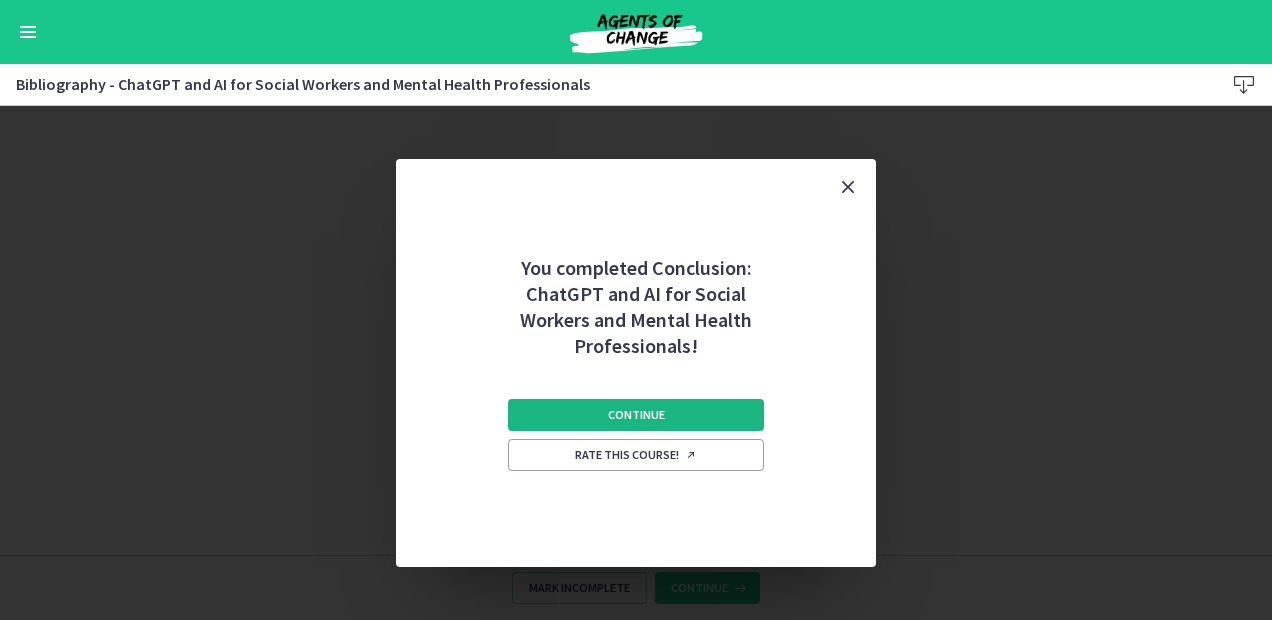 click on "Continue" at bounding box center [636, 415] 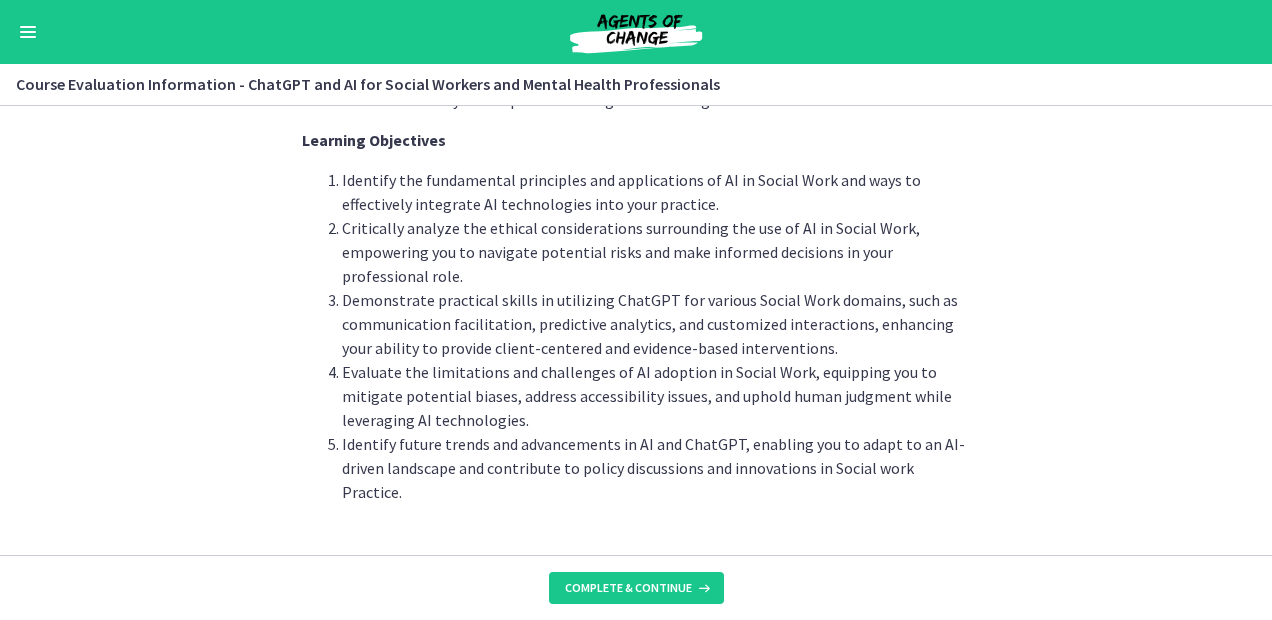 scroll, scrollTop: 118, scrollLeft: 0, axis: vertical 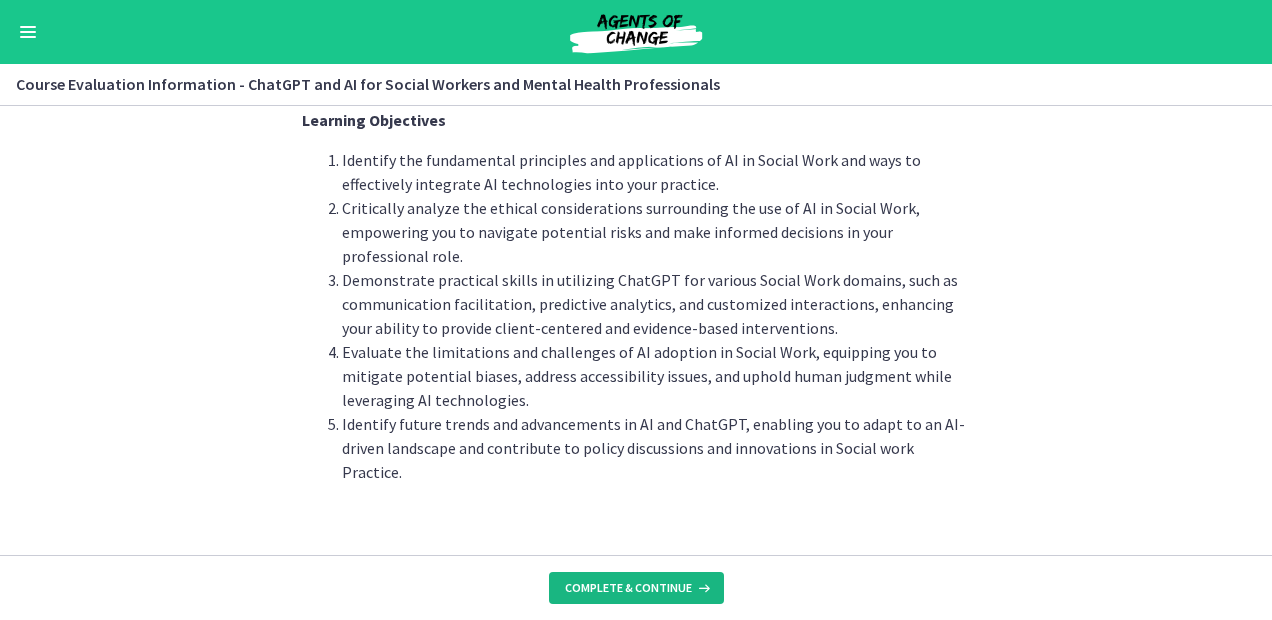 click on "Complete & continue" at bounding box center (628, 588) 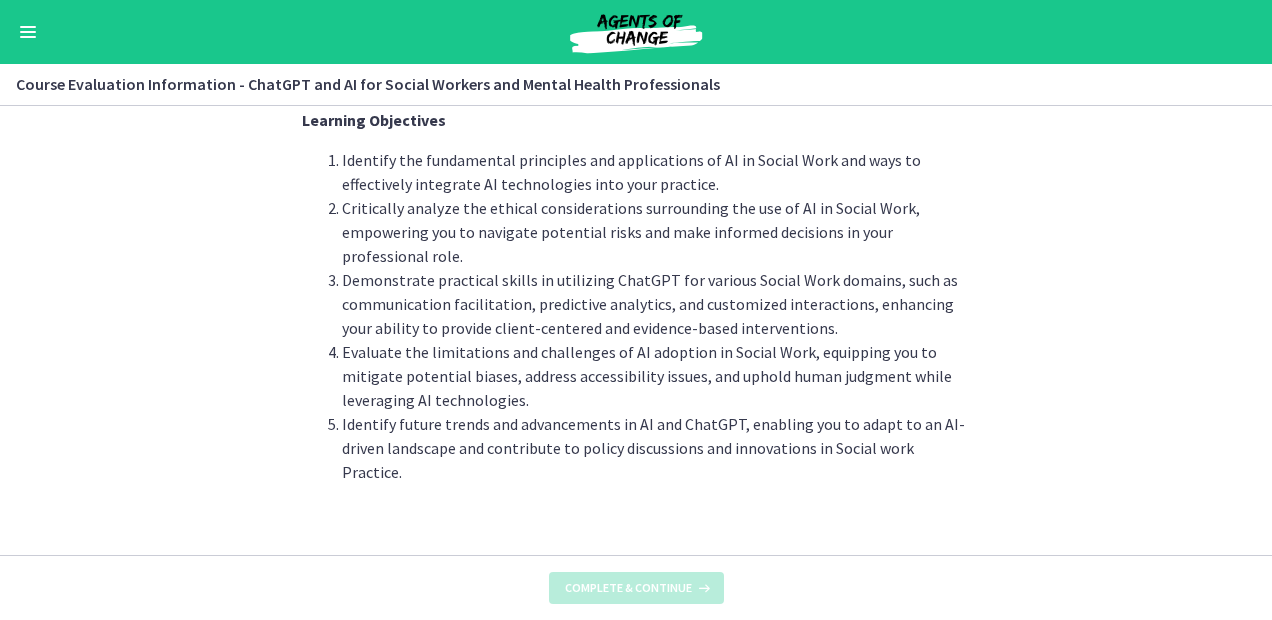 scroll, scrollTop: 0, scrollLeft: 0, axis: both 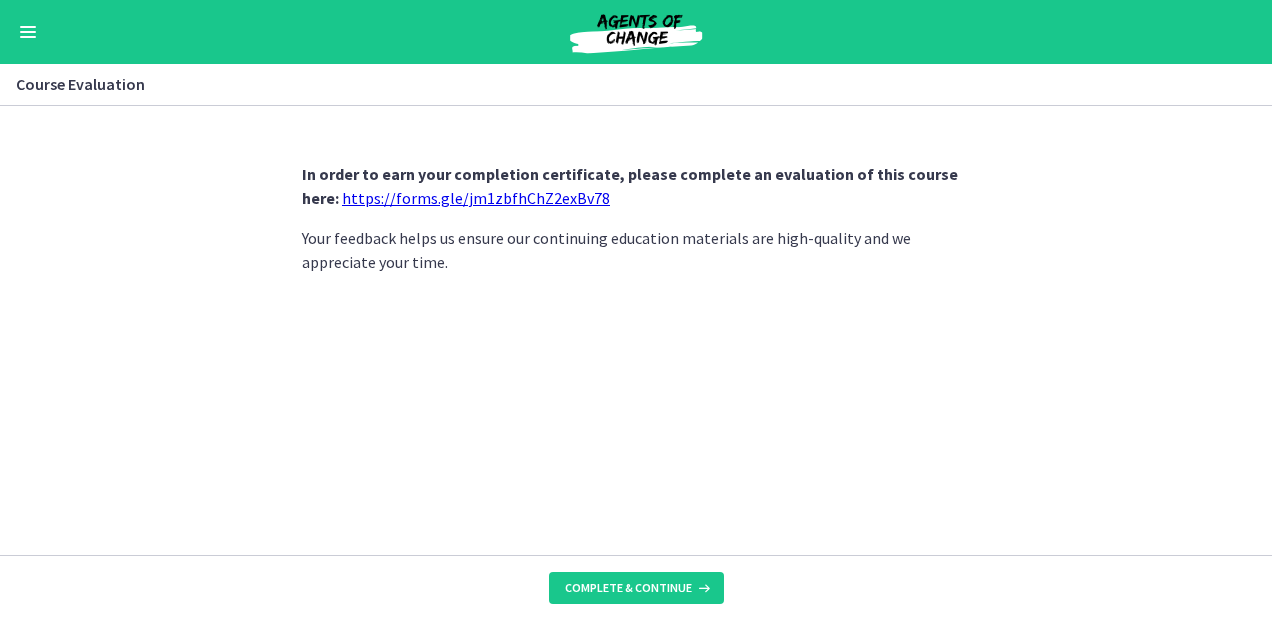 click on "https://forms.gle/jm1zbfhChZ2exBv78" at bounding box center (476, 198) 